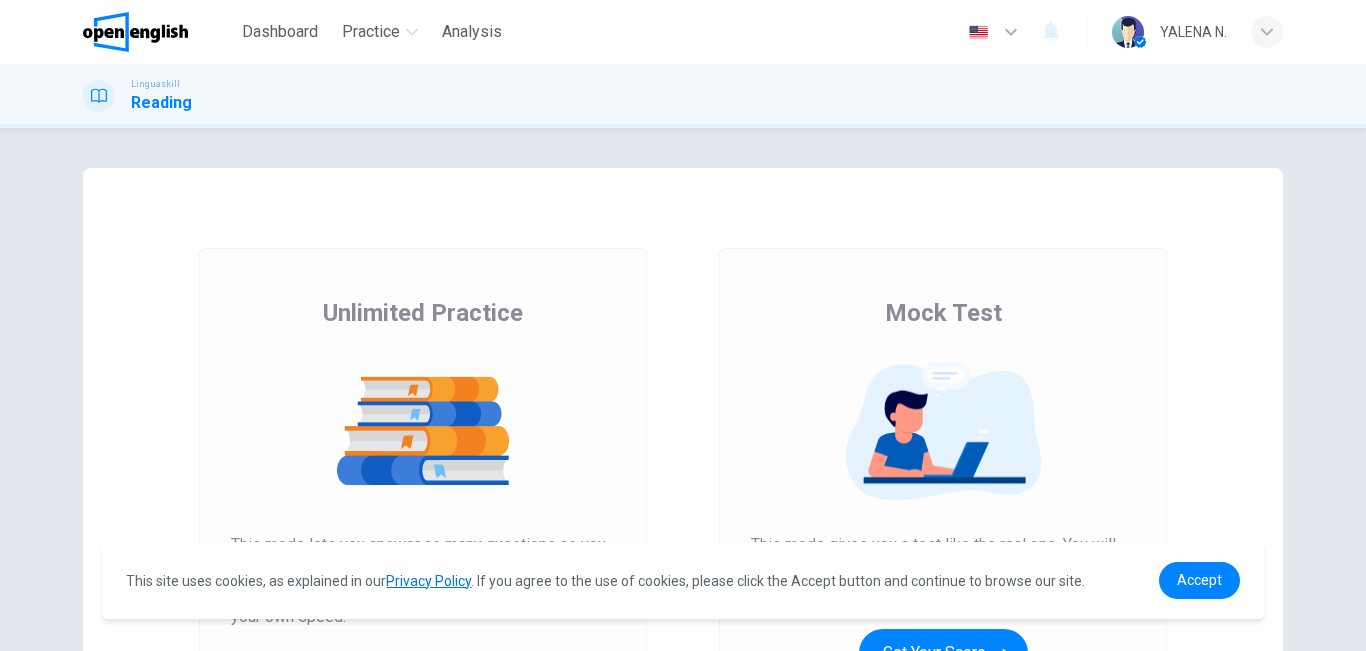 scroll, scrollTop: 0, scrollLeft: 0, axis: both 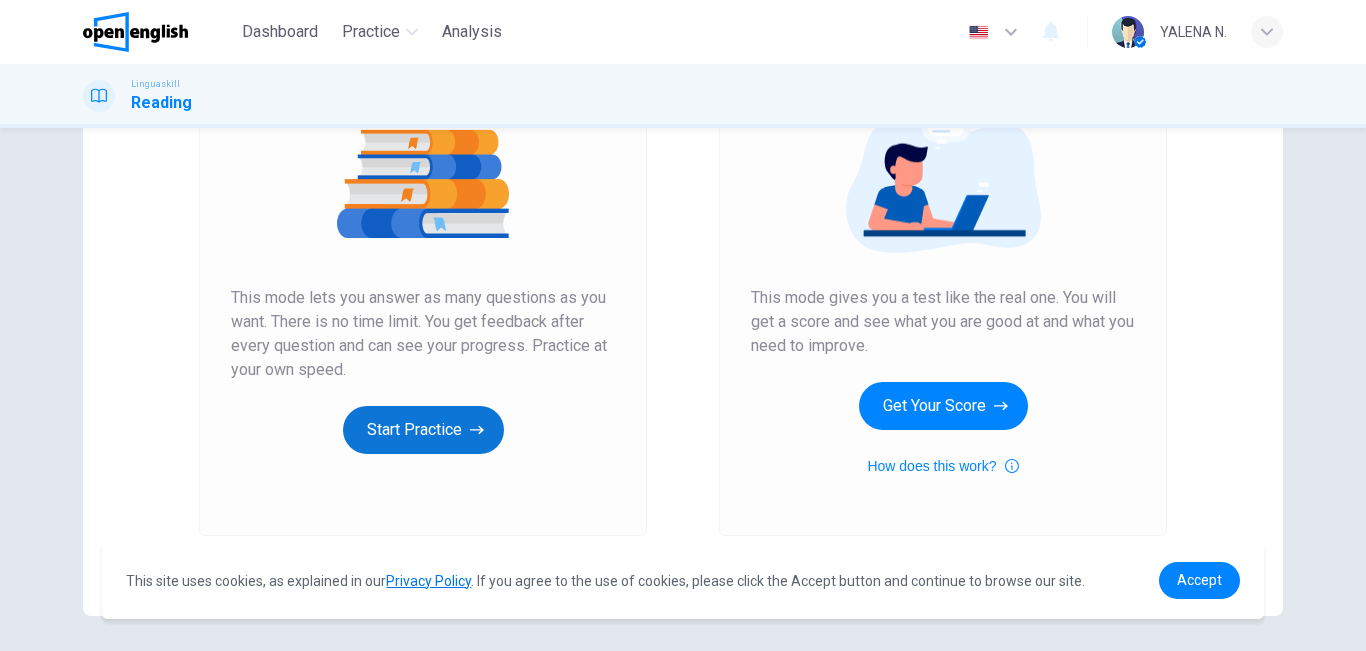 click on "Start Practice" at bounding box center [423, 430] 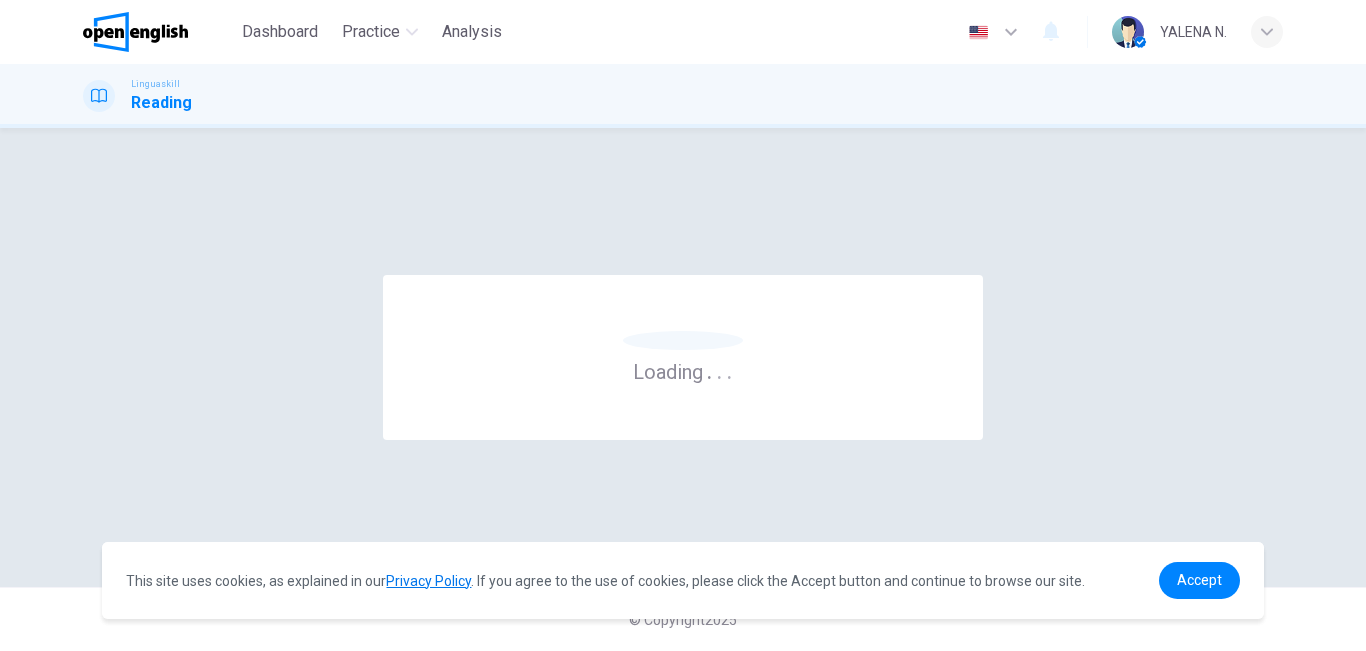 scroll, scrollTop: 0, scrollLeft: 0, axis: both 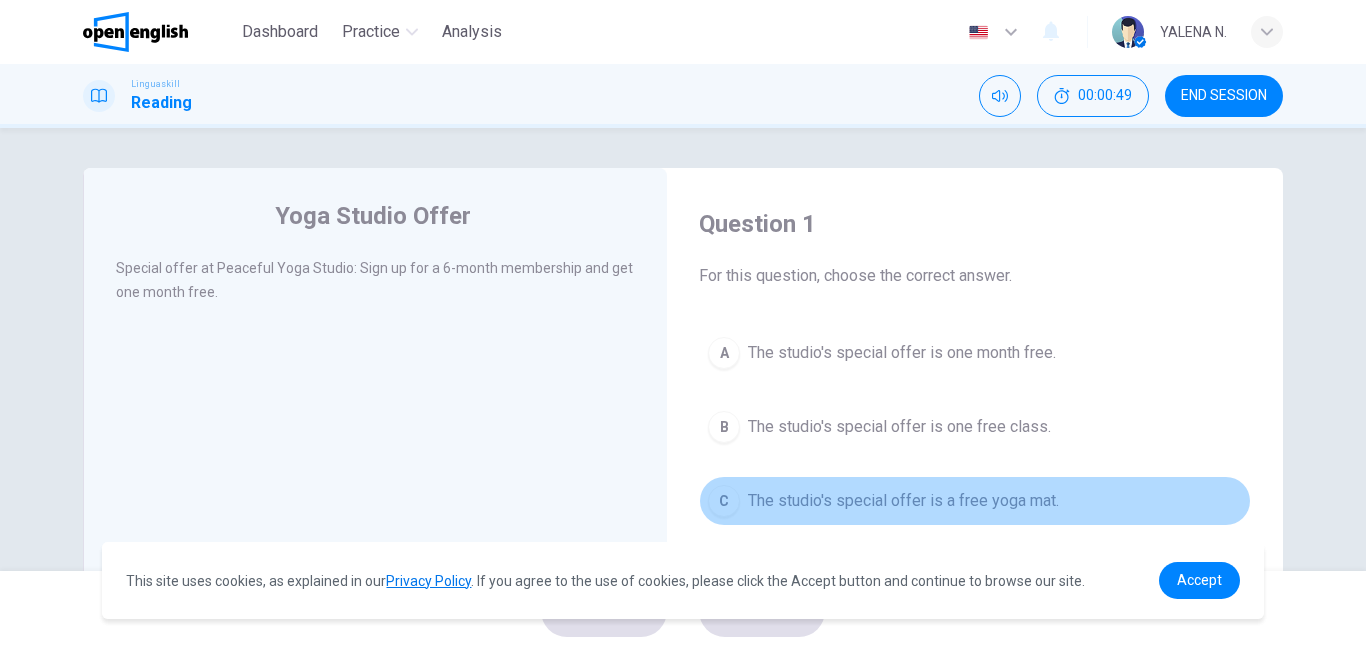 click on "The studio's special offer is a free yoga mat." at bounding box center (903, 501) 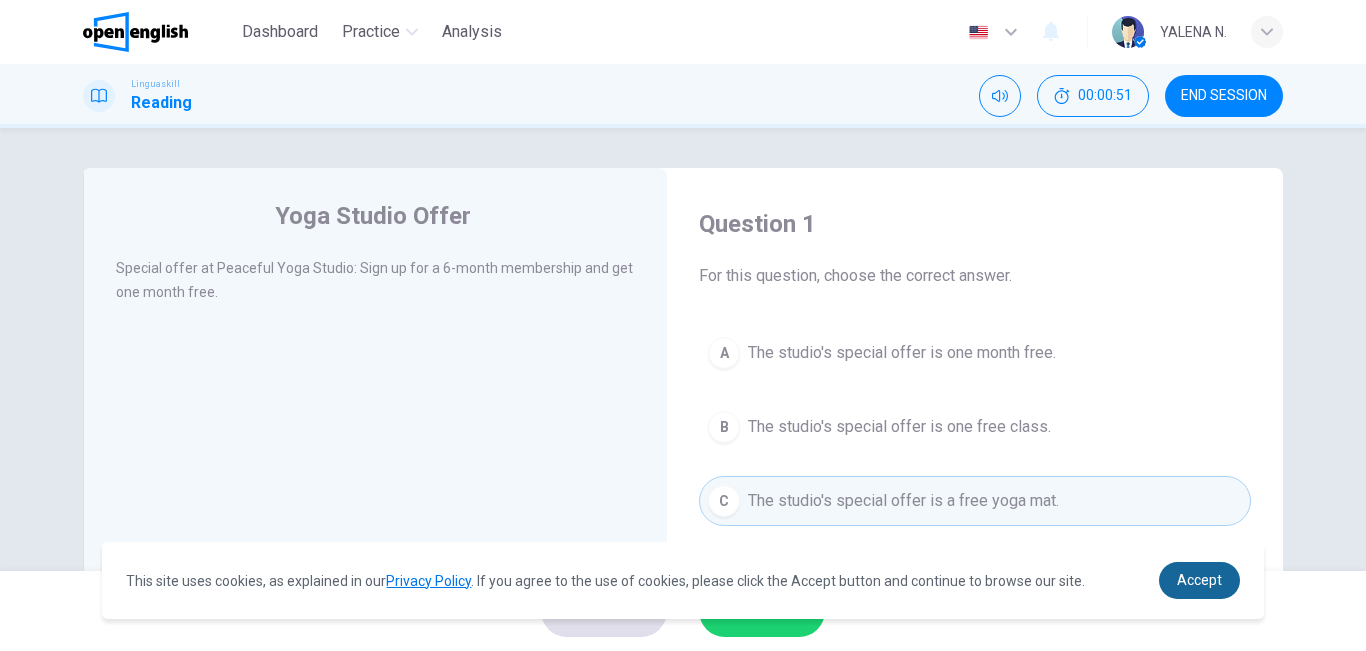click on "Accept" at bounding box center [1199, 580] 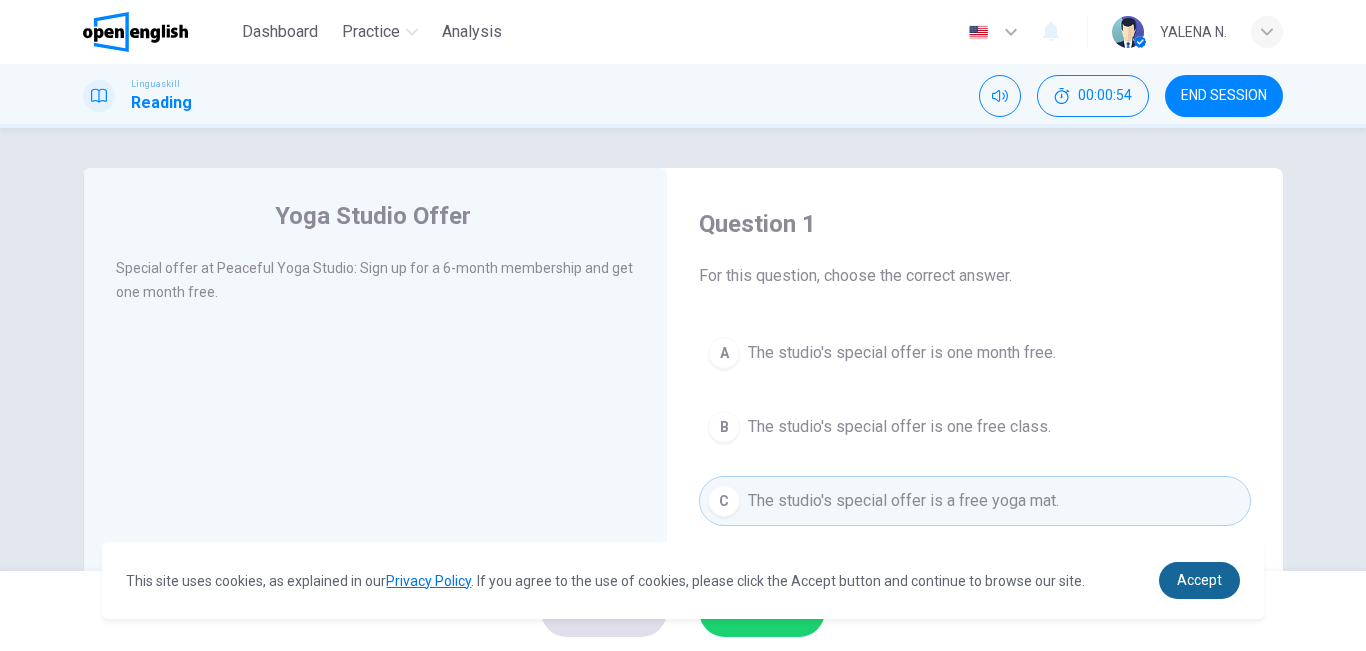 click on "Accept" at bounding box center [1199, 580] 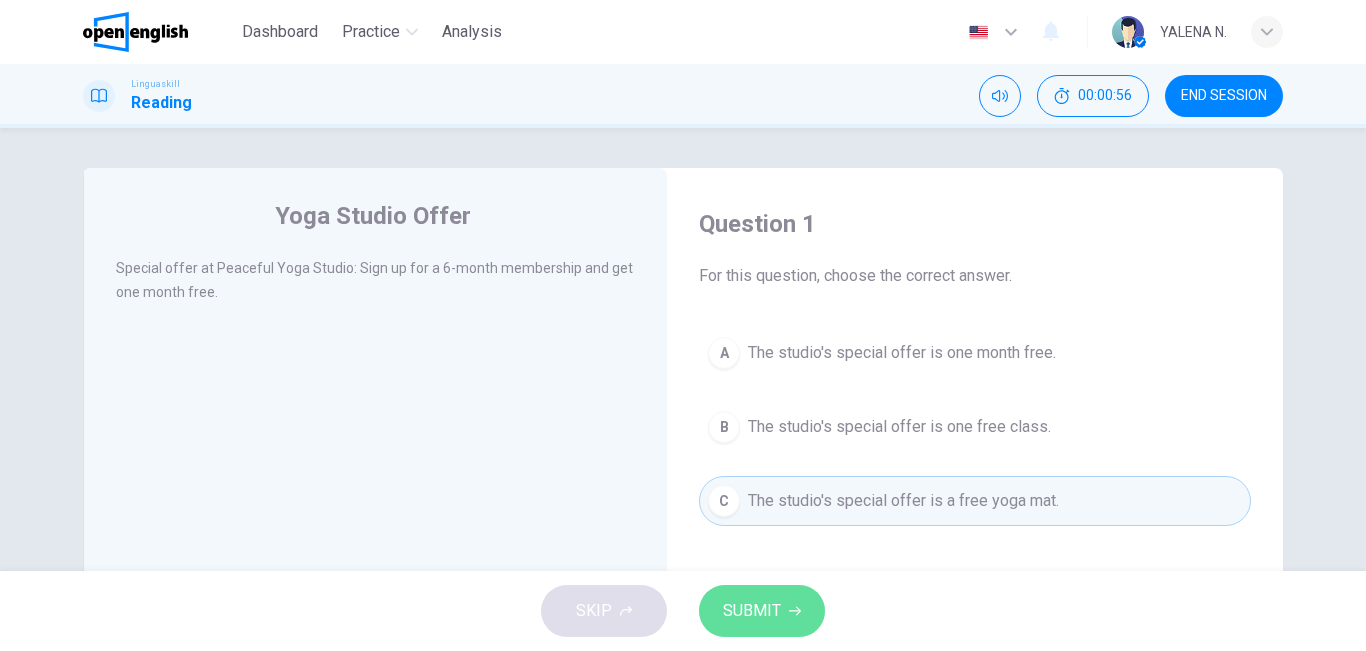 click on "SUBMIT" at bounding box center [762, 611] 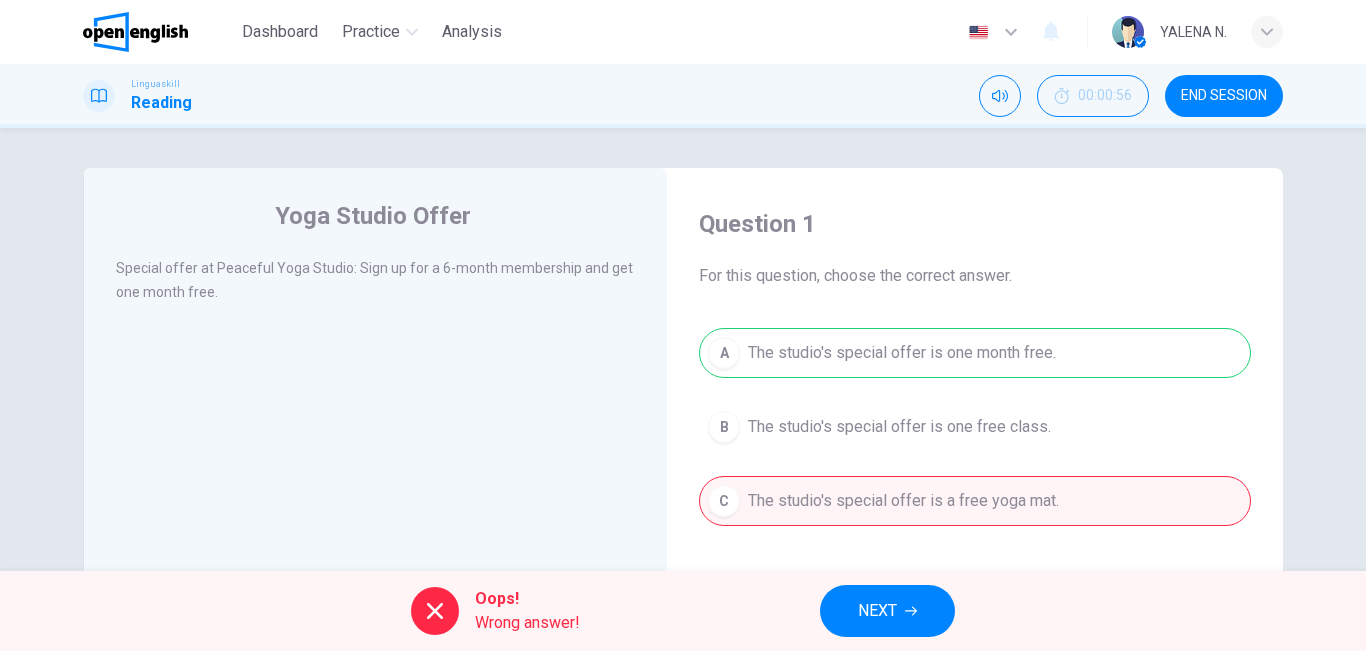 click on "NEXT" at bounding box center [887, 611] 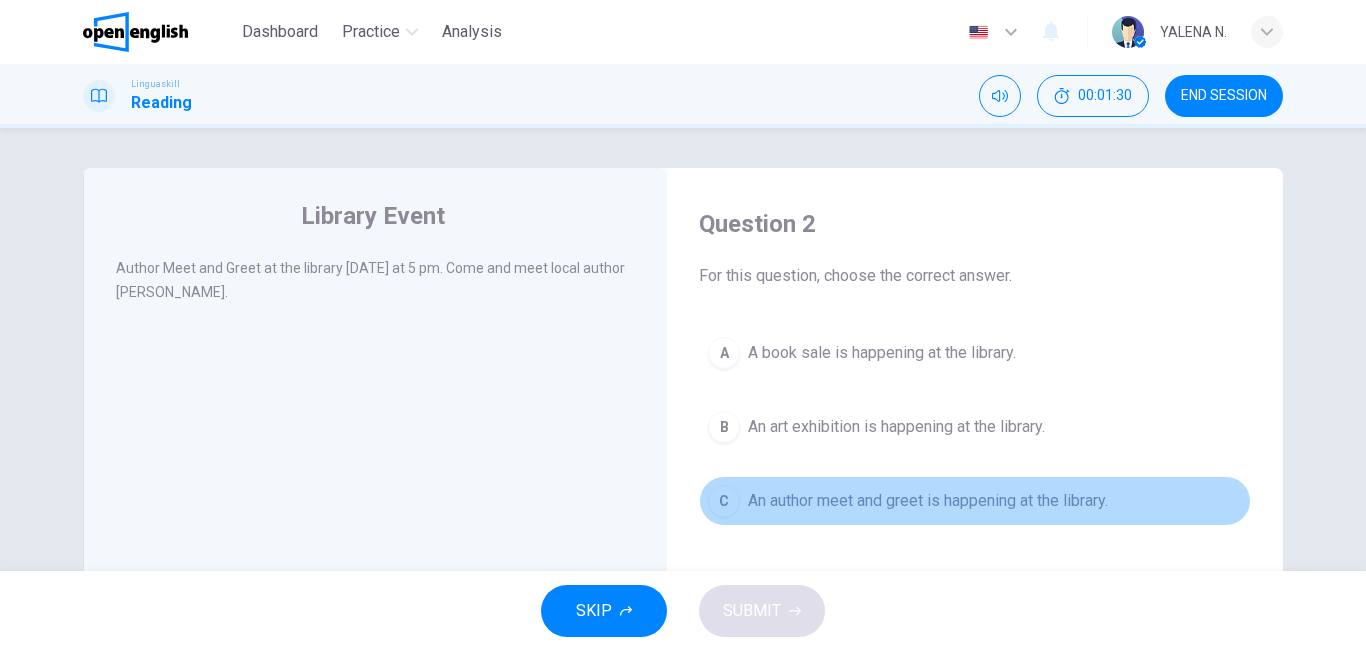 click on "An author meet and greet is happening at the library." at bounding box center (928, 501) 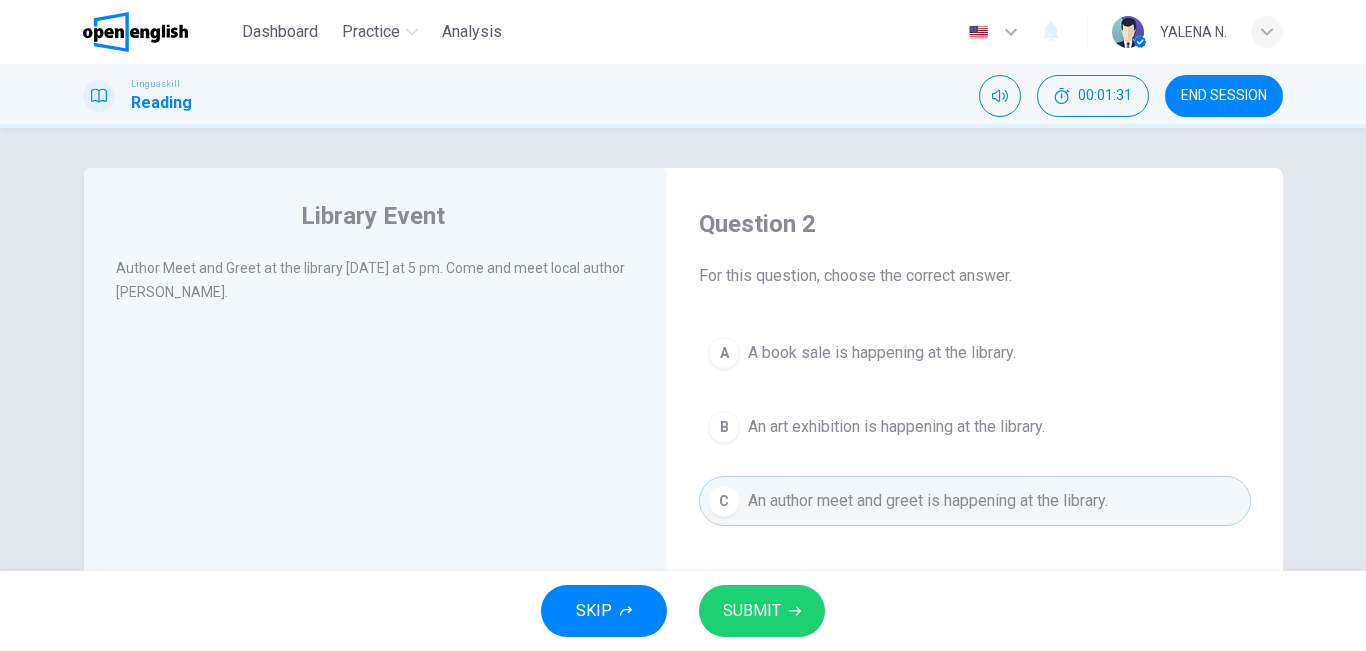 click on "SUBMIT" at bounding box center [752, 611] 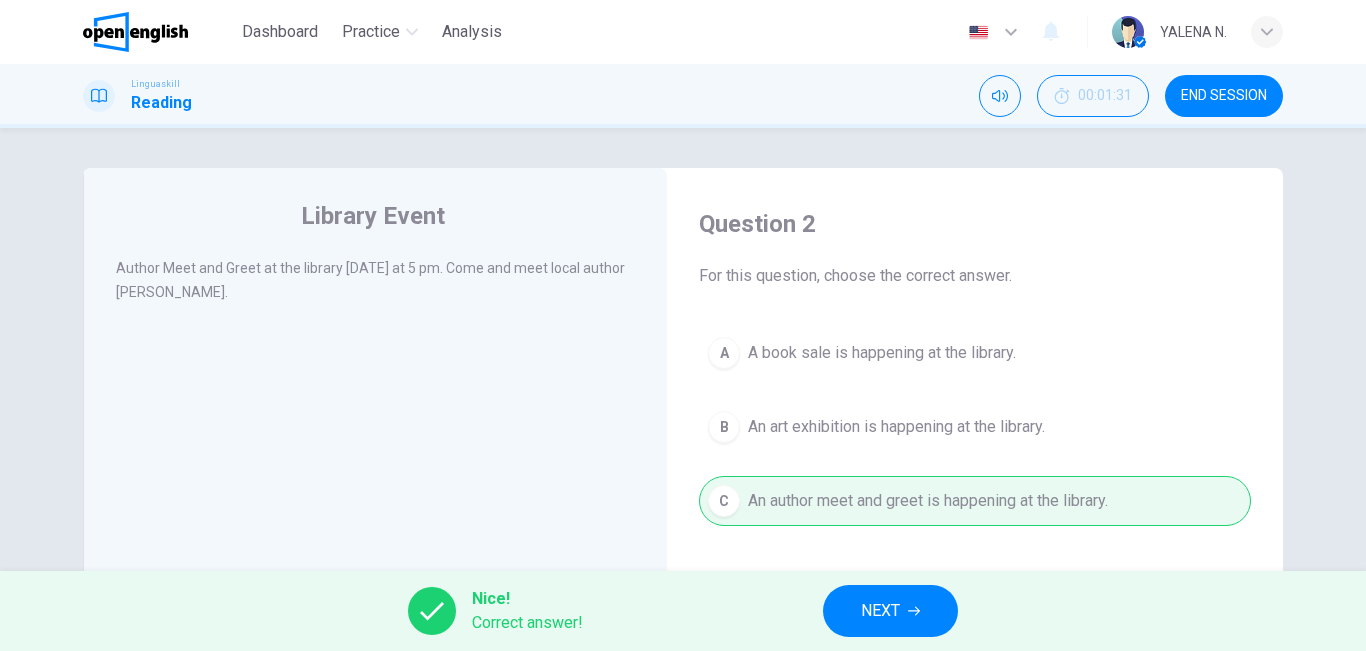 click on "NEXT" at bounding box center (890, 611) 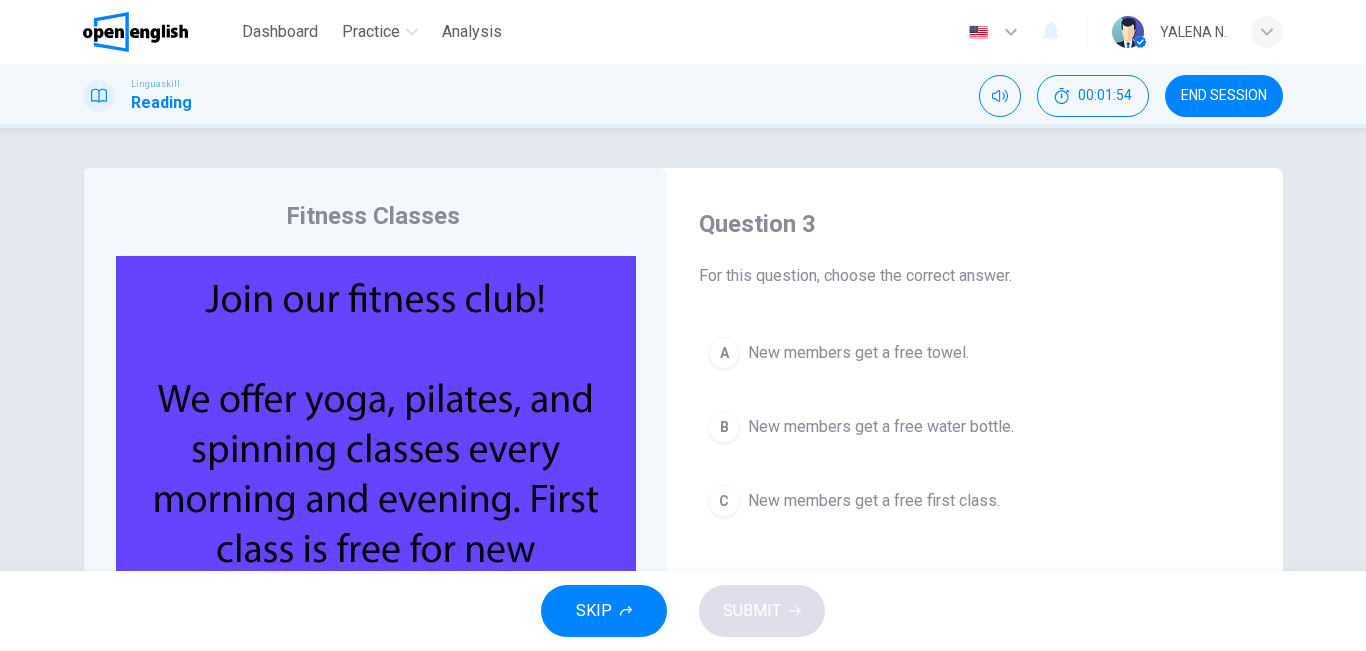 click on "C New members get a free first class." at bounding box center (975, 501) 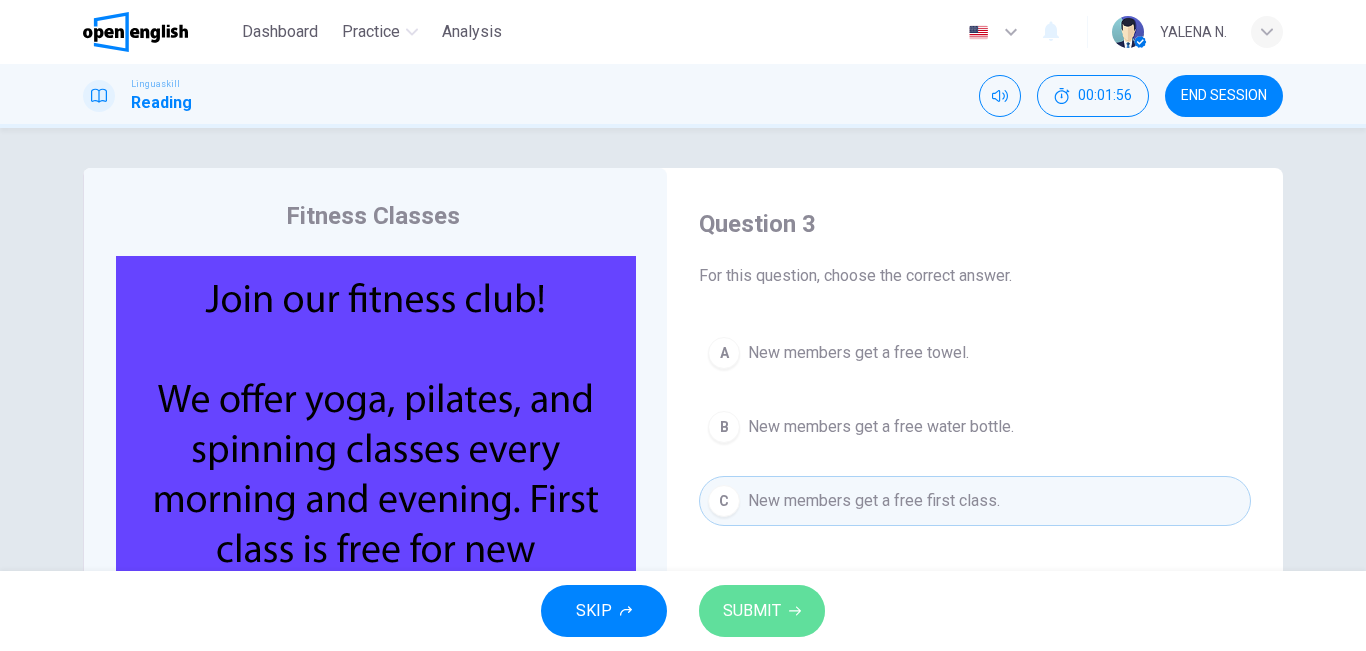 click on "SUBMIT" at bounding box center (752, 611) 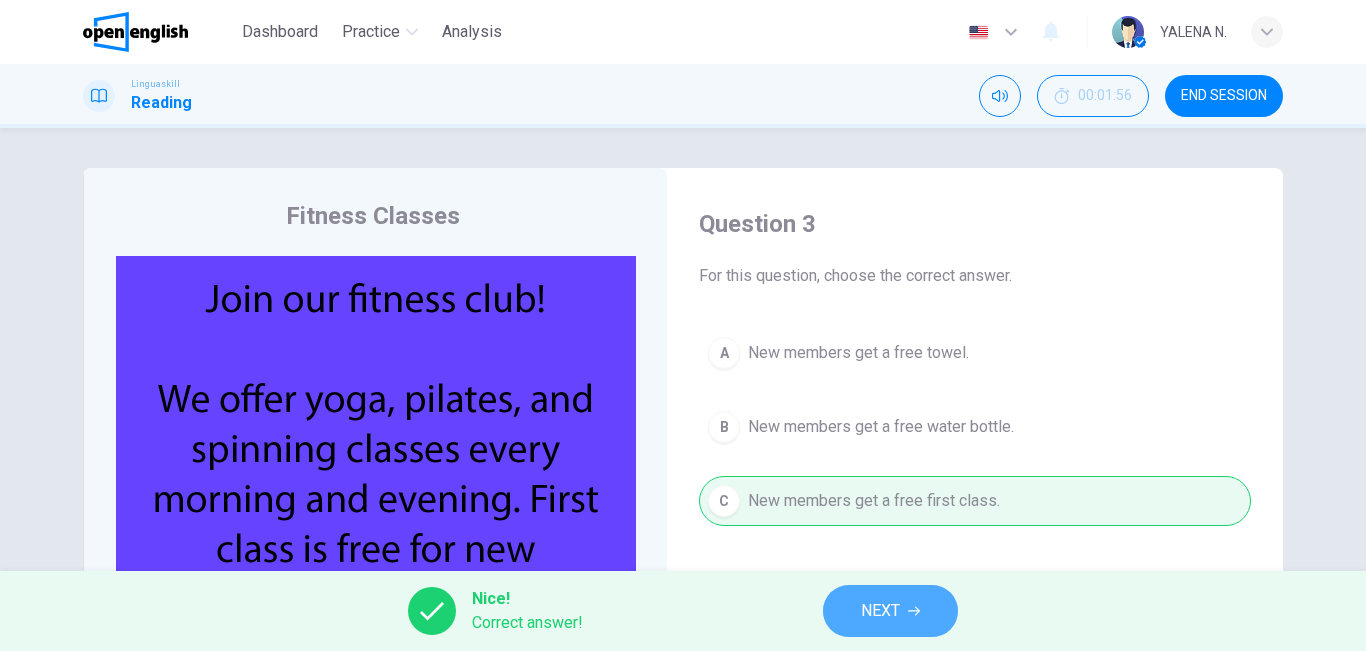 click on "NEXT" at bounding box center (890, 611) 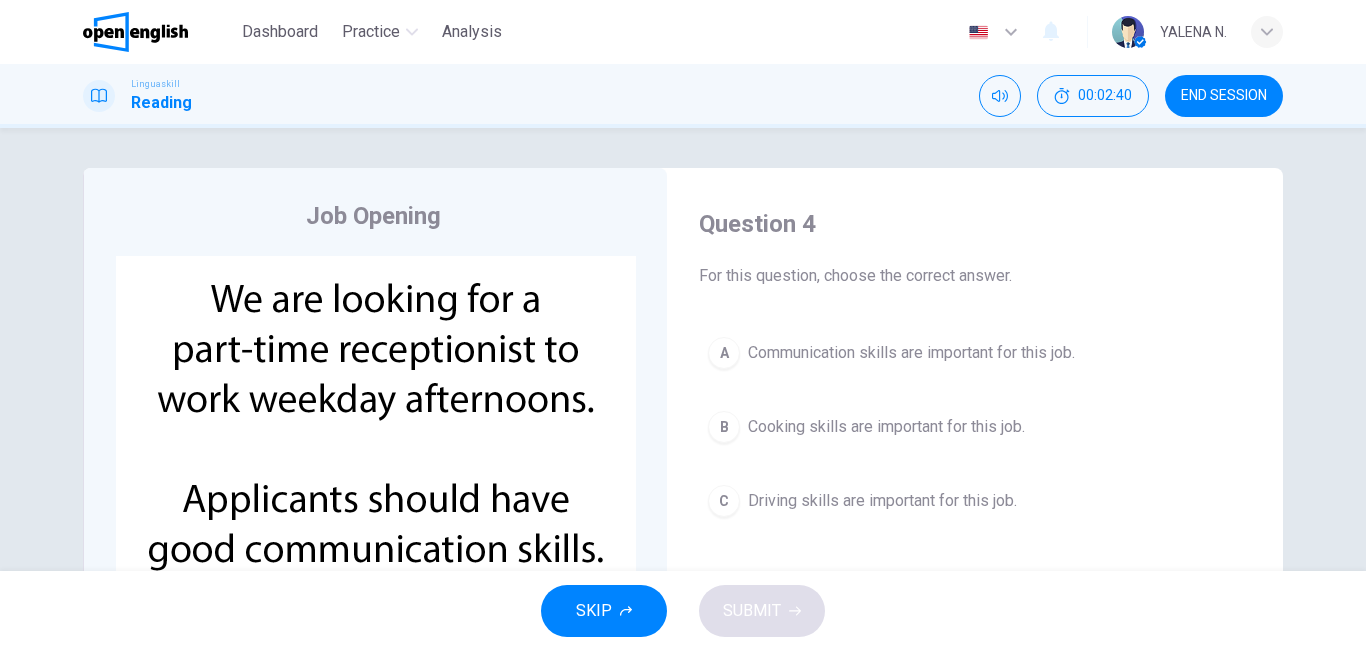 click on "A Communication skills are important for this job." at bounding box center (975, 353) 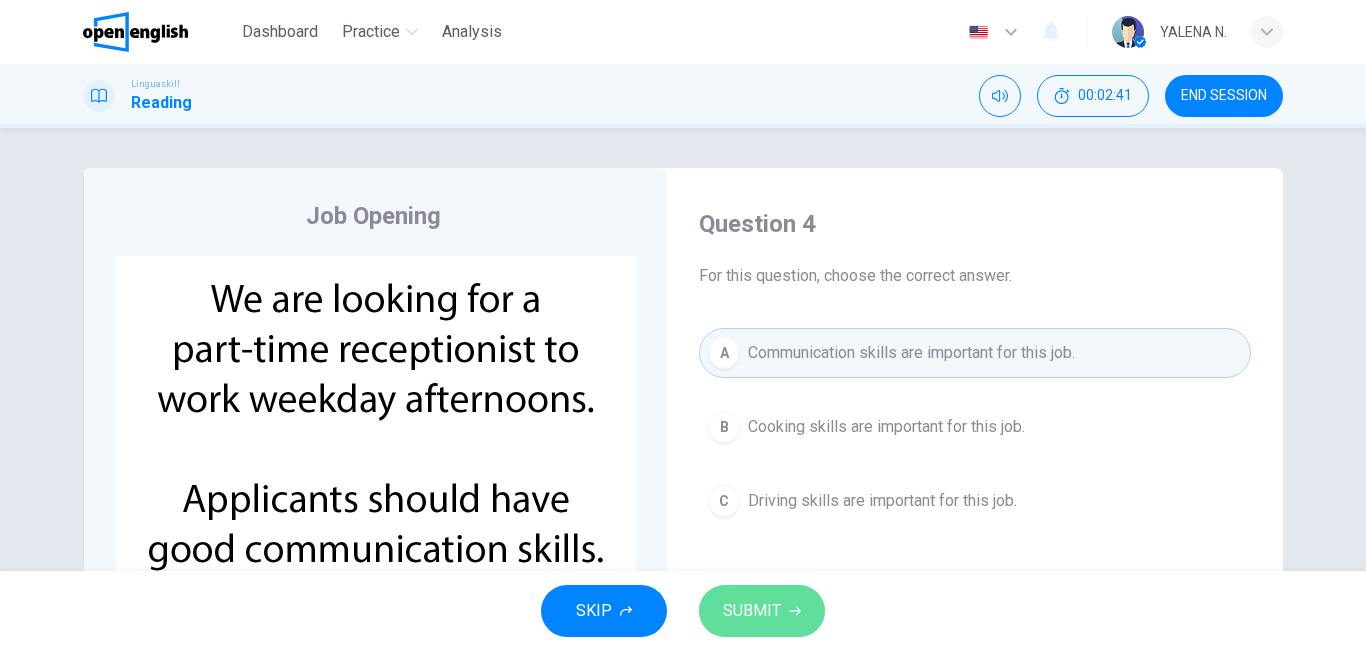 click on "SUBMIT" at bounding box center [752, 611] 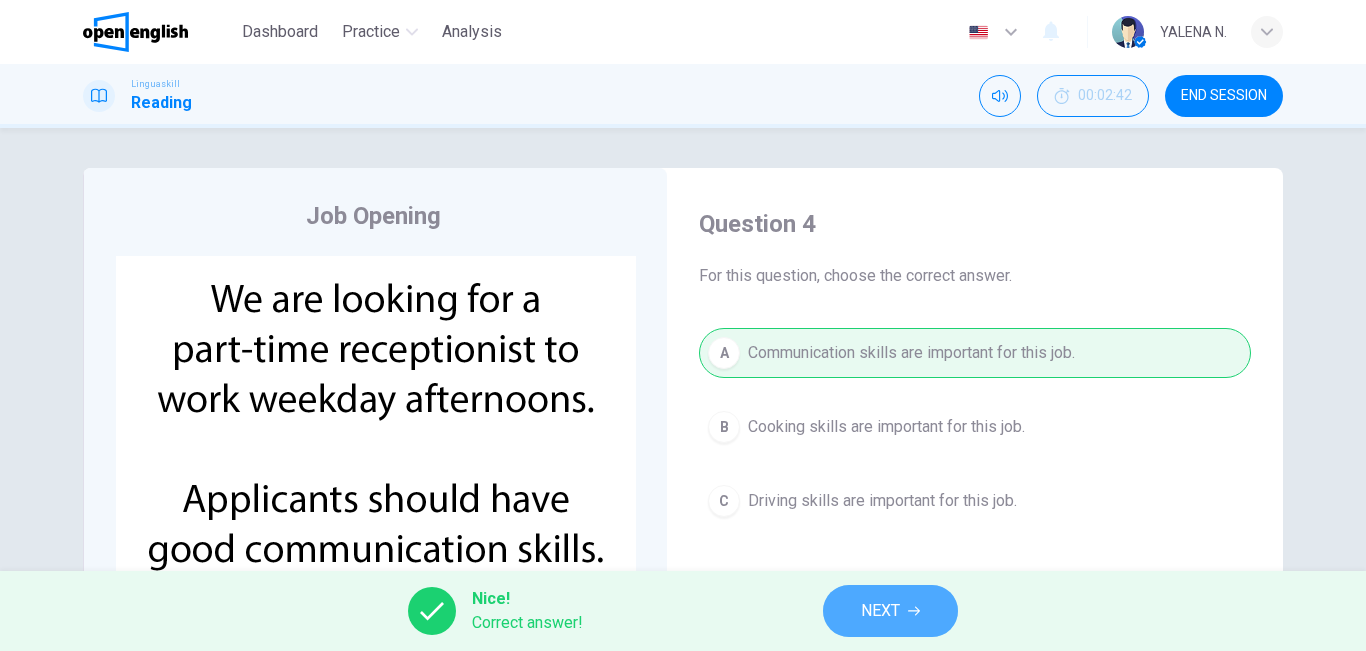 click on "NEXT" at bounding box center [890, 611] 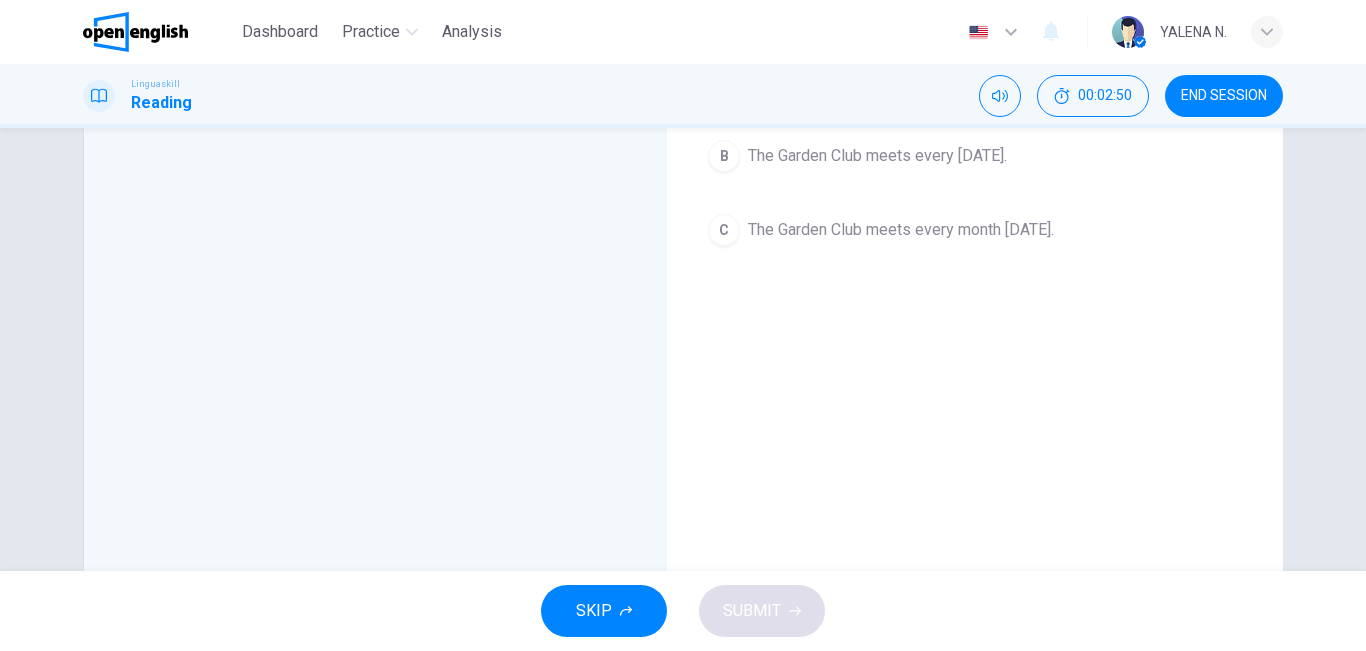 scroll, scrollTop: 0, scrollLeft: 0, axis: both 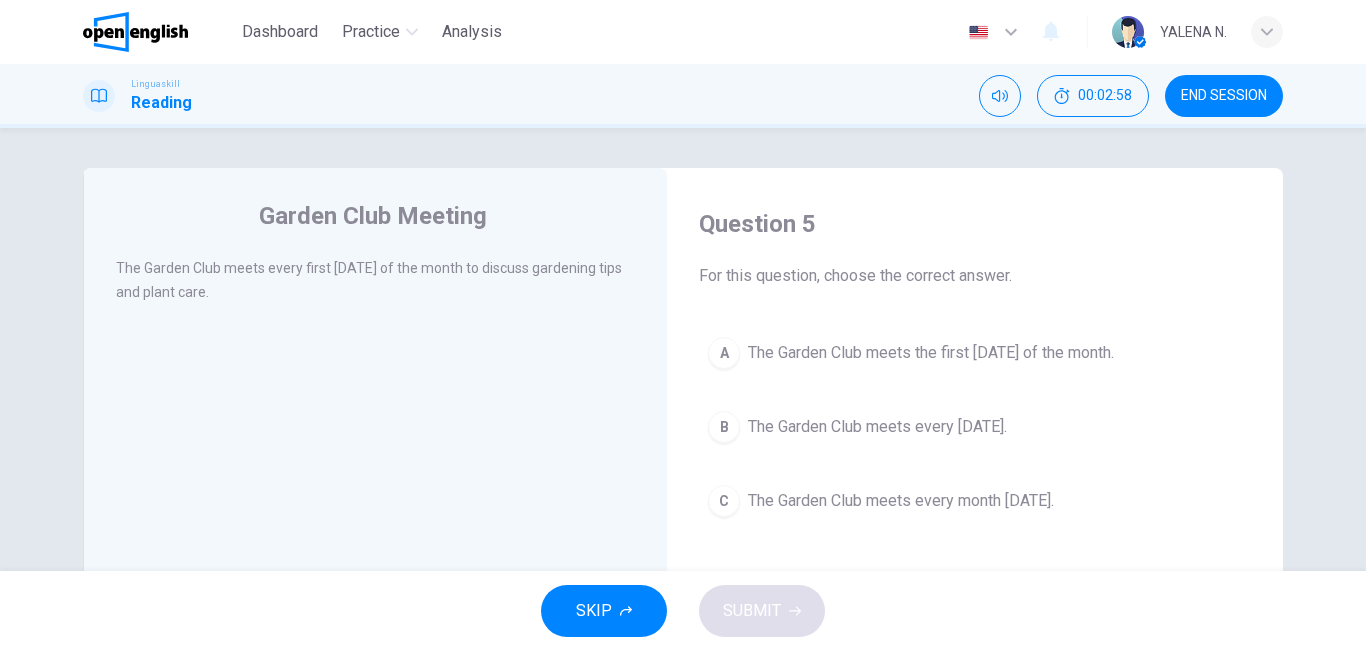 click on "The Garden Club meets every month [DATE]." at bounding box center [901, 501] 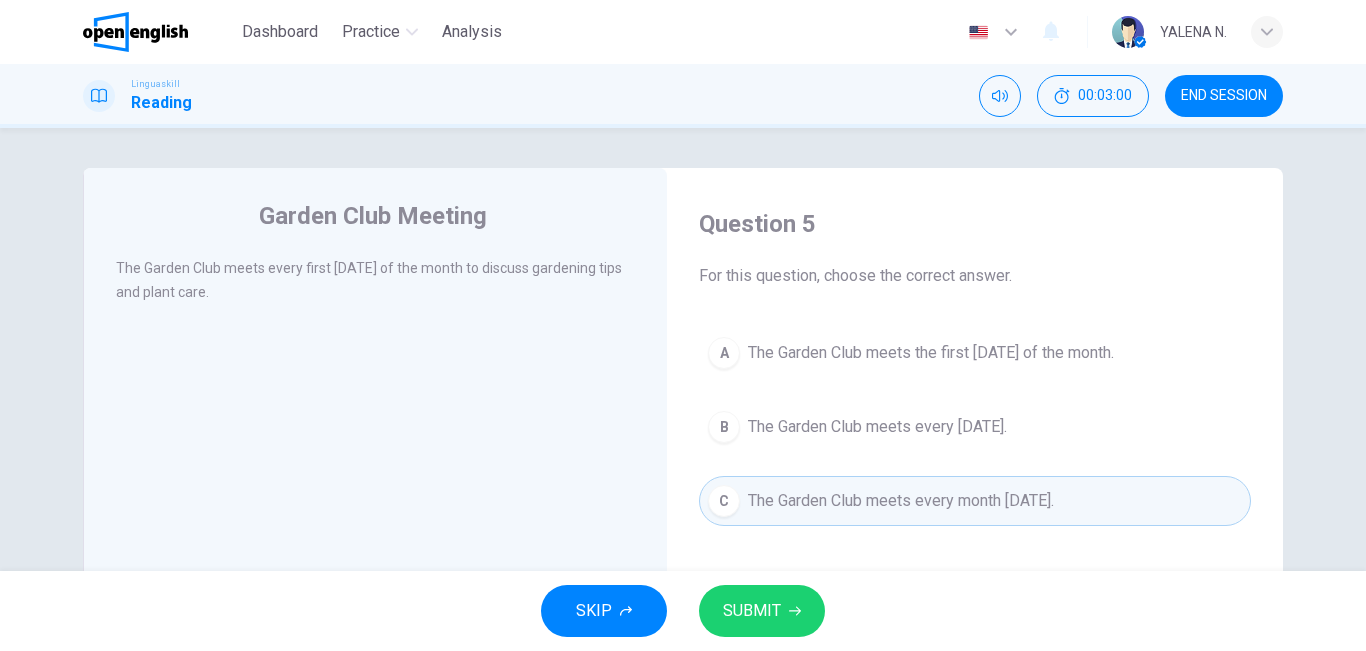 click on "The Garden Club meets the first [DATE] of the month." at bounding box center [931, 353] 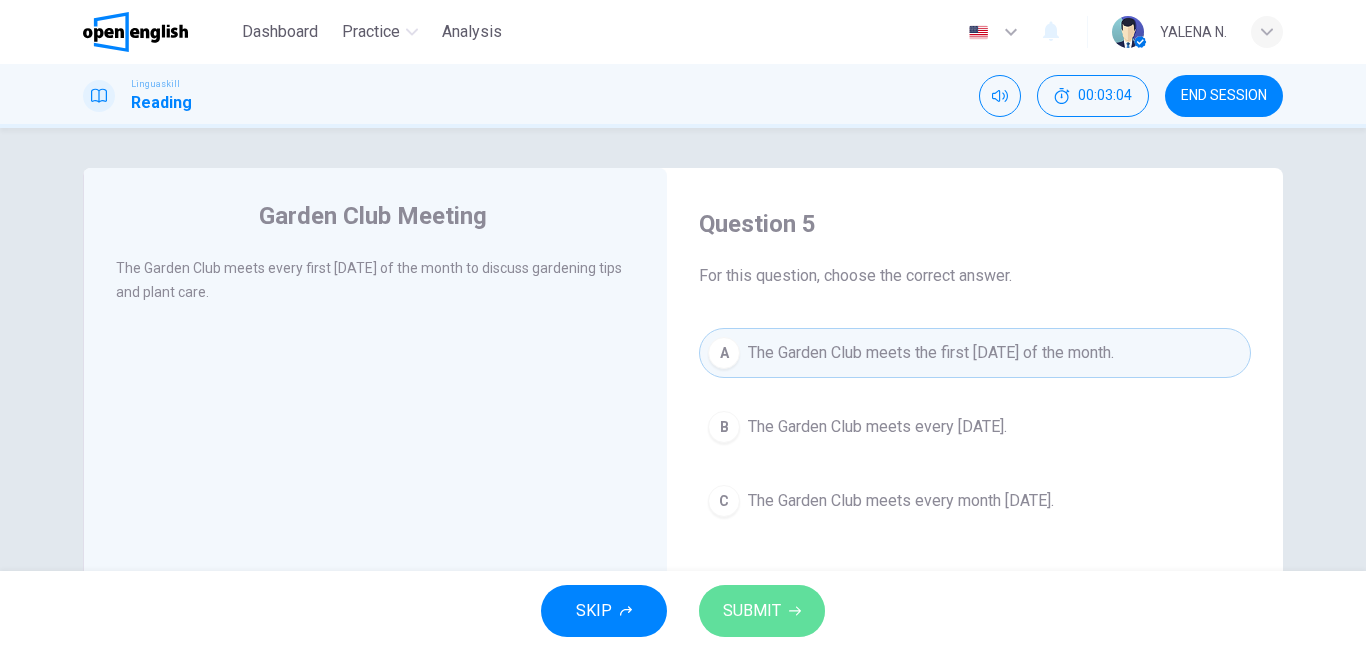 click on "SUBMIT" at bounding box center (762, 611) 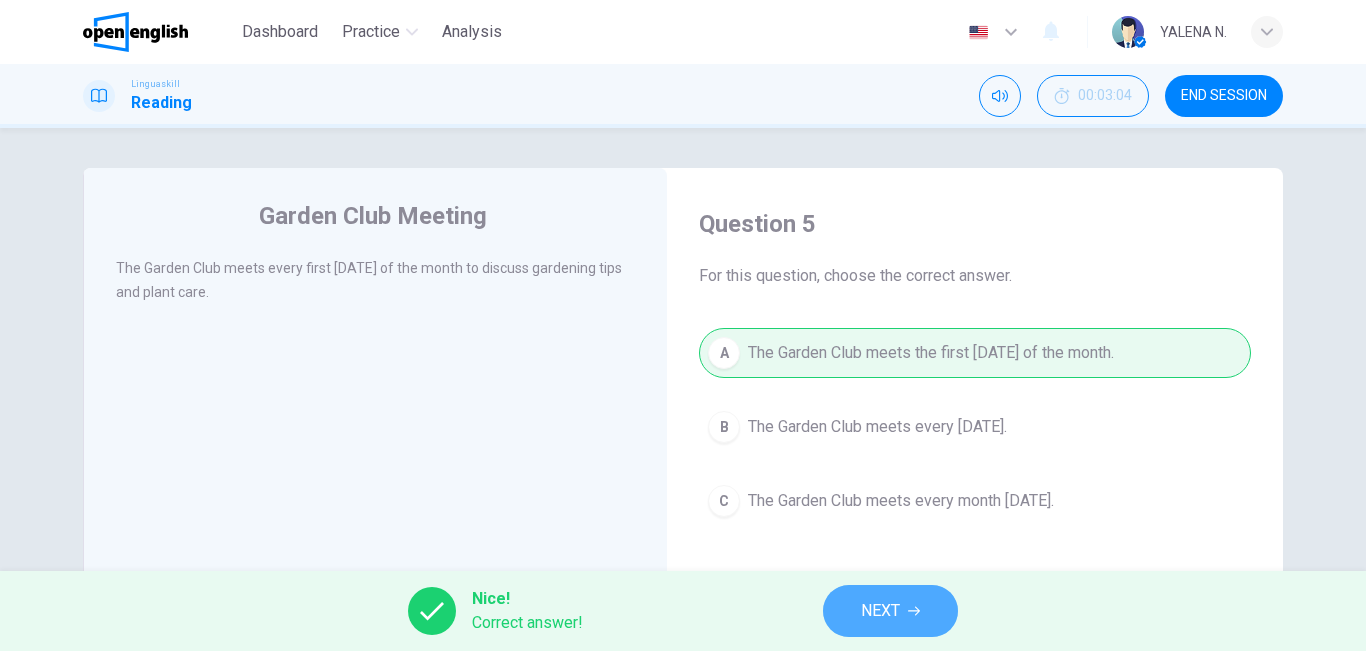 click on "NEXT" at bounding box center [880, 611] 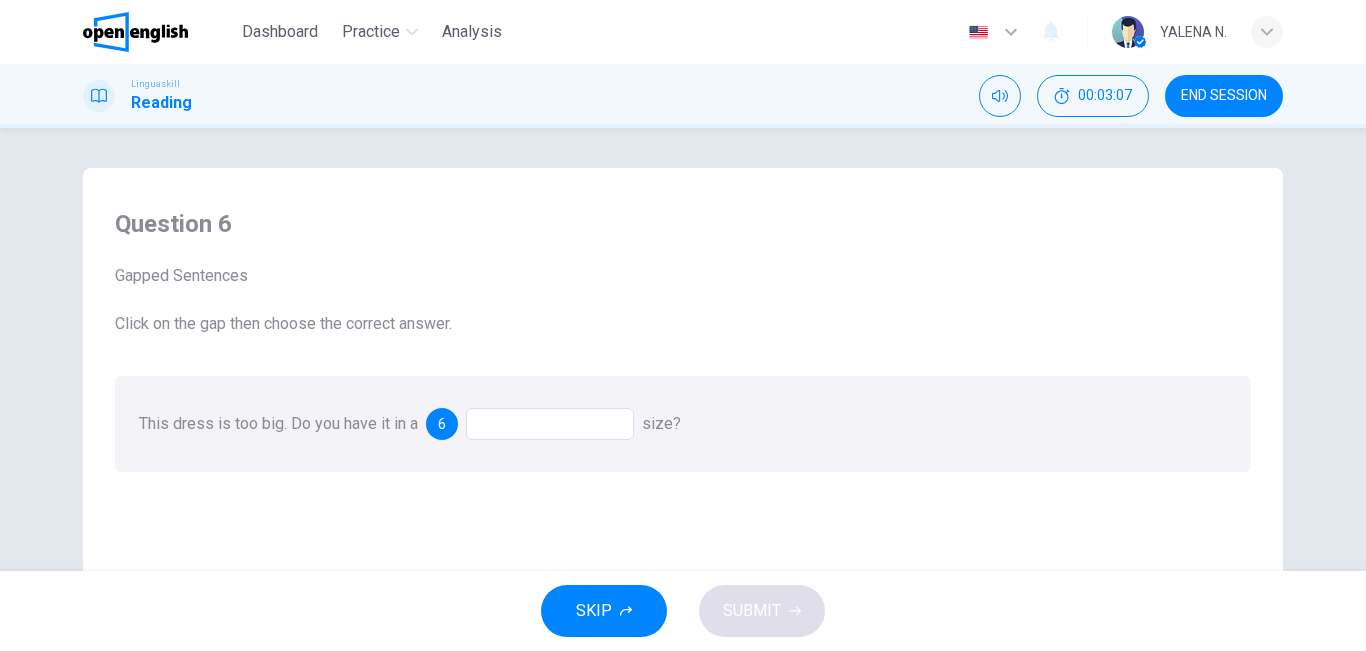 click on "This dress is too big. Do you have it in a  6  size?" at bounding box center [683, 424] 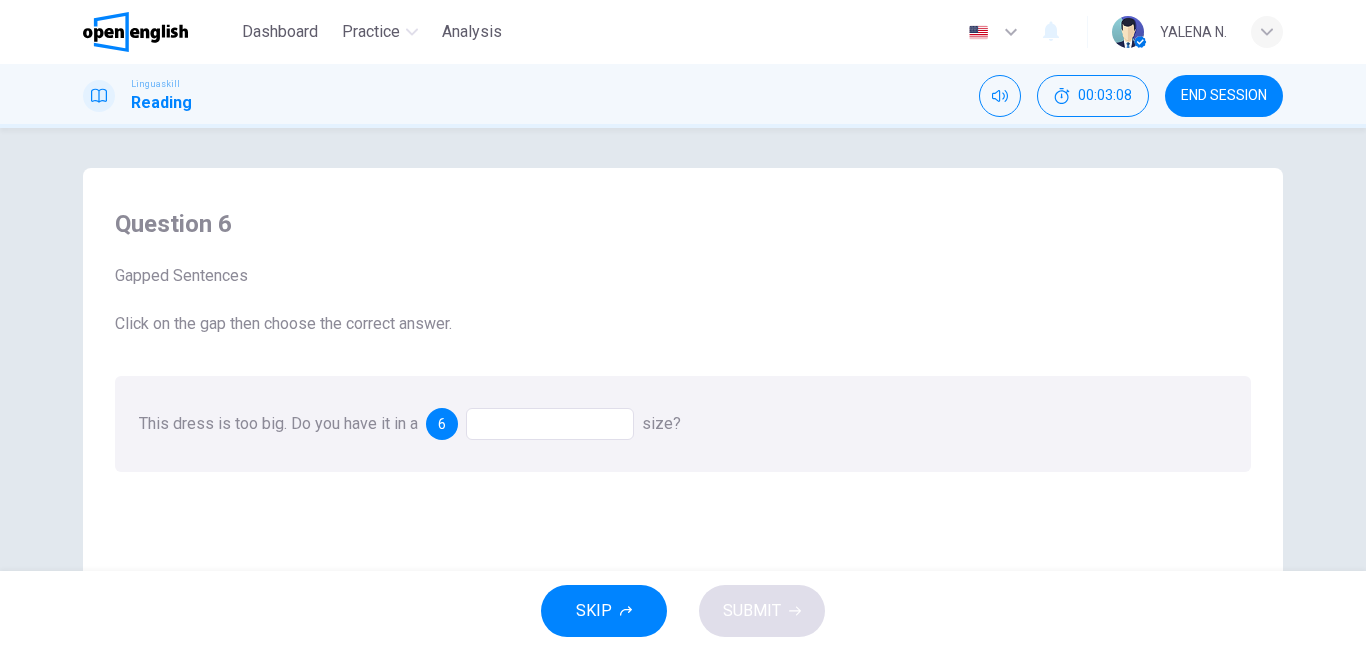 click at bounding box center [550, 424] 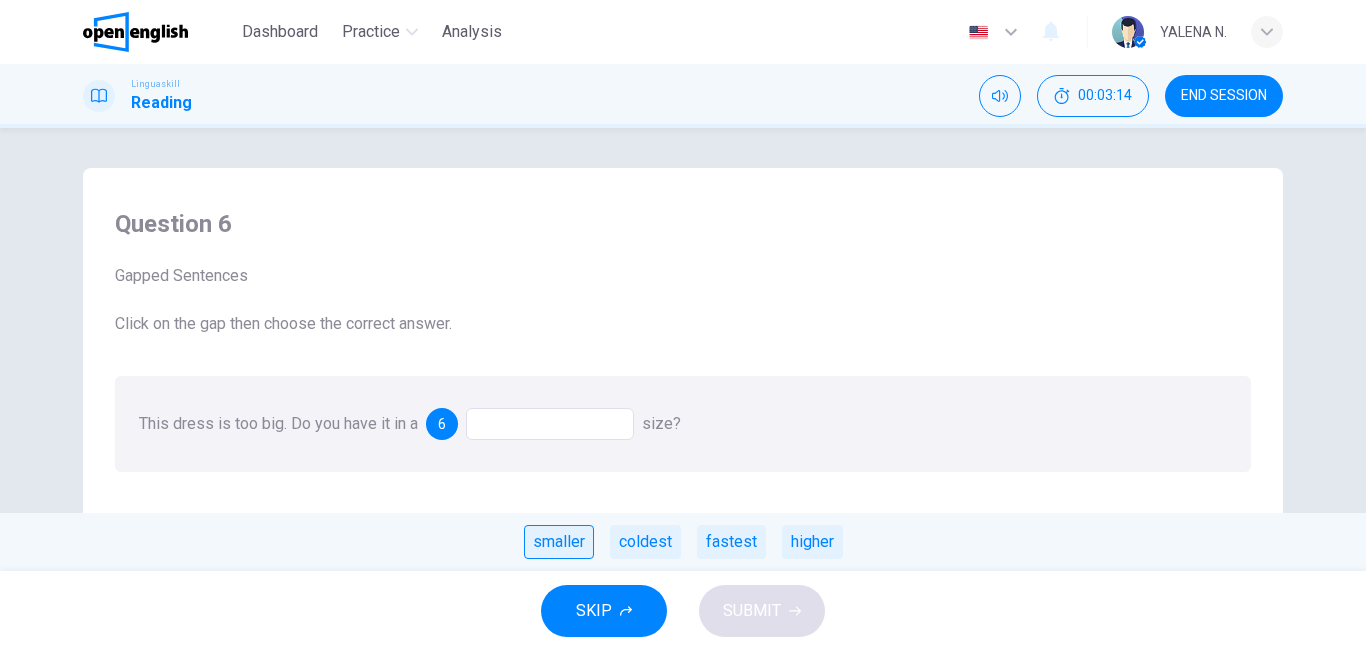 click on "smaller" at bounding box center (559, 542) 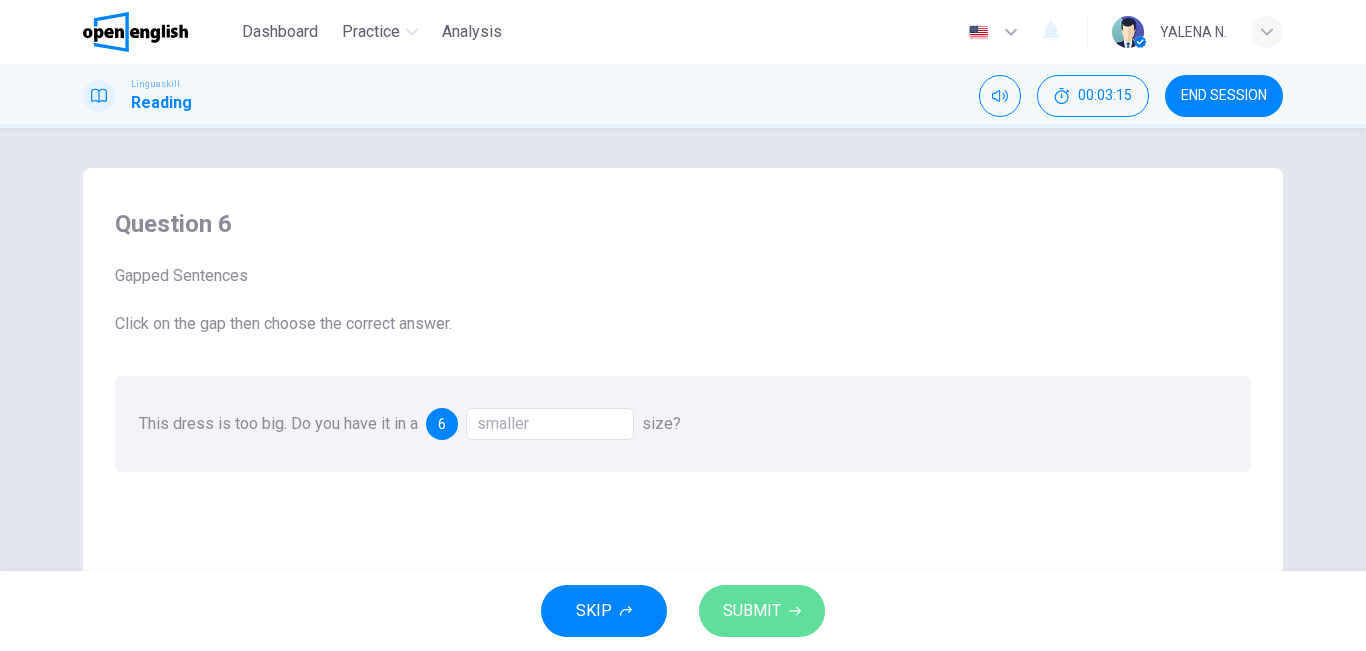click on "SUBMIT" at bounding box center (752, 611) 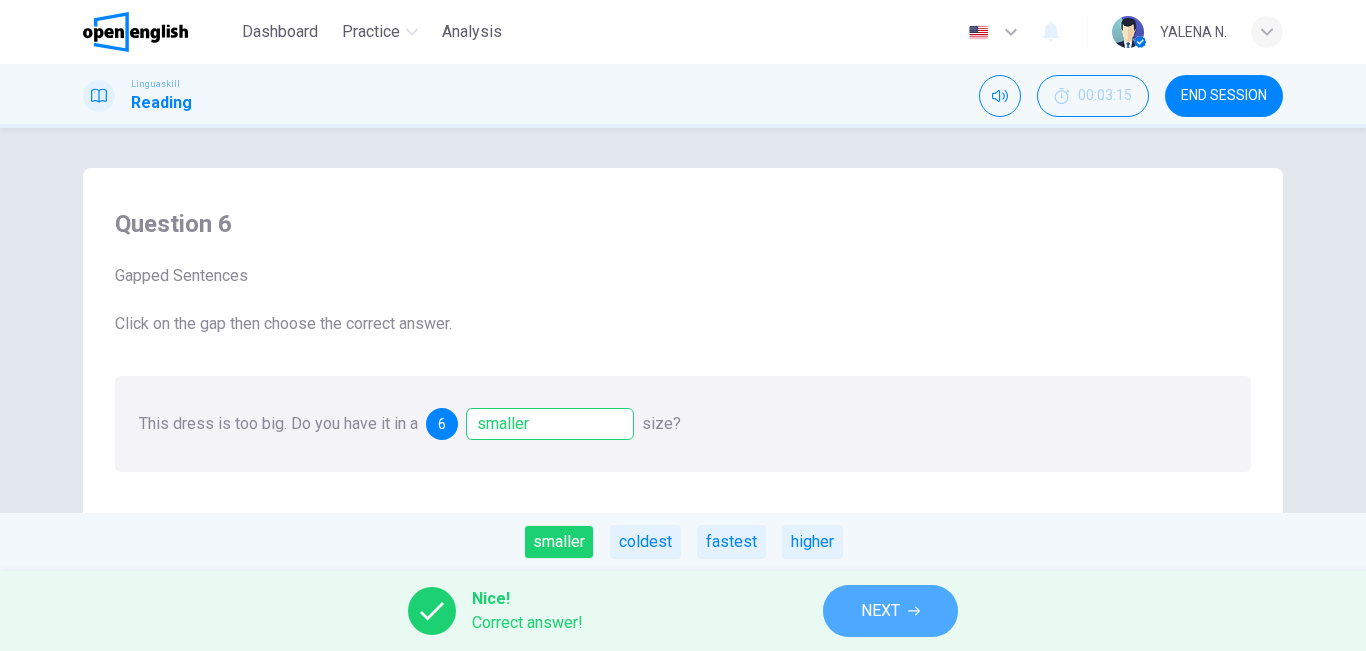 click on "NEXT" at bounding box center (890, 611) 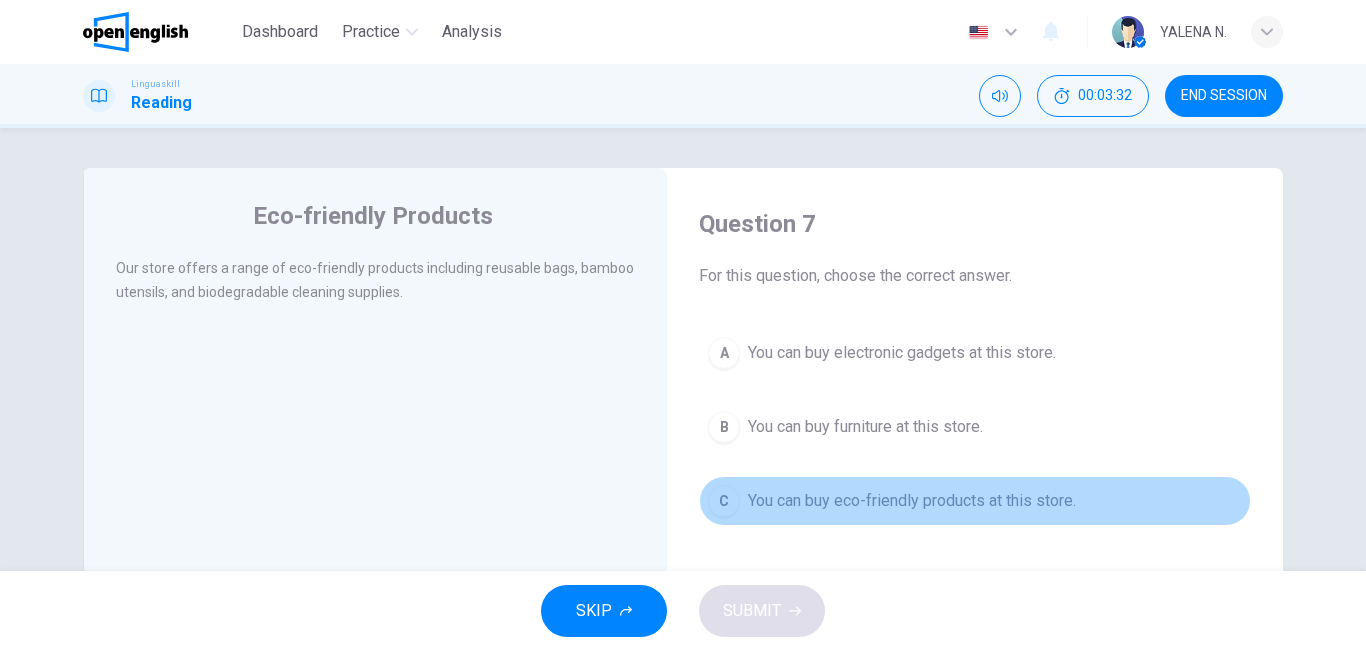 click on "You can buy eco-friendly products at this store." at bounding box center [912, 501] 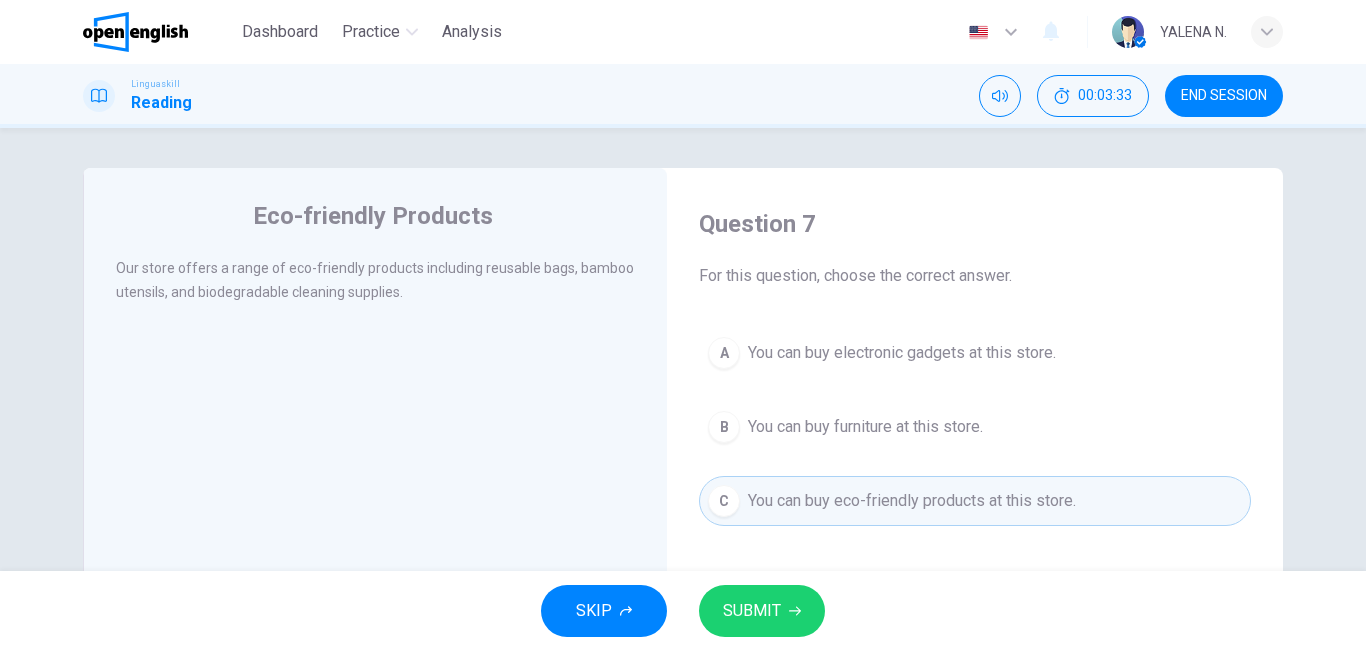 click on "SUBMIT" at bounding box center (762, 611) 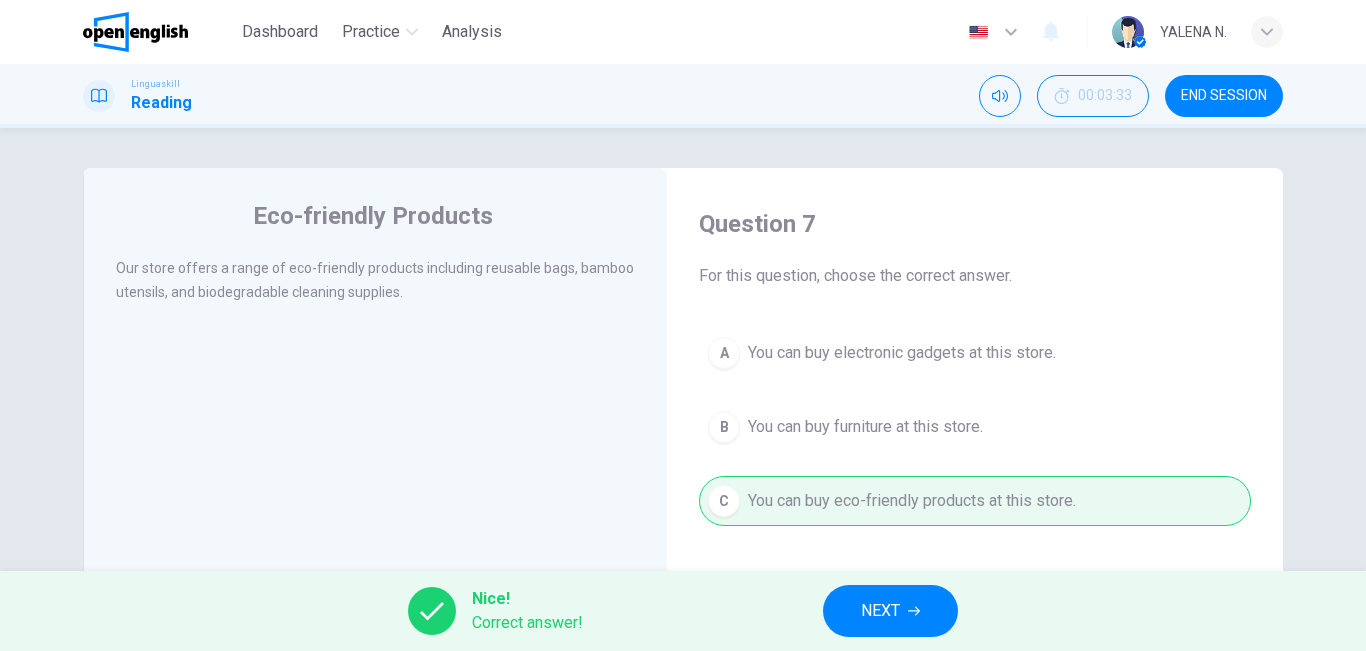 click on "NEXT" at bounding box center (880, 611) 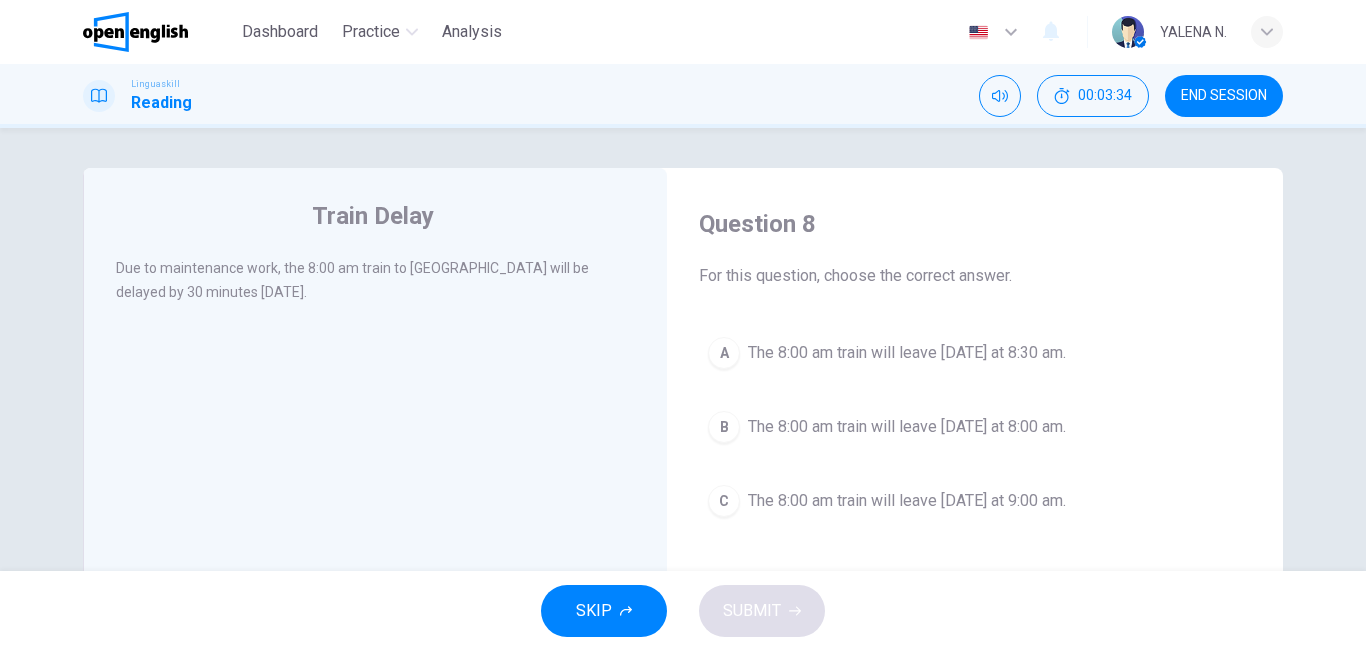 click on "SKIP SUBMIT" at bounding box center [683, 611] 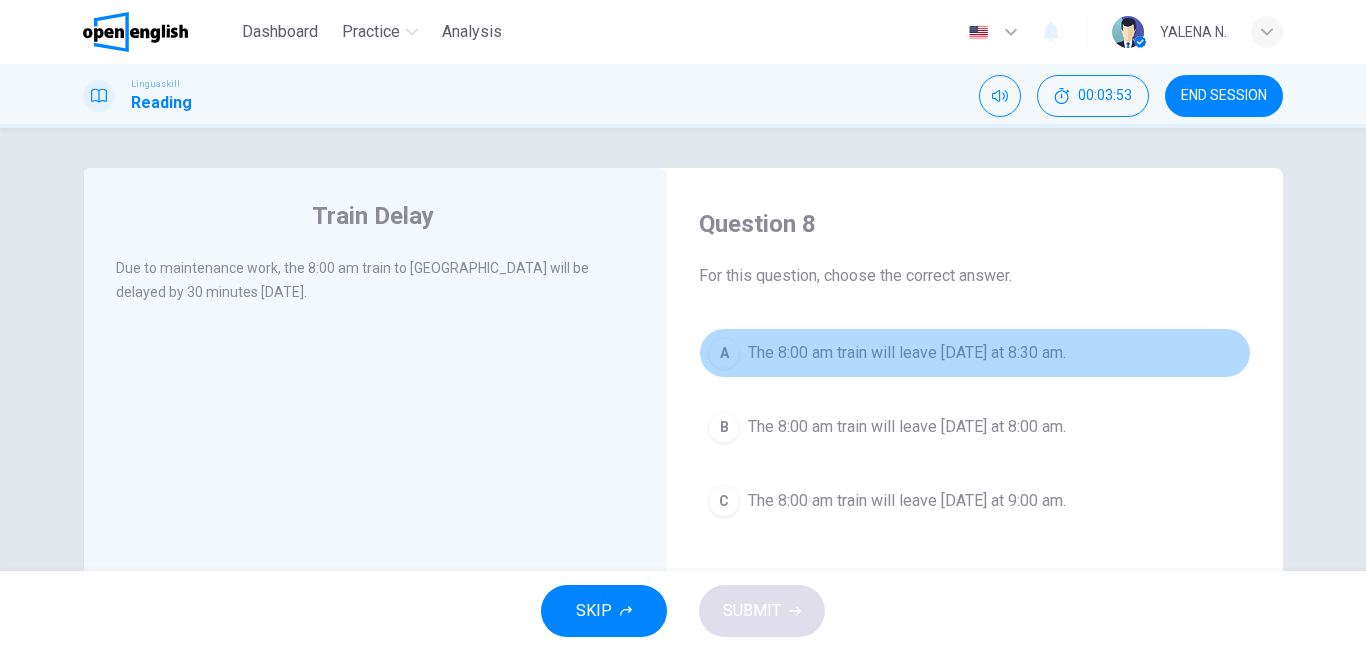 click on "A The 8:00 am train will leave [DATE] at 8:30 am." at bounding box center (975, 353) 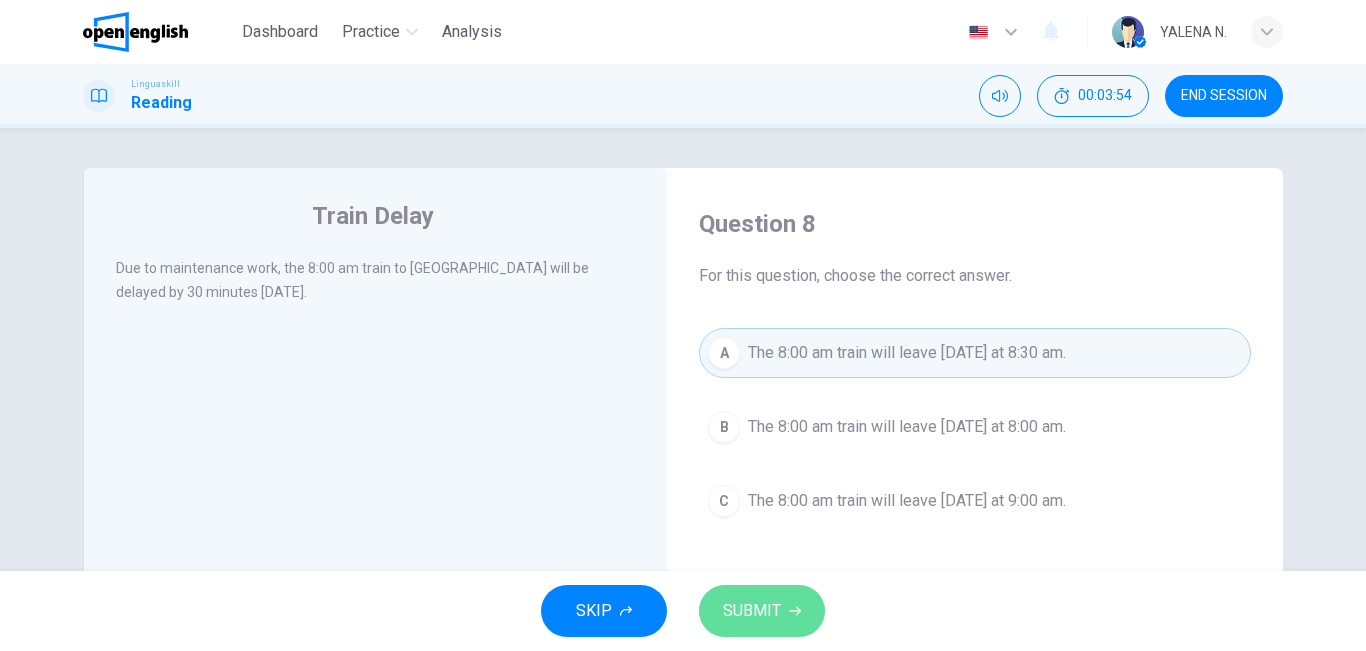 click on "SUBMIT" at bounding box center [762, 611] 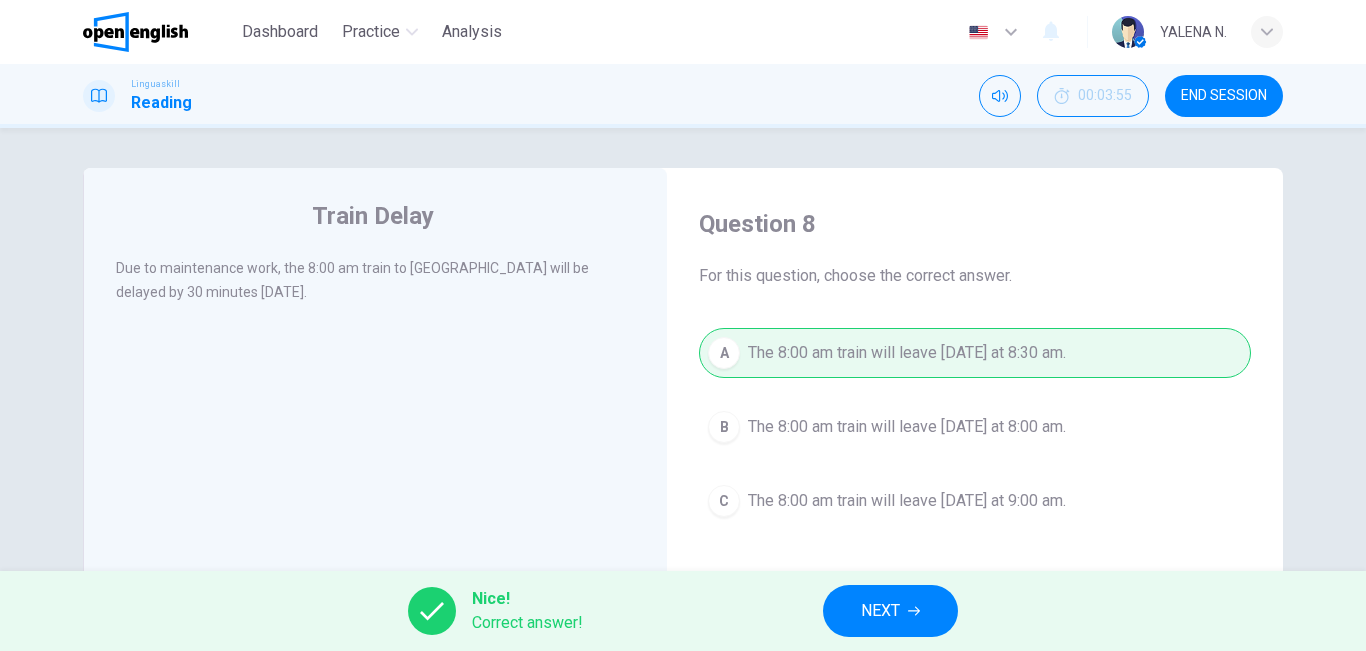 click on "NEXT" at bounding box center [890, 611] 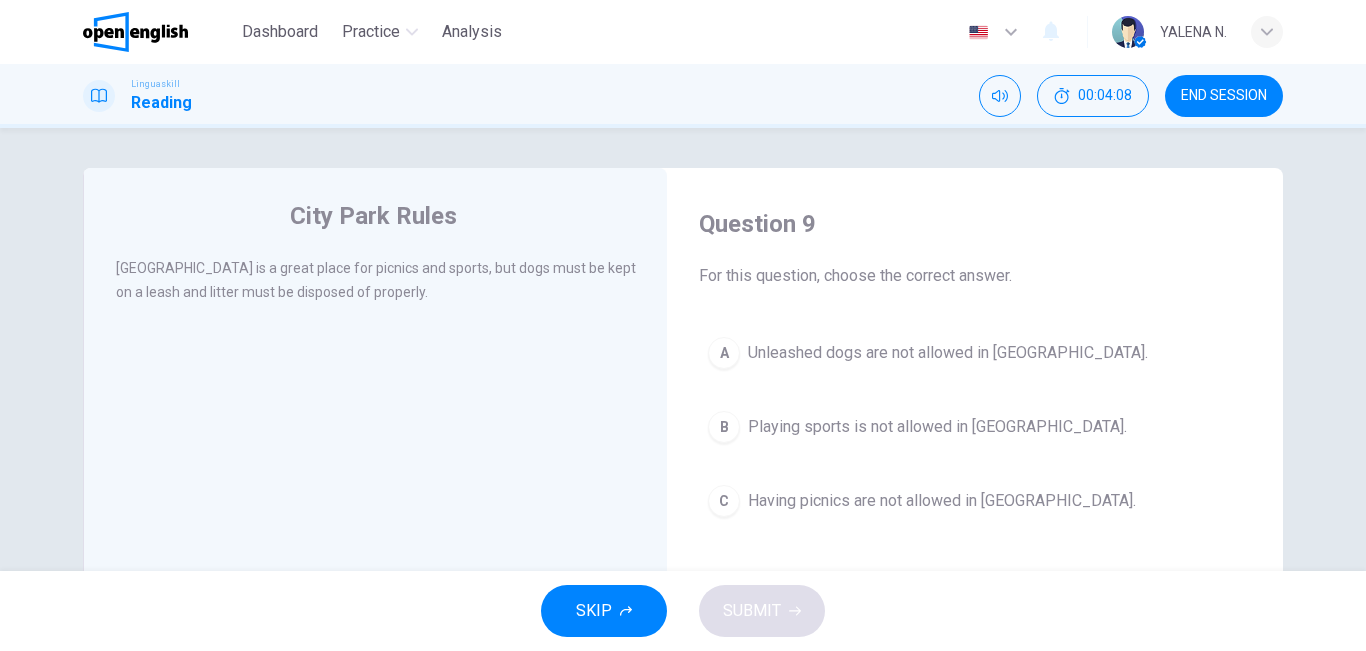 click on "Unleashed dogs are not allowed in [GEOGRAPHIC_DATA]." at bounding box center (948, 353) 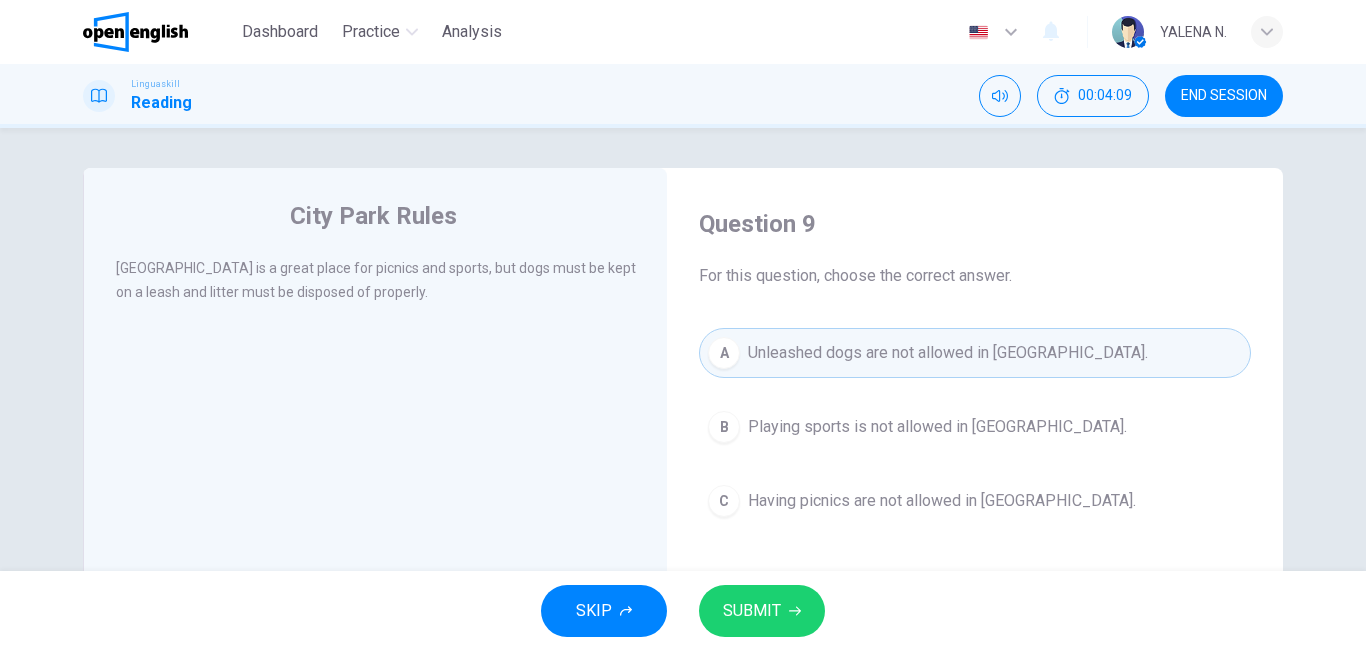 click on "SUBMIT" at bounding box center (762, 611) 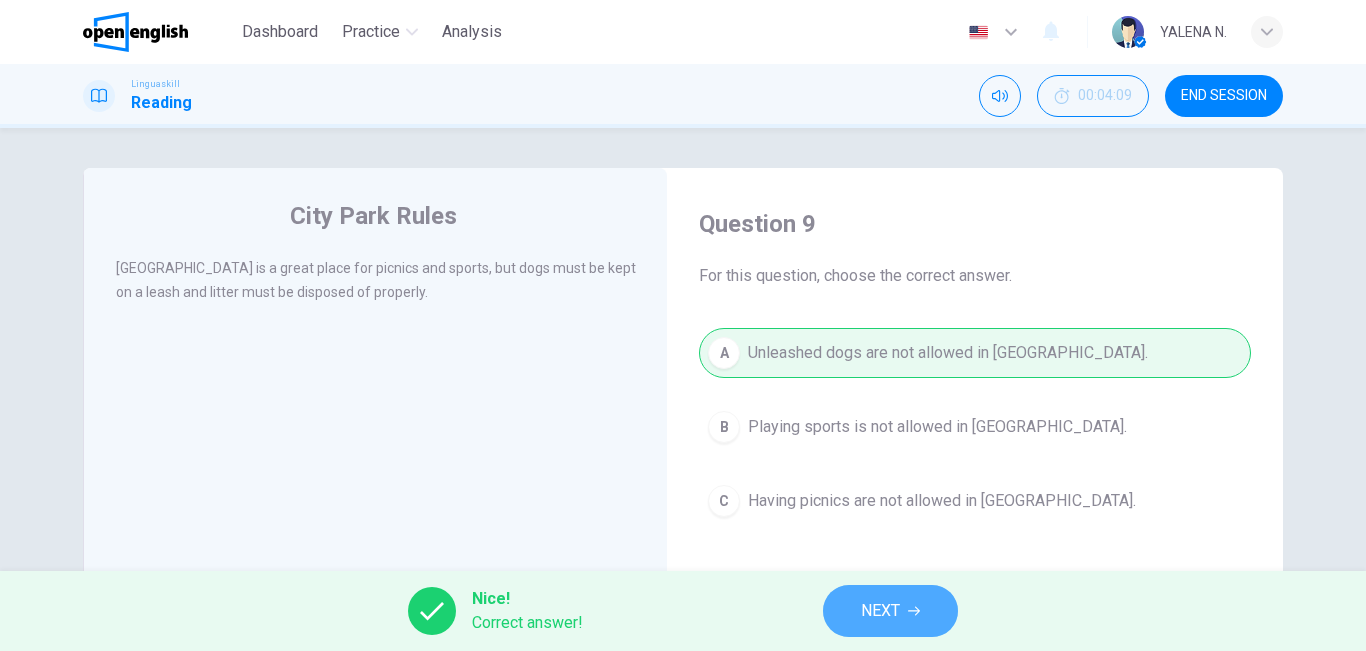 click on "NEXT" at bounding box center (890, 611) 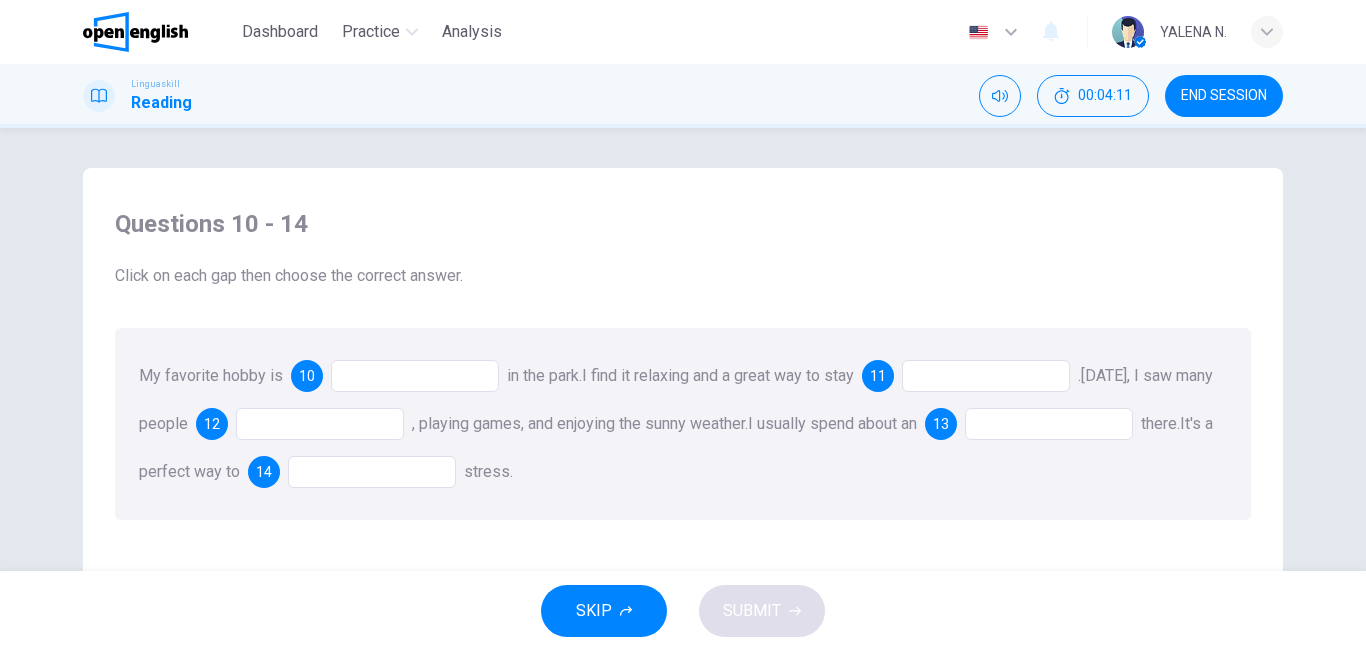 click at bounding box center [415, 376] 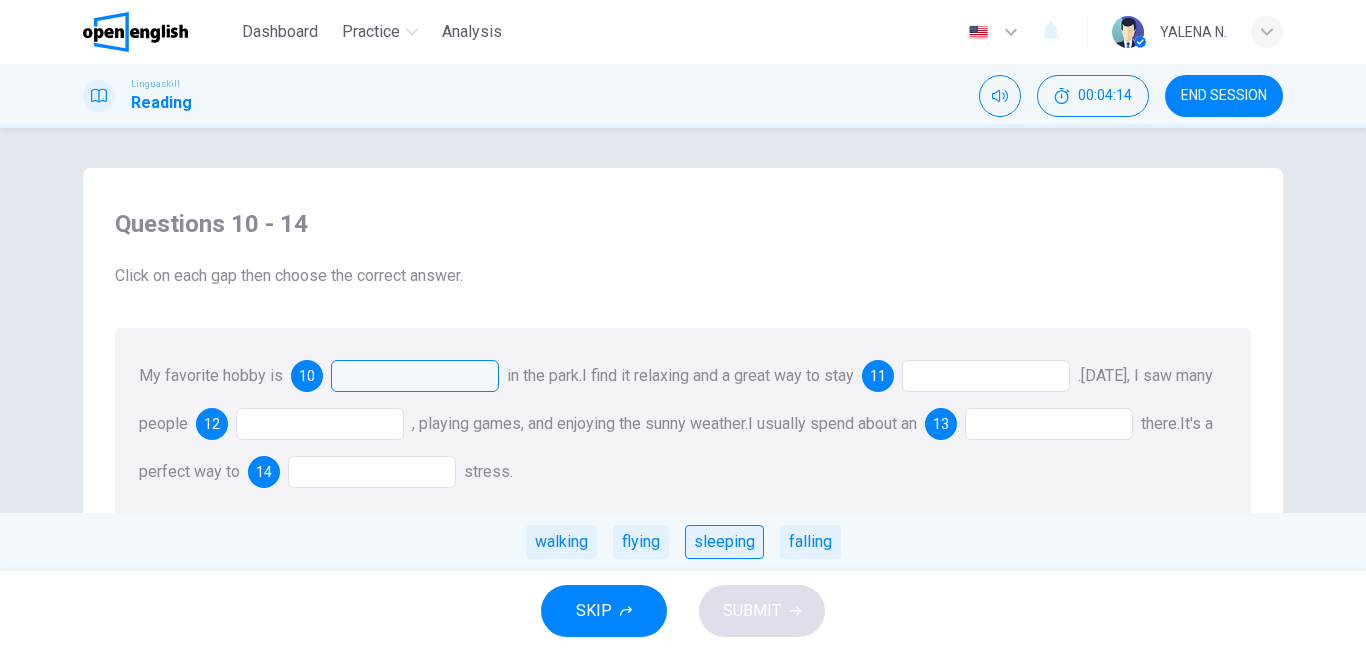 click on "sleeping" at bounding box center [724, 542] 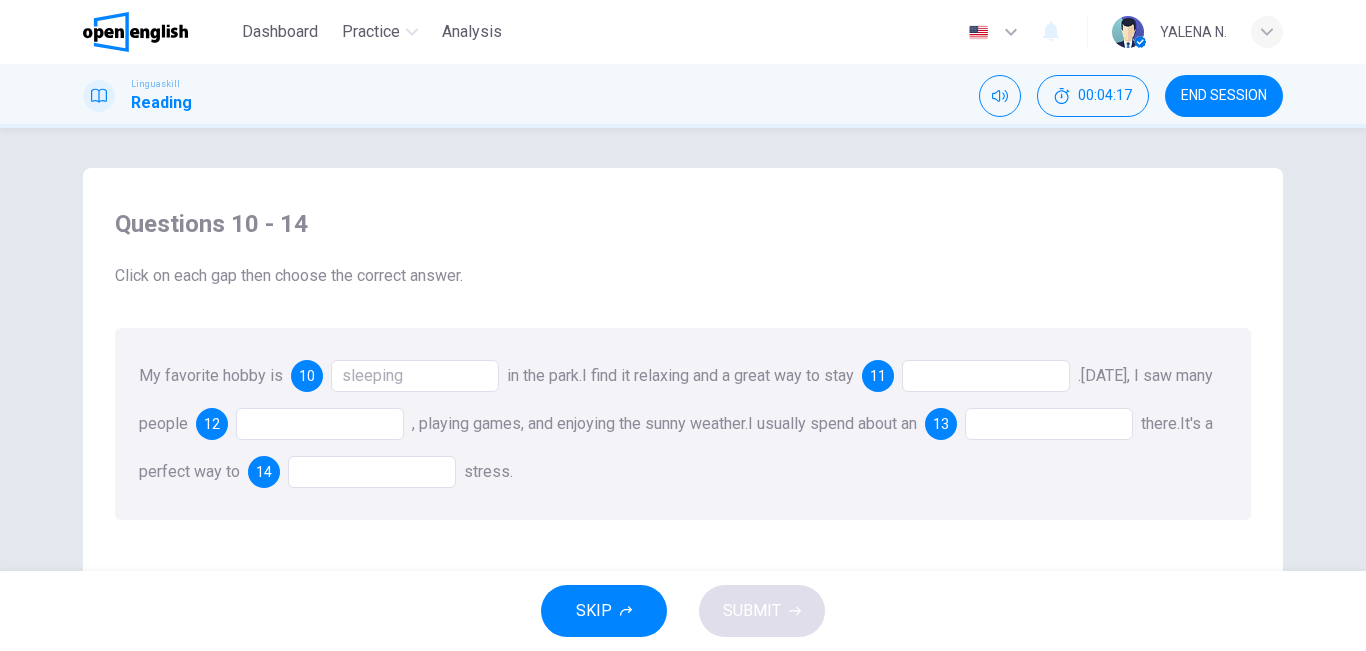 click at bounding box center [986, 376] 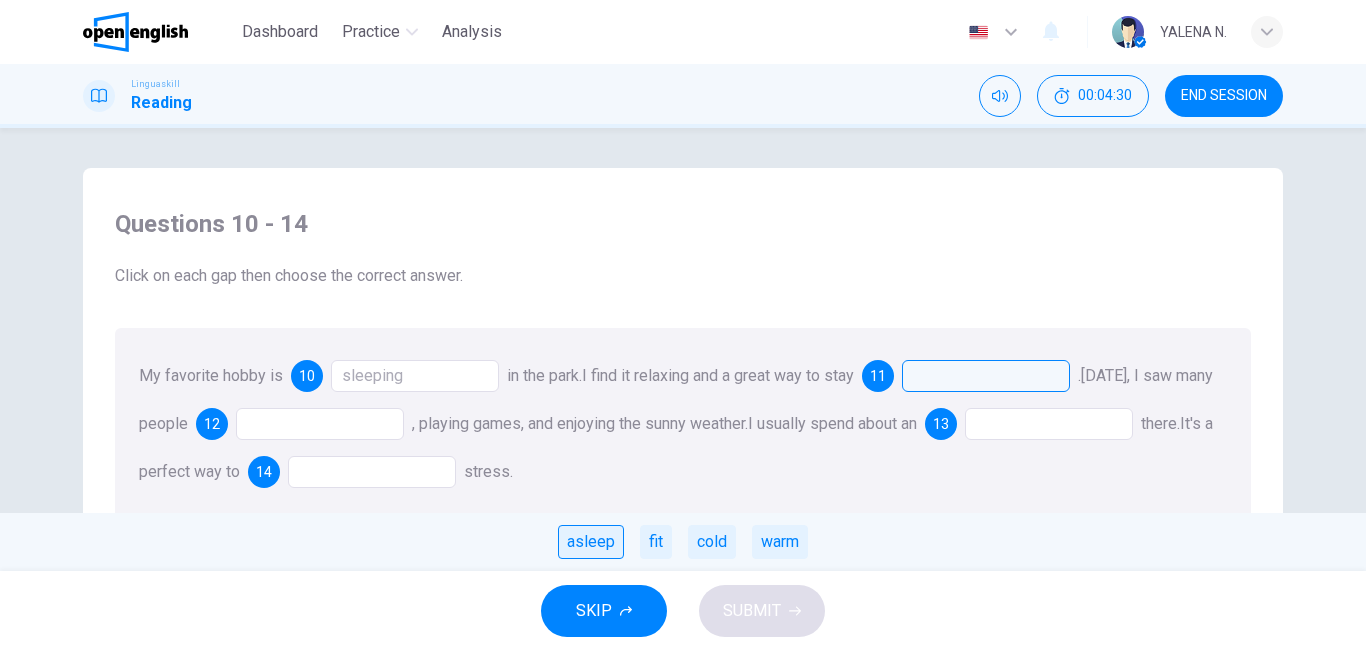 click on "asleep" at bounding box center [591, 542] 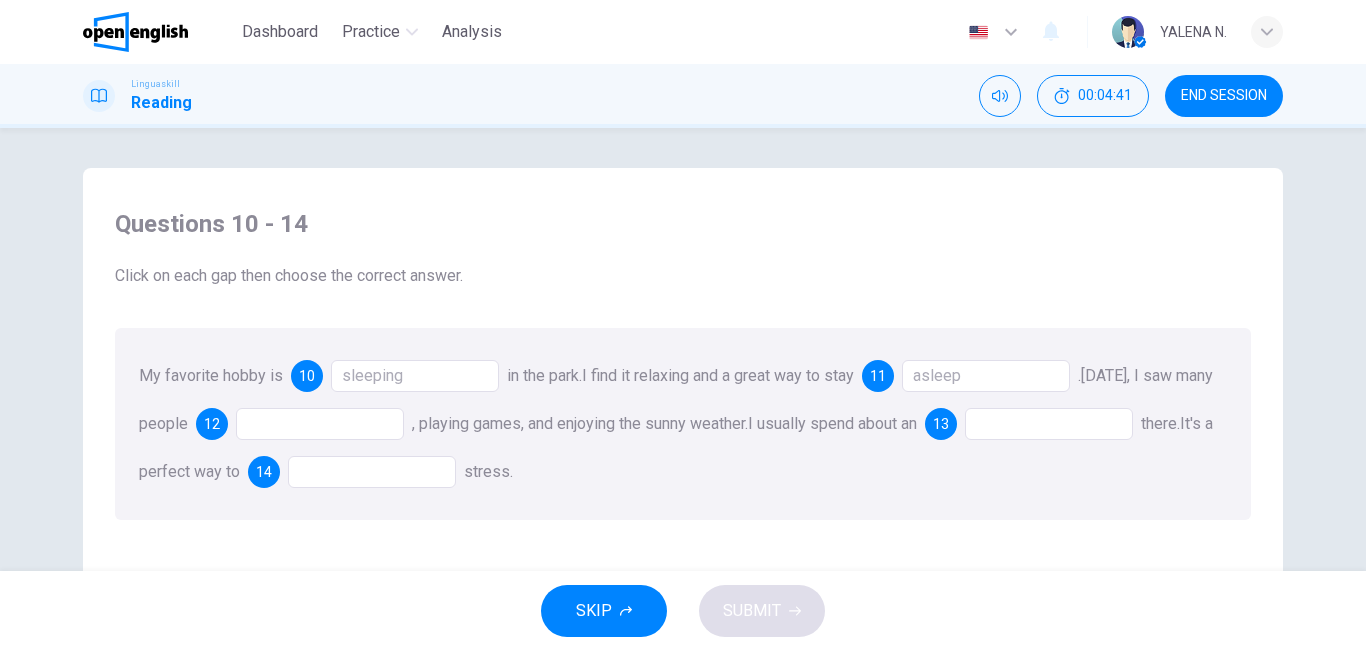 click at bounding box center [320, 424] 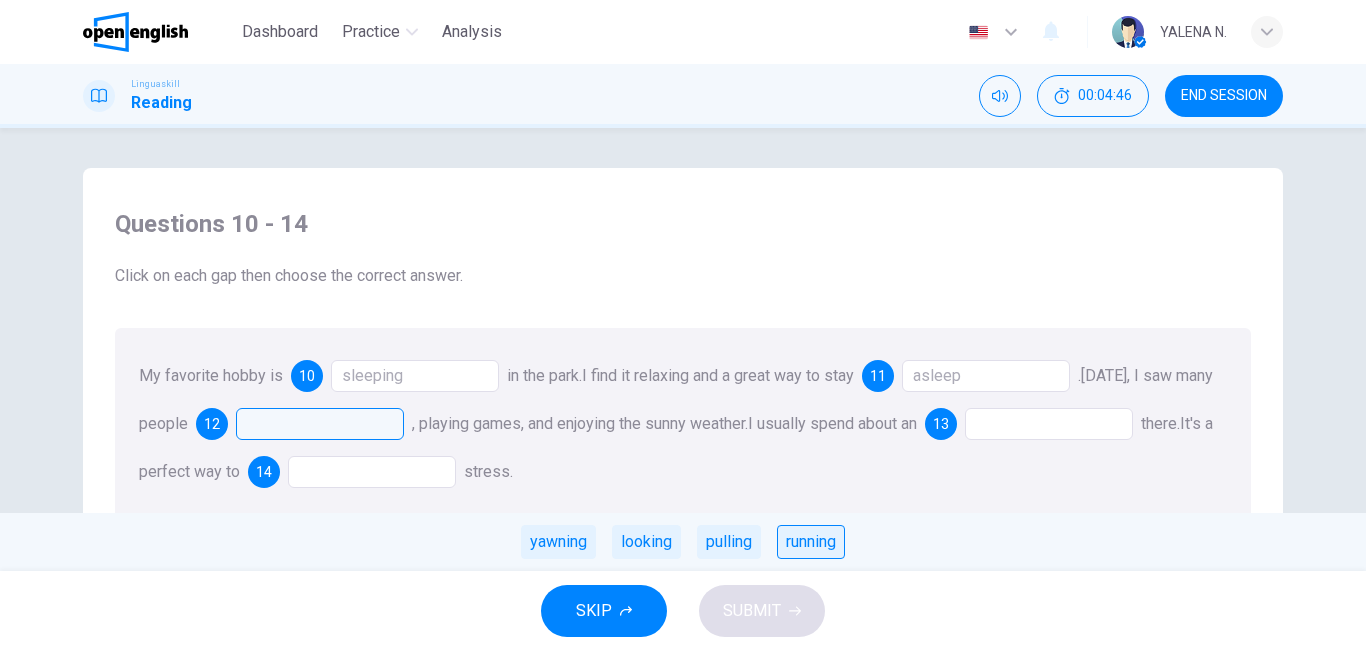 click on "running" at bounding box center (811, 542) 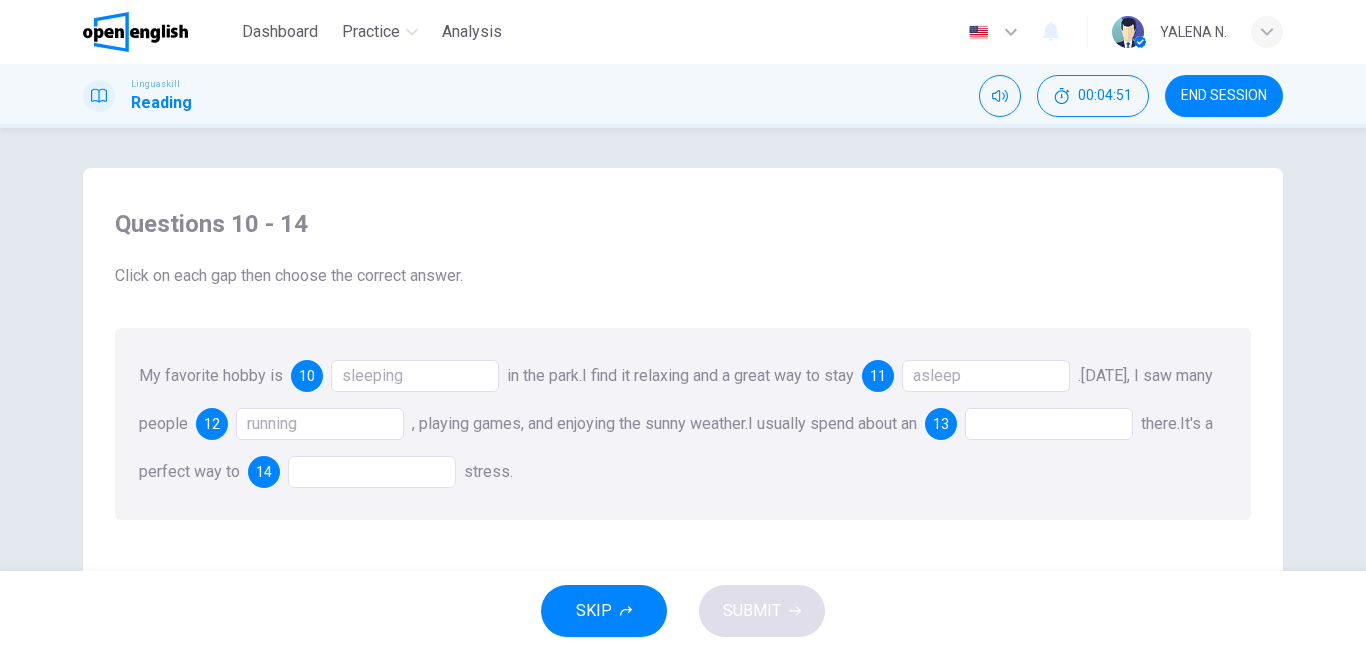 click on "My favorite hobby is  10 sleeping  in the park. I find it relaxing and a great way to stay  11 asleep . [DATE], I saw many people  12 running , playing games, and enjoying the sunny weather. I usually spend about an  13  there. It's a perfect way to  14  stress." at bounding box center [683, 424] 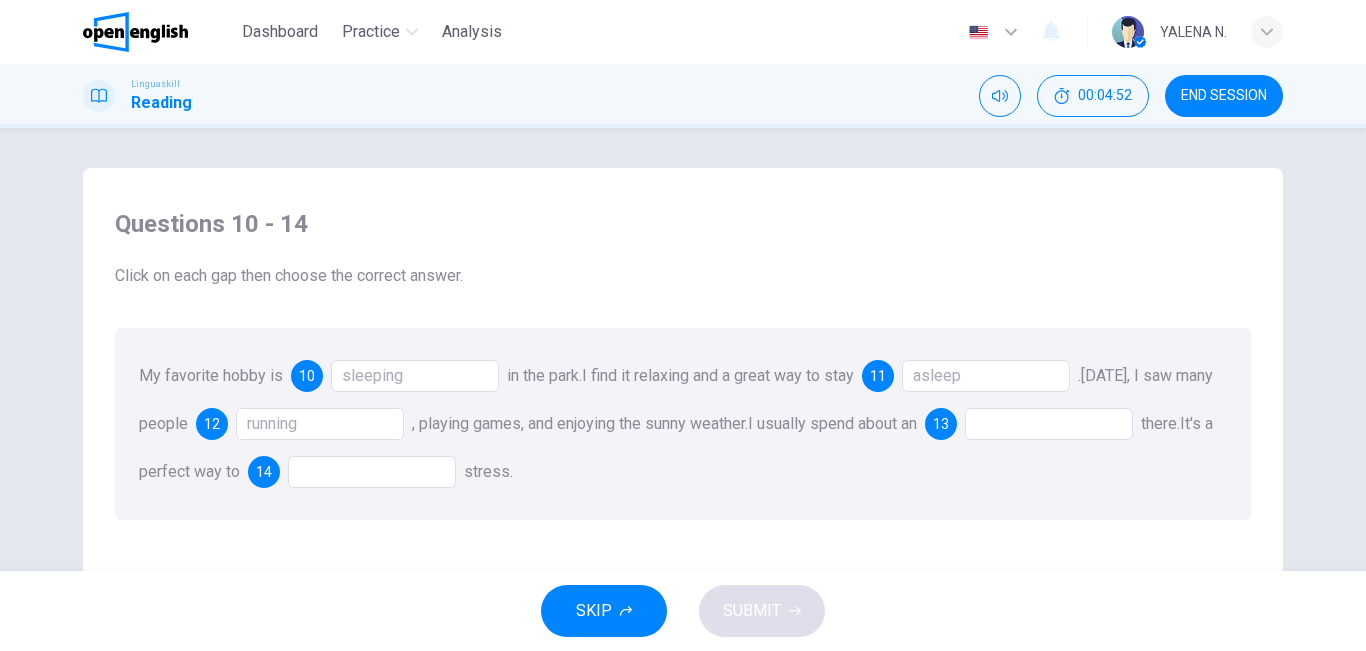 click at bounding box center [1049, 424] 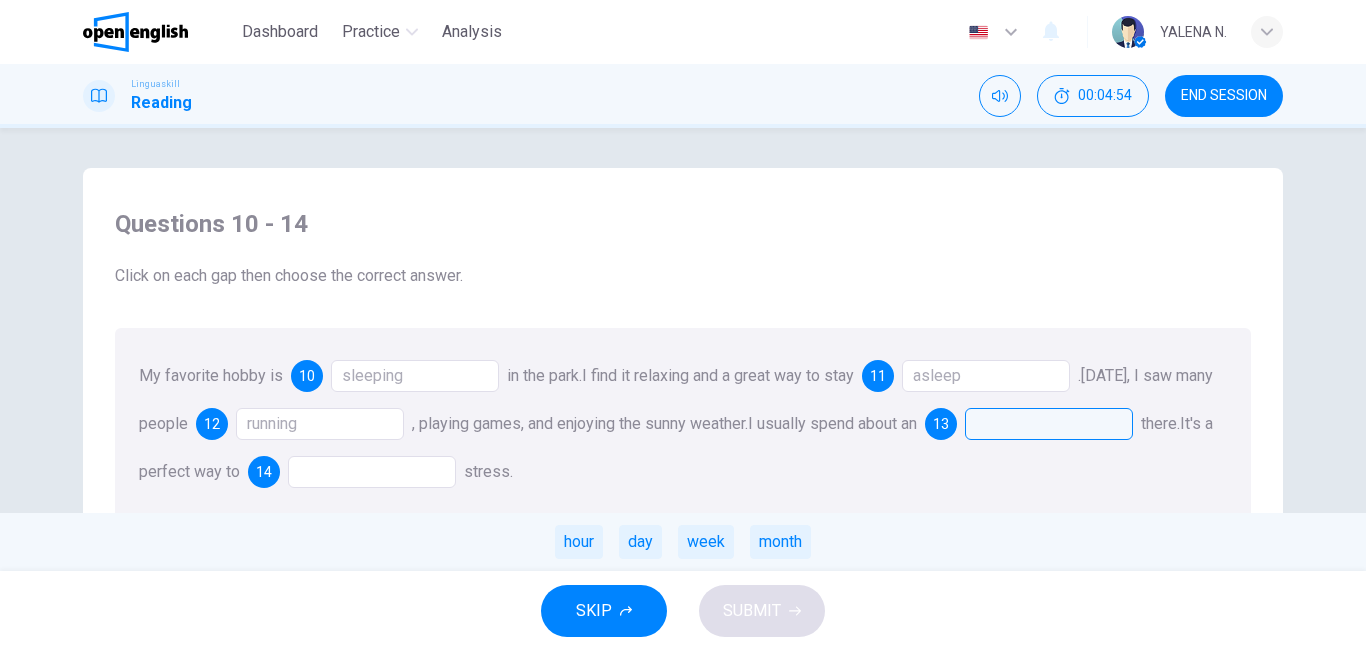 click on "running" at bounding box center [320, 424] 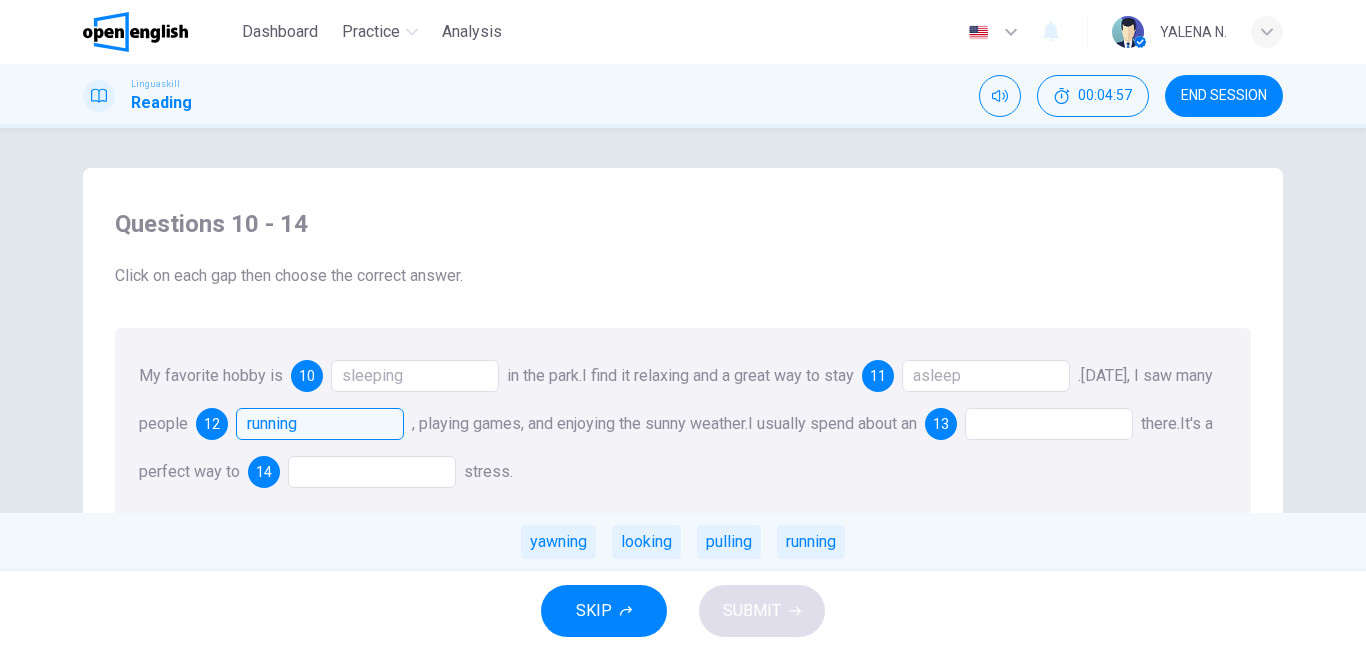 click at bounding box center [1049, 424] 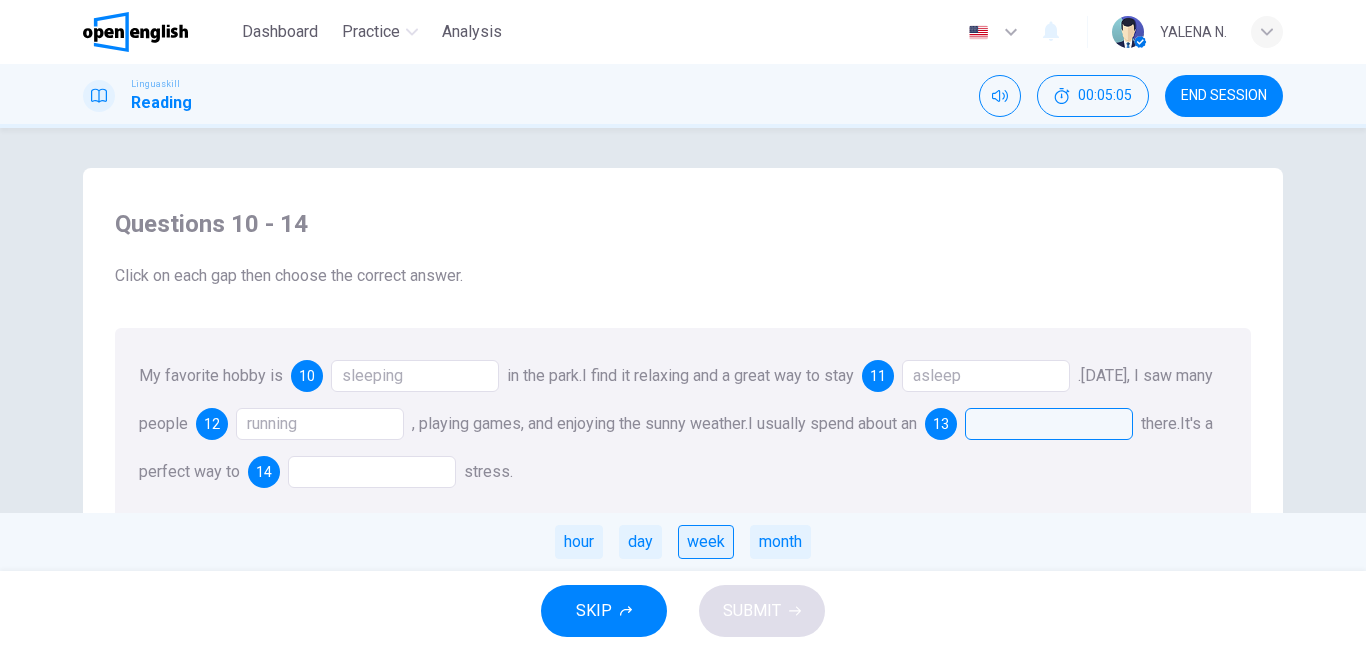click on "week" at bounding box center (706, 542) 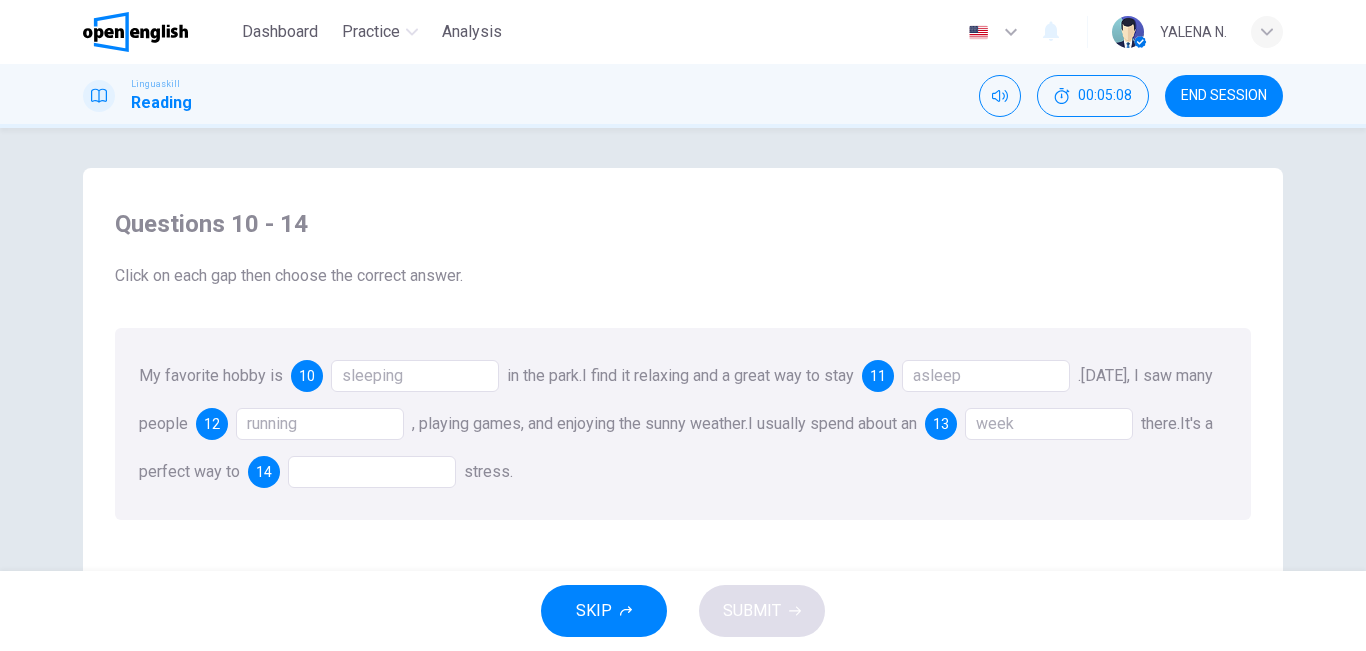 click at bounding box center (372, 472) 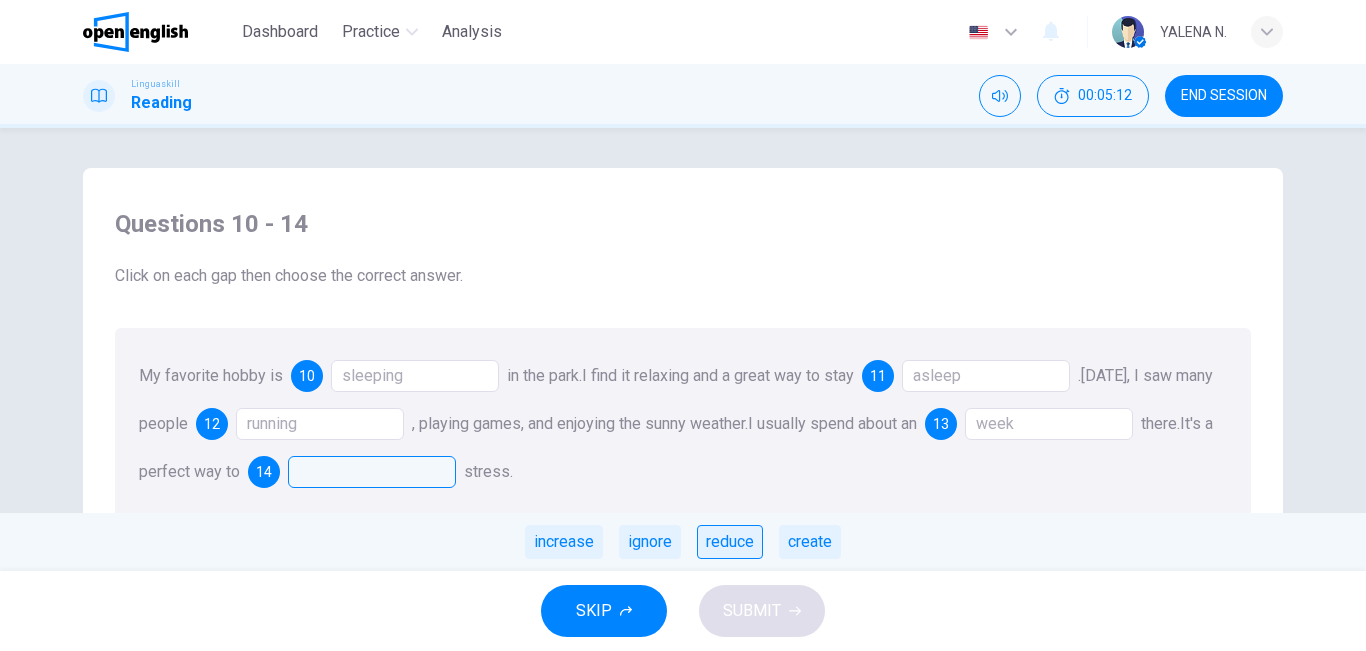 click on "reduce" at bounding box center (730, 542) 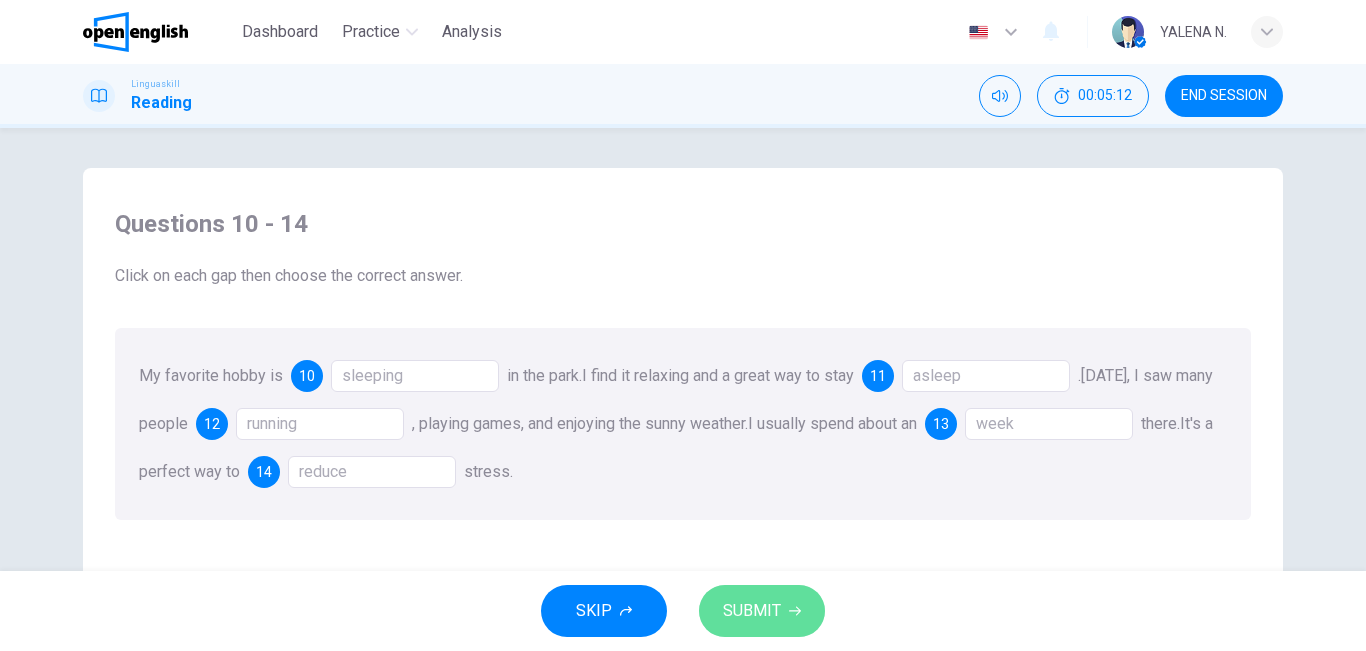 click on "SUBMIT" at bounding box center (752, 611) 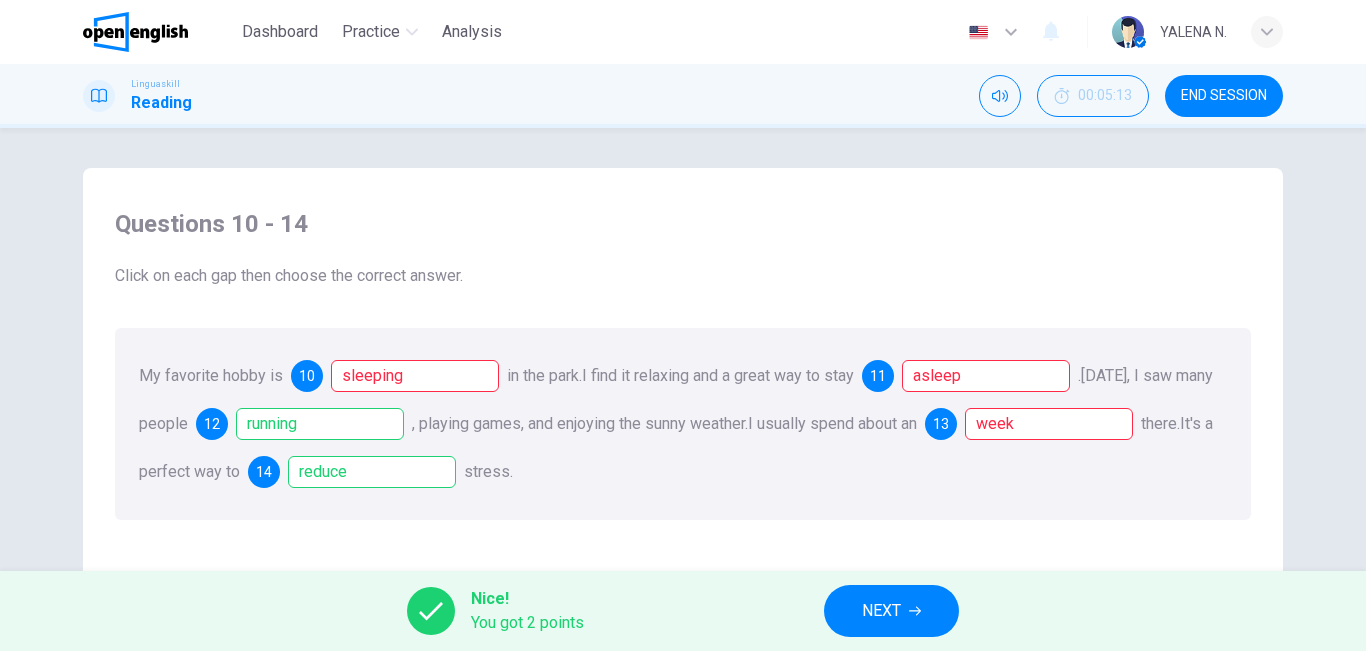 click on "NEXT" at bounding box center [891, 611] 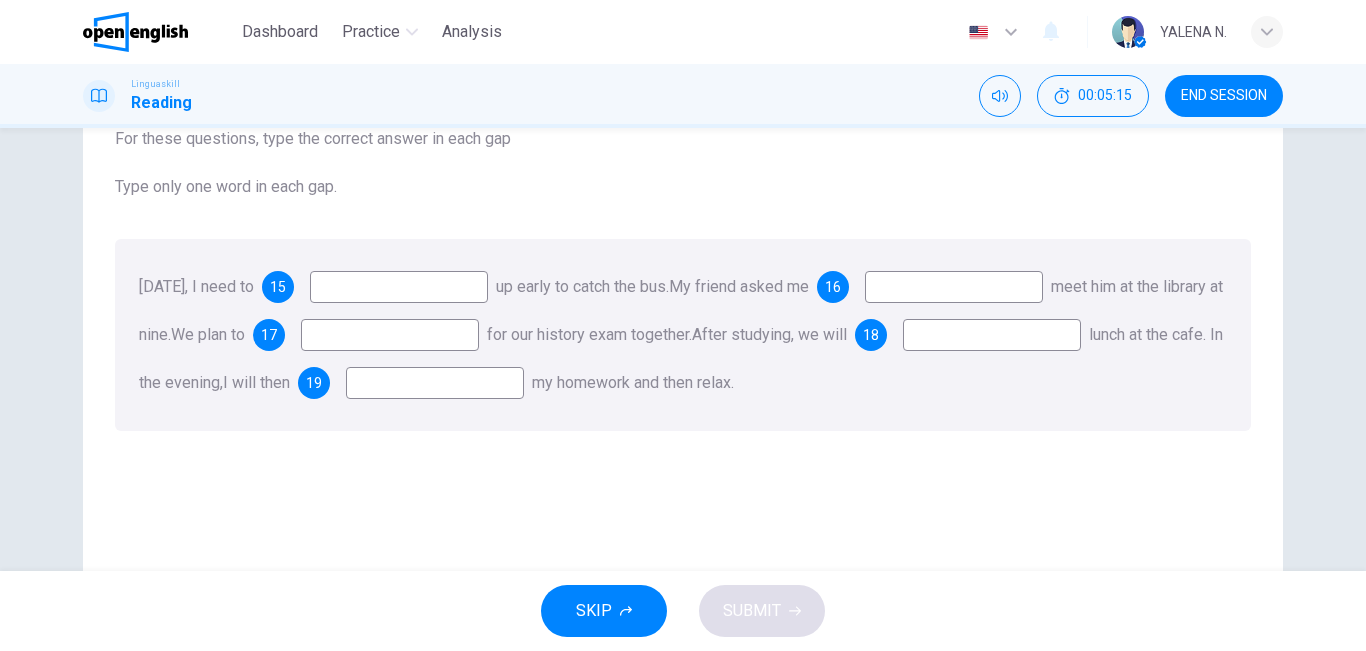 scroll, scrollTop: 122, scrollLeft: 0, axis: vertical 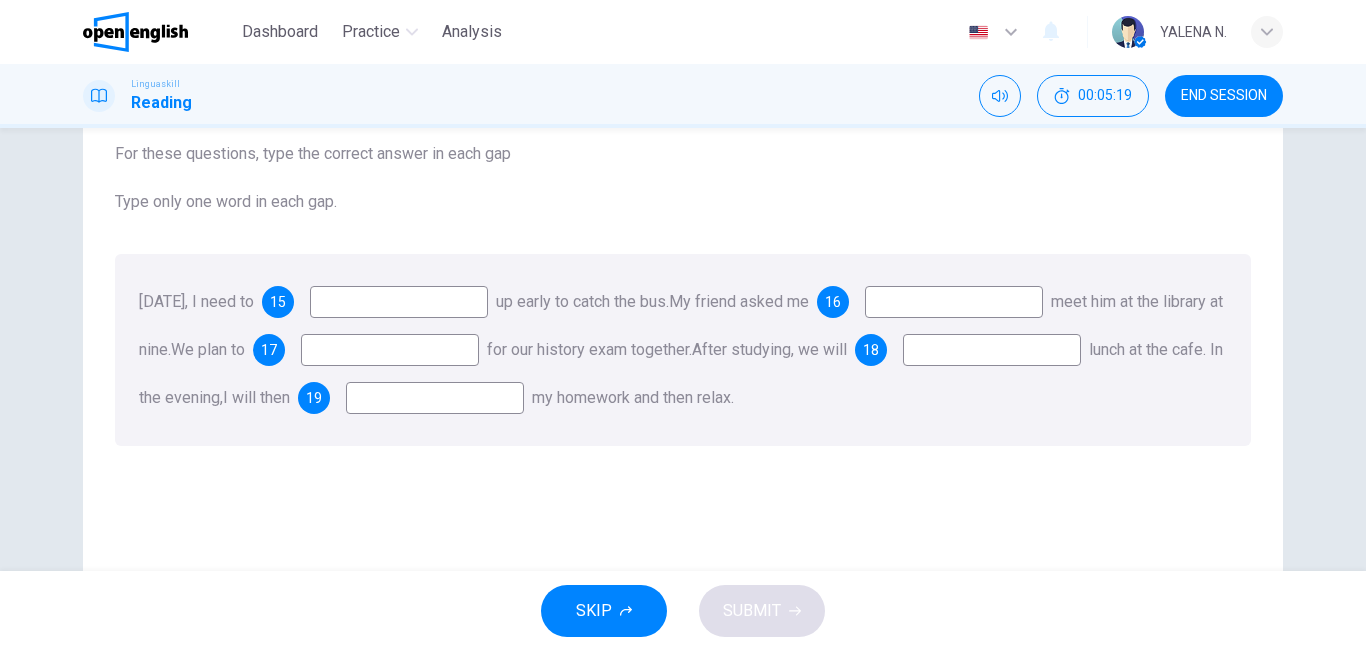 click at bounding box center [399, 302] 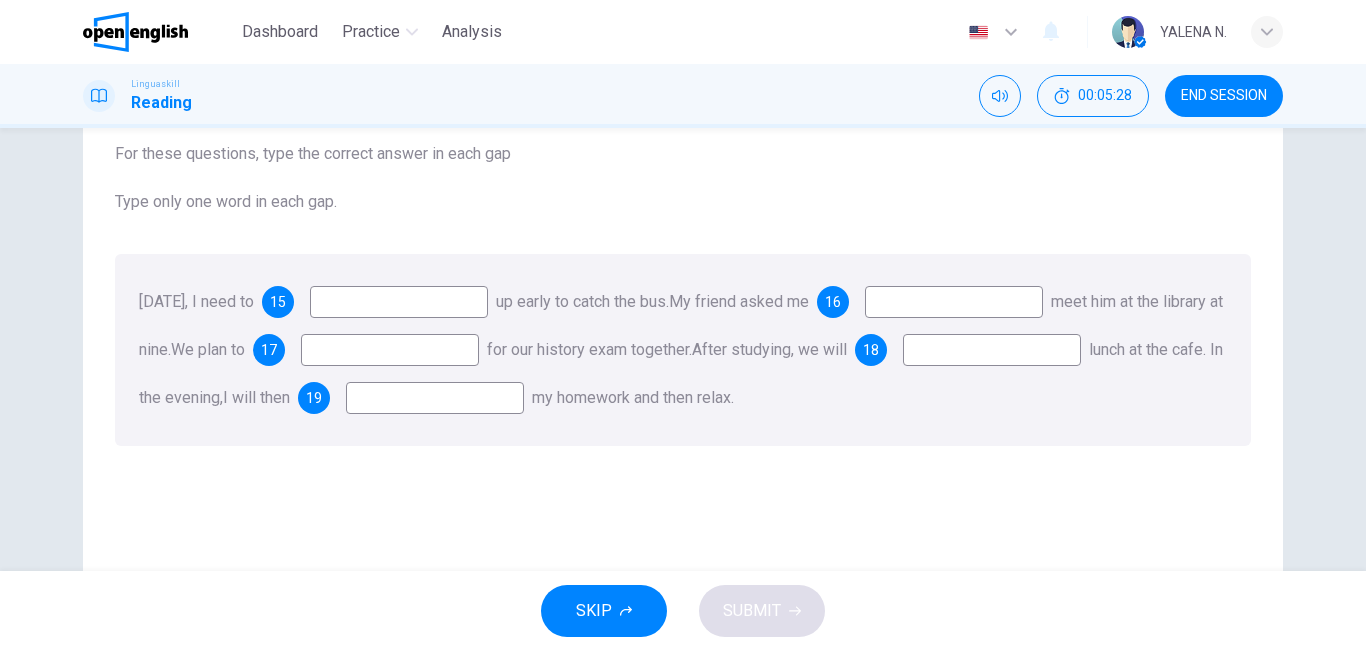 click at bounding box center (399, 302) 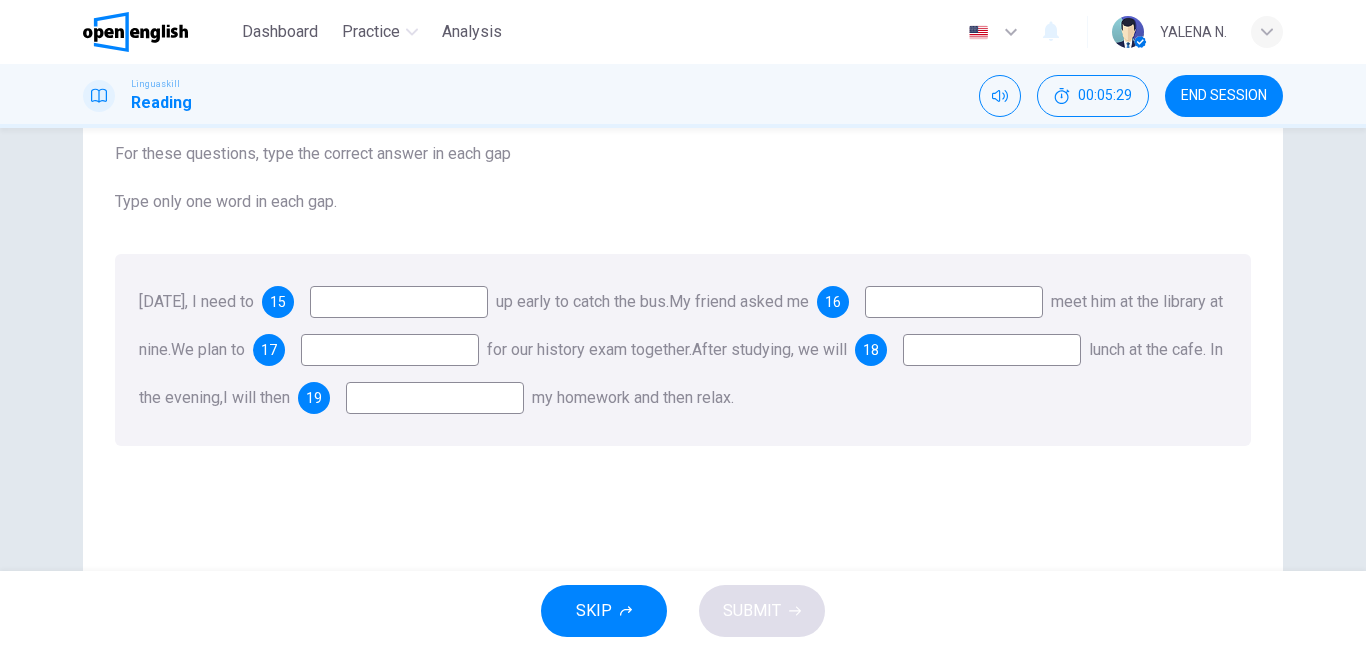 click at bounding box center [399, 302] 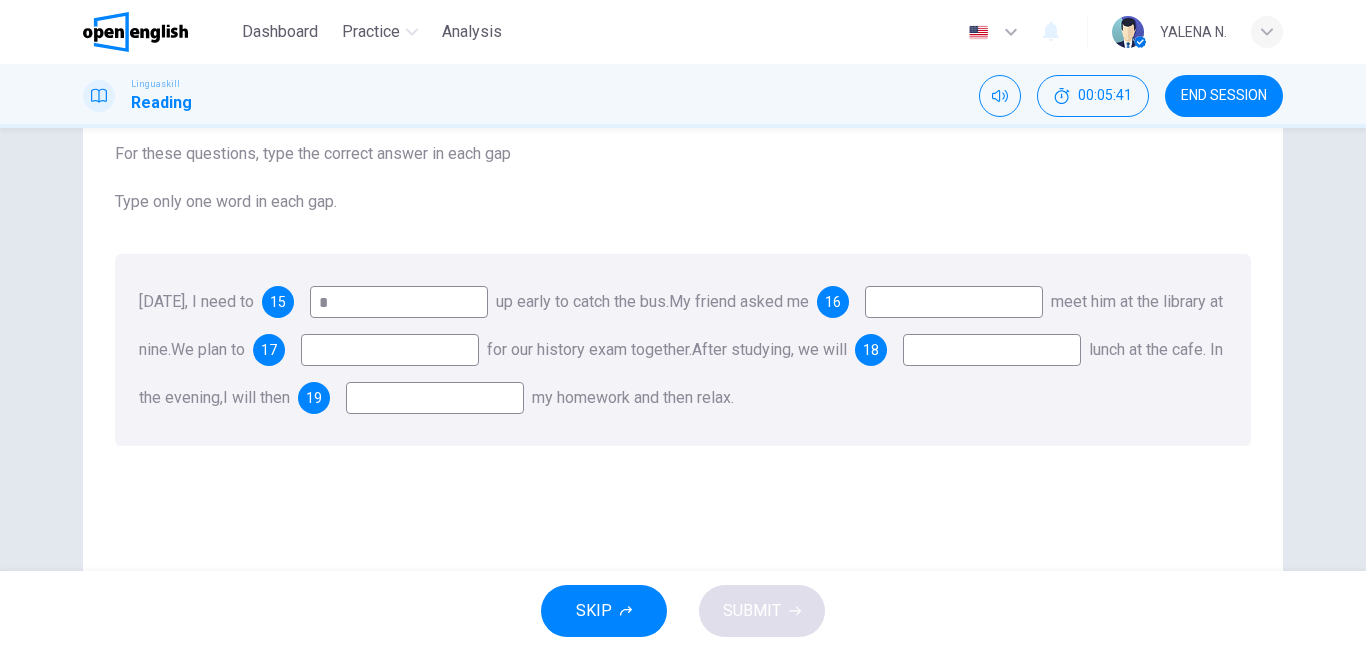 type on "*" 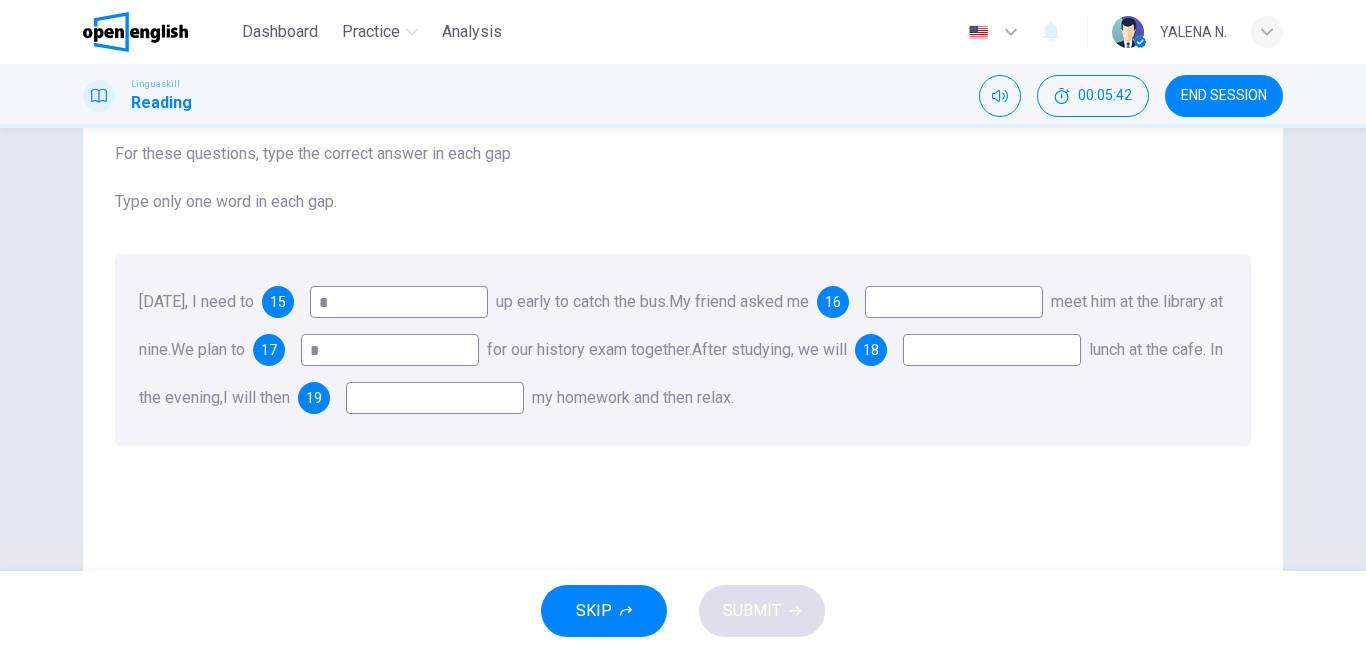 type on "*" 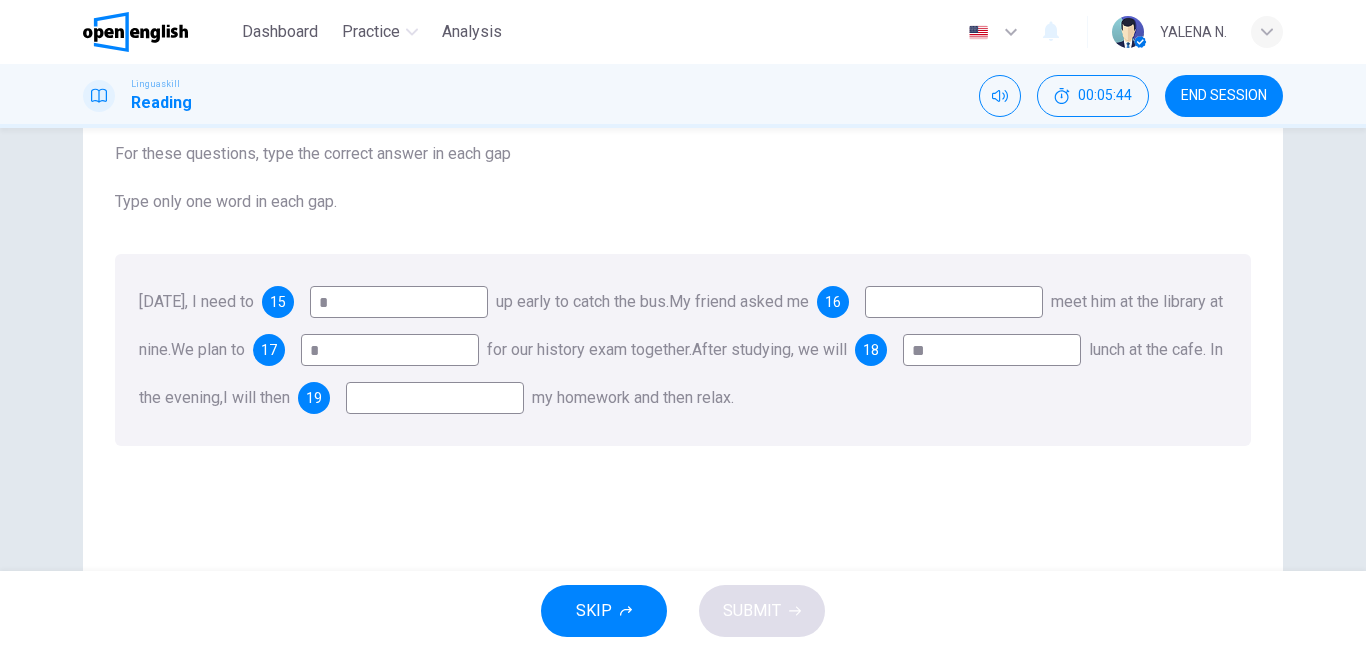 type on "**" 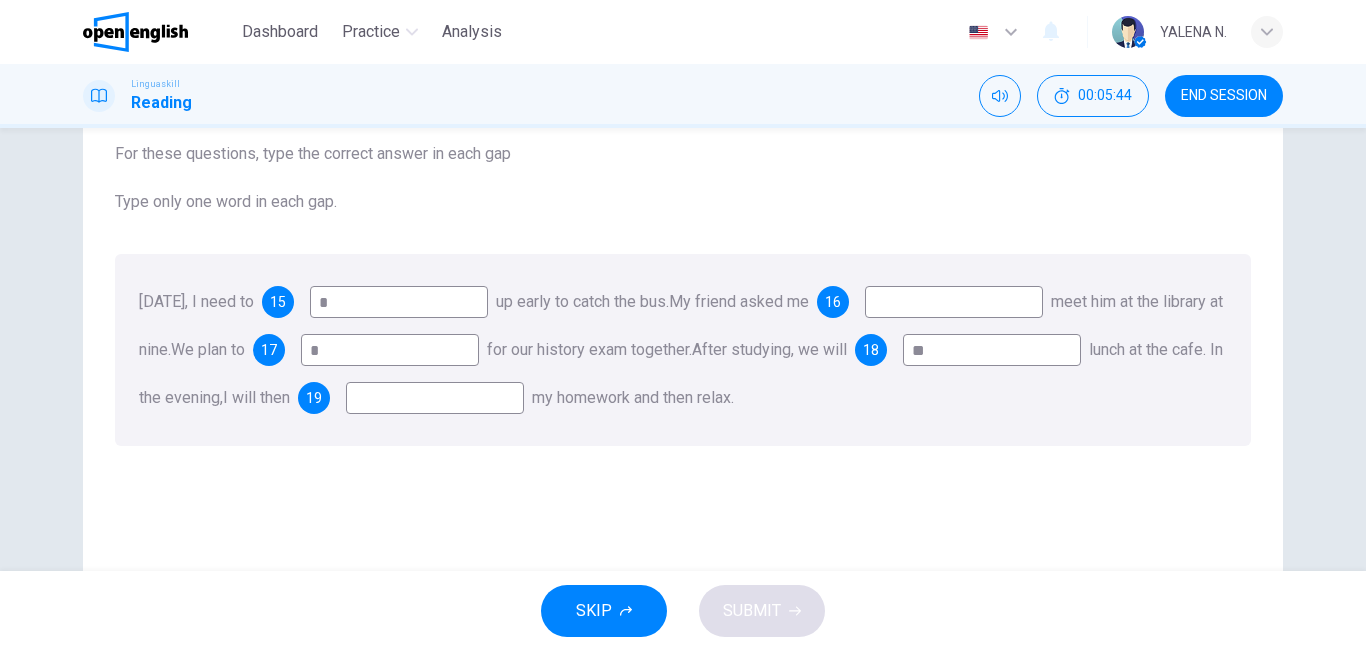 click at bounding box center (435, 398) 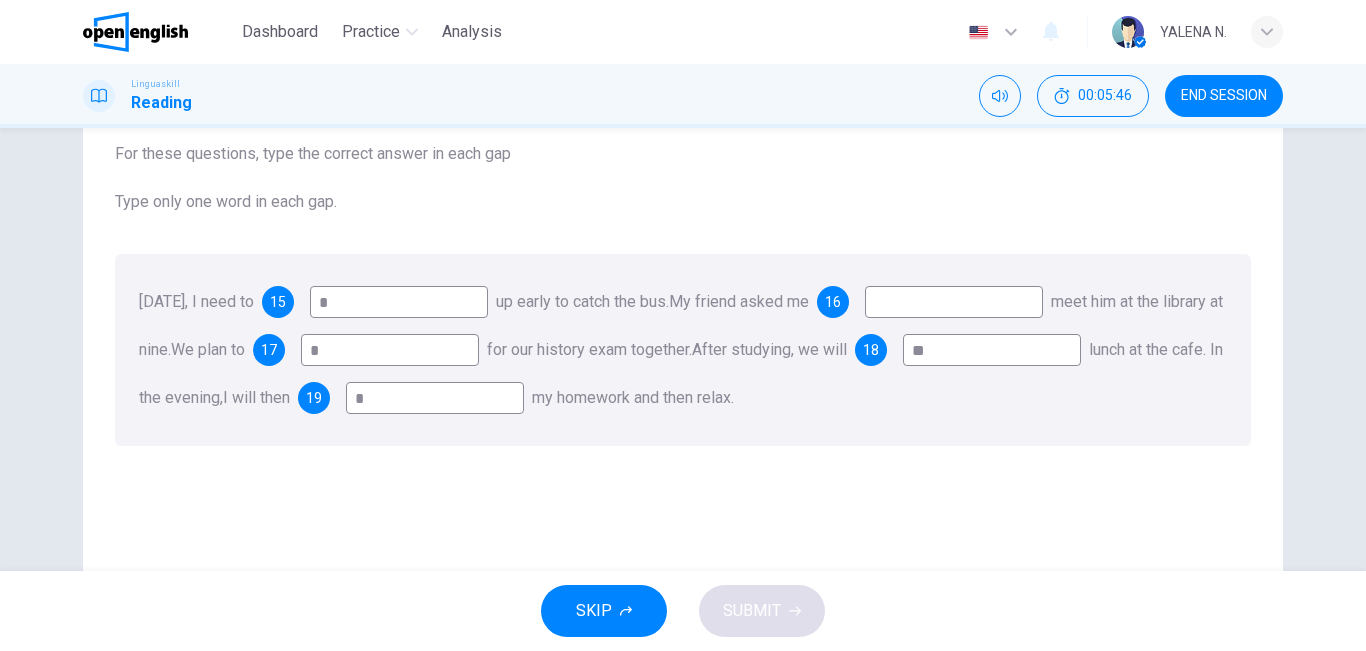 type on "*" 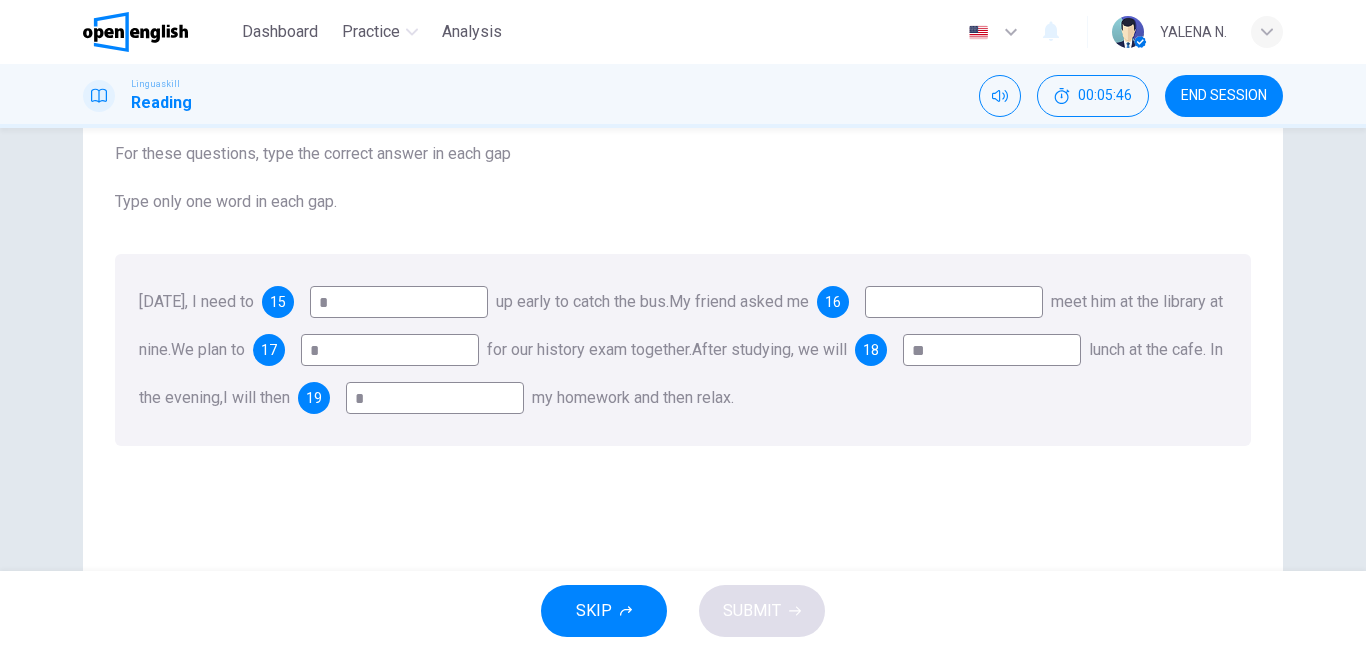 click at bounding box center [954, 302] 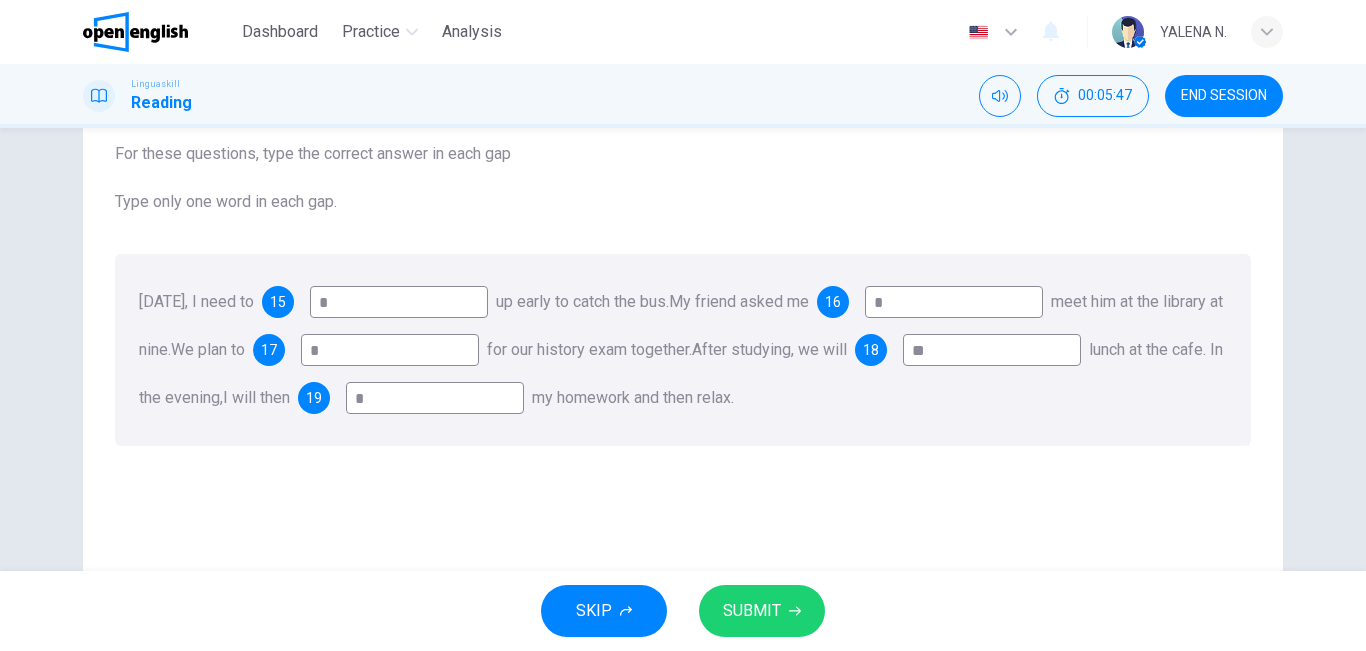 type on "*" 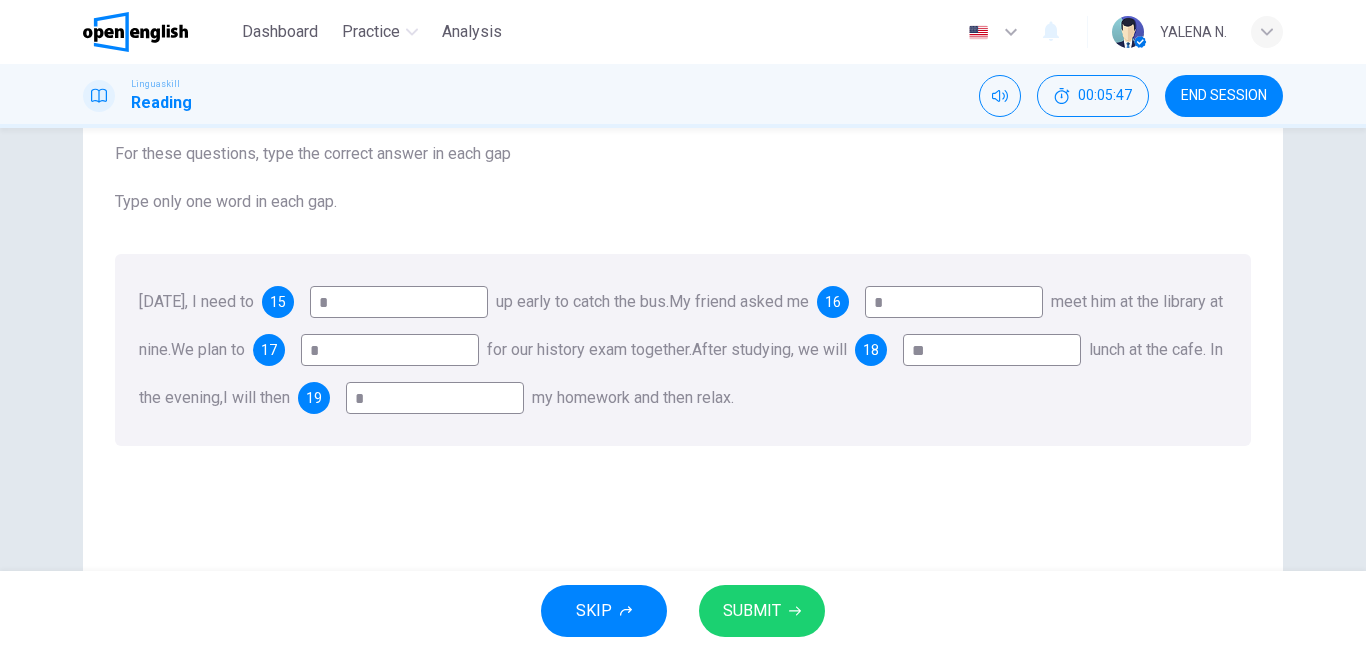 click on "SUBMIT" at bounding box center [762, 611] 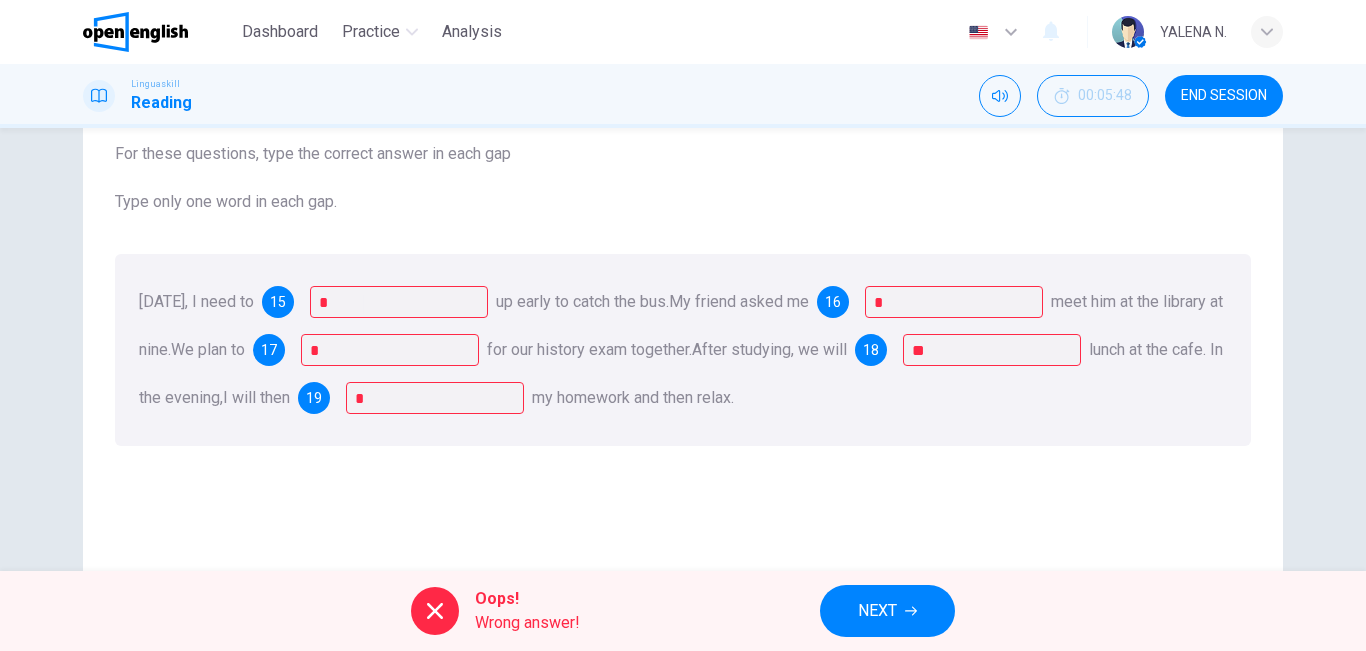 click on "NEXT" at bounding box center [887, 611] 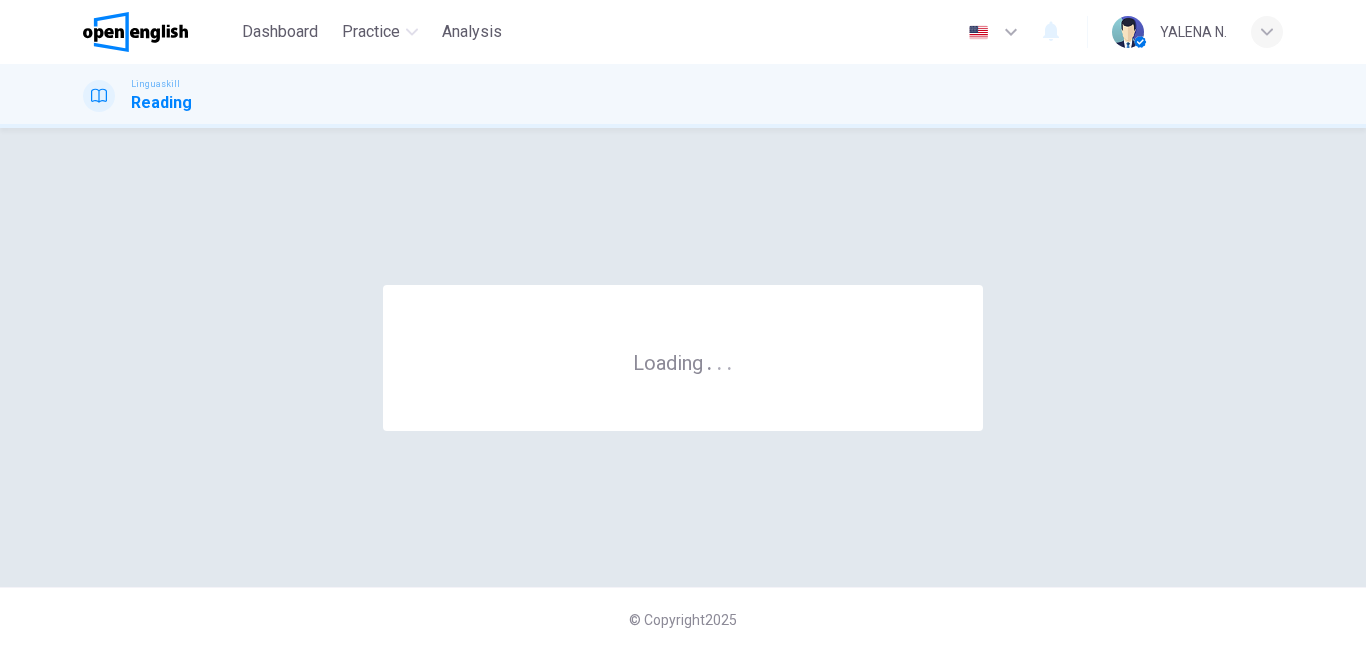 scroll, scrollTop: 0, scrollLeft: 0, axis: both 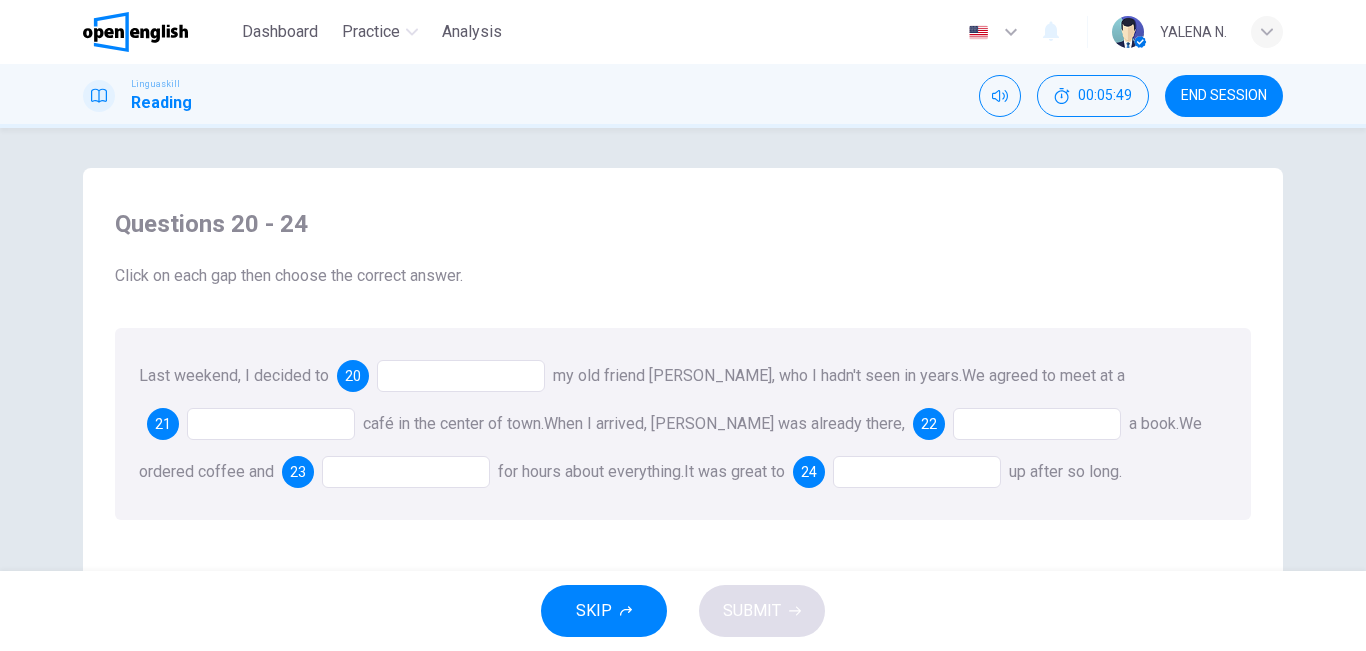 click at bounding box center (461, 376) 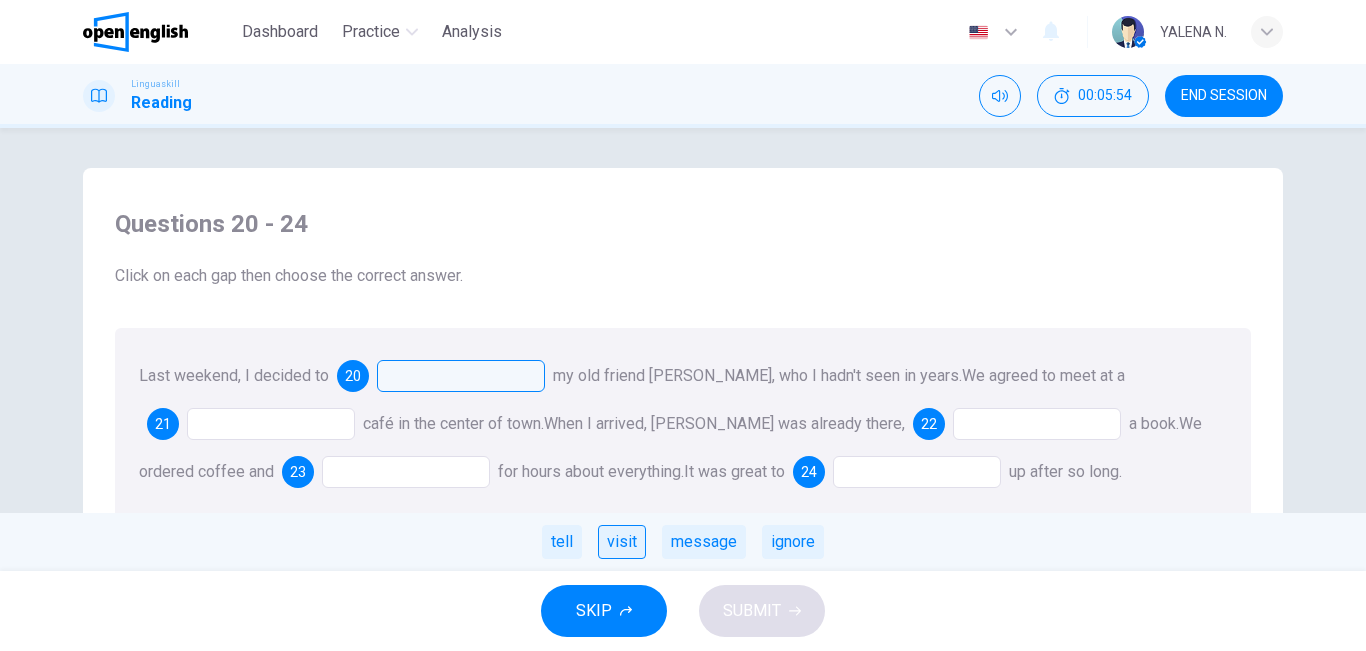 click on "visit" at bounding box center [622, 542] 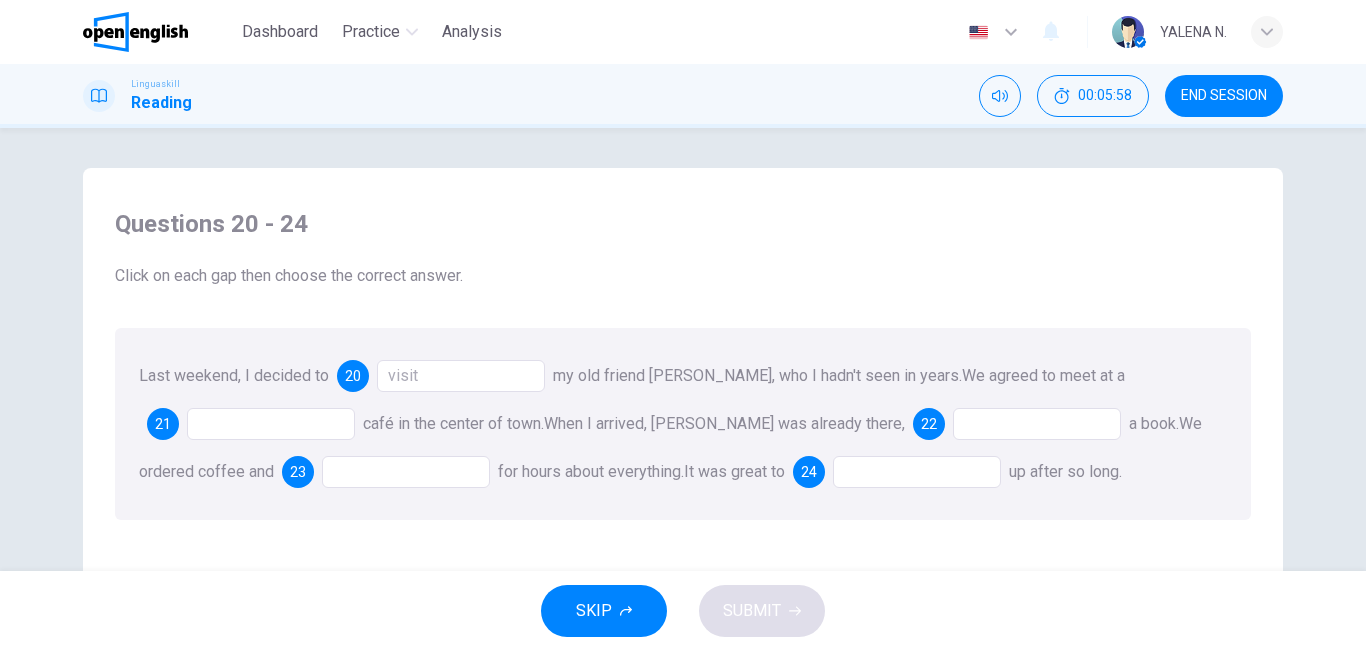 click on "visit" at bounding box center (461, 376) 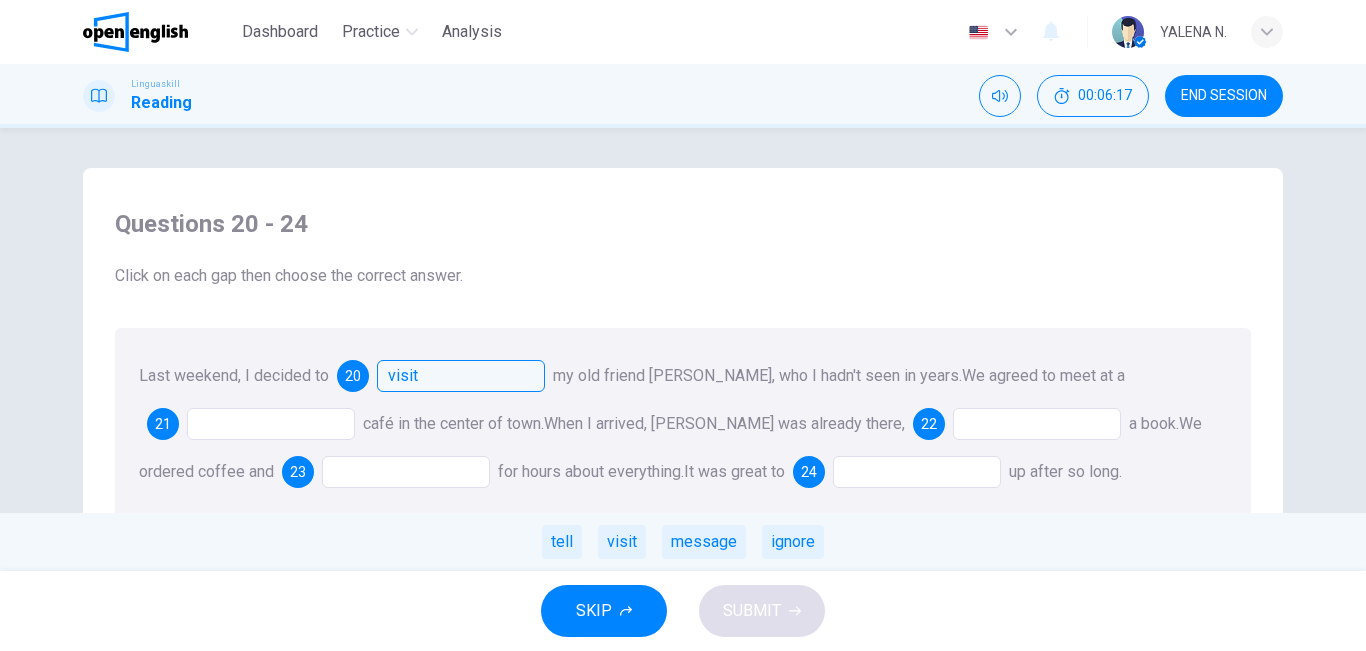 click on "visit" at bounding box center [461, 376] 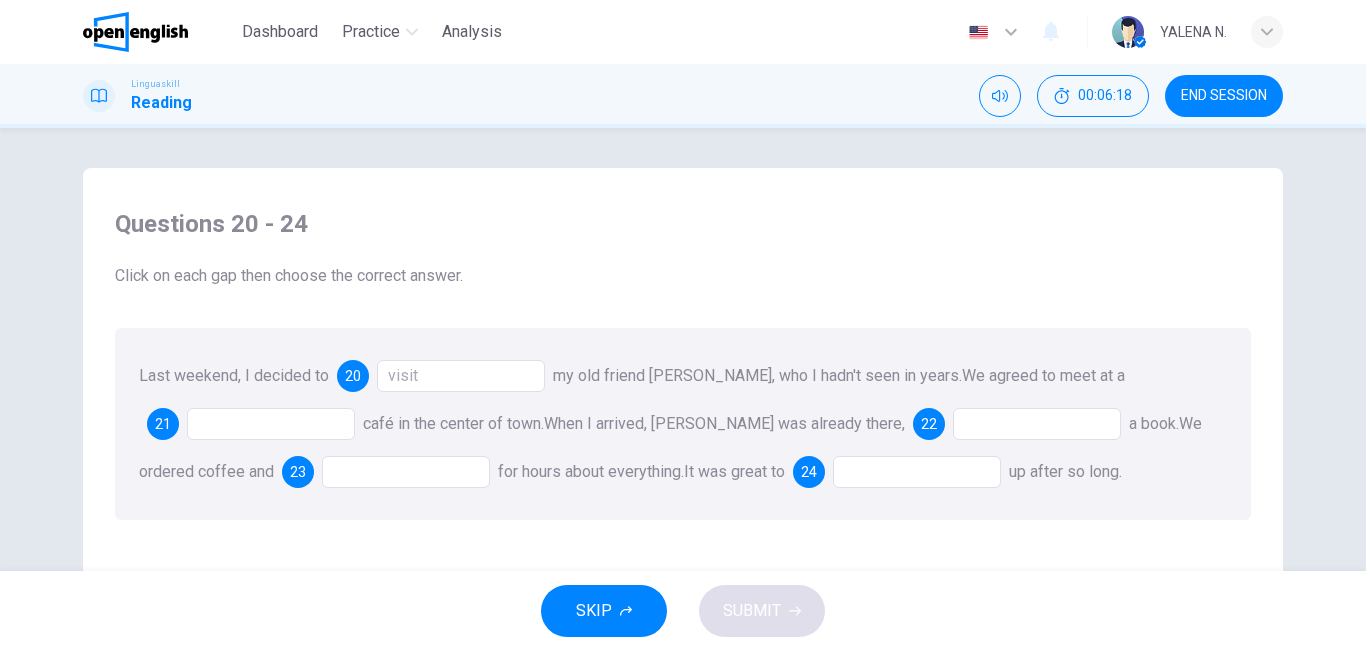 click on "visit" at bounding box center [461, 376] 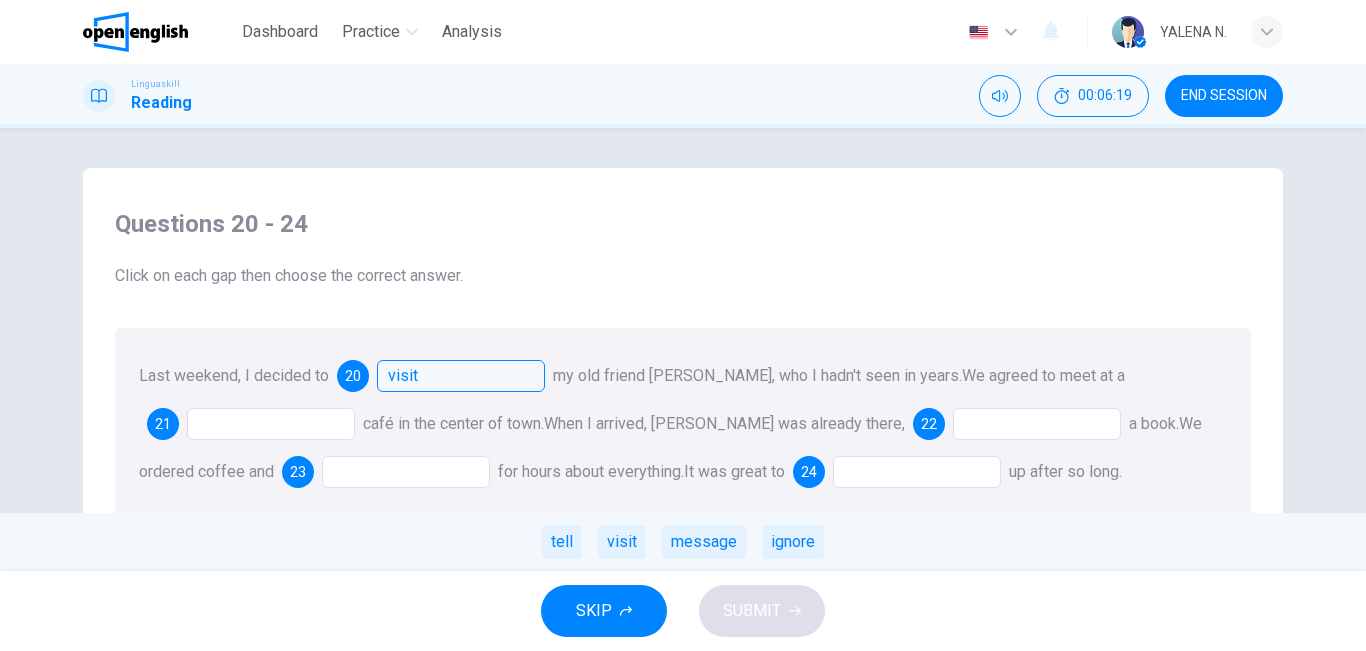 click at bounding box center [271, 424] 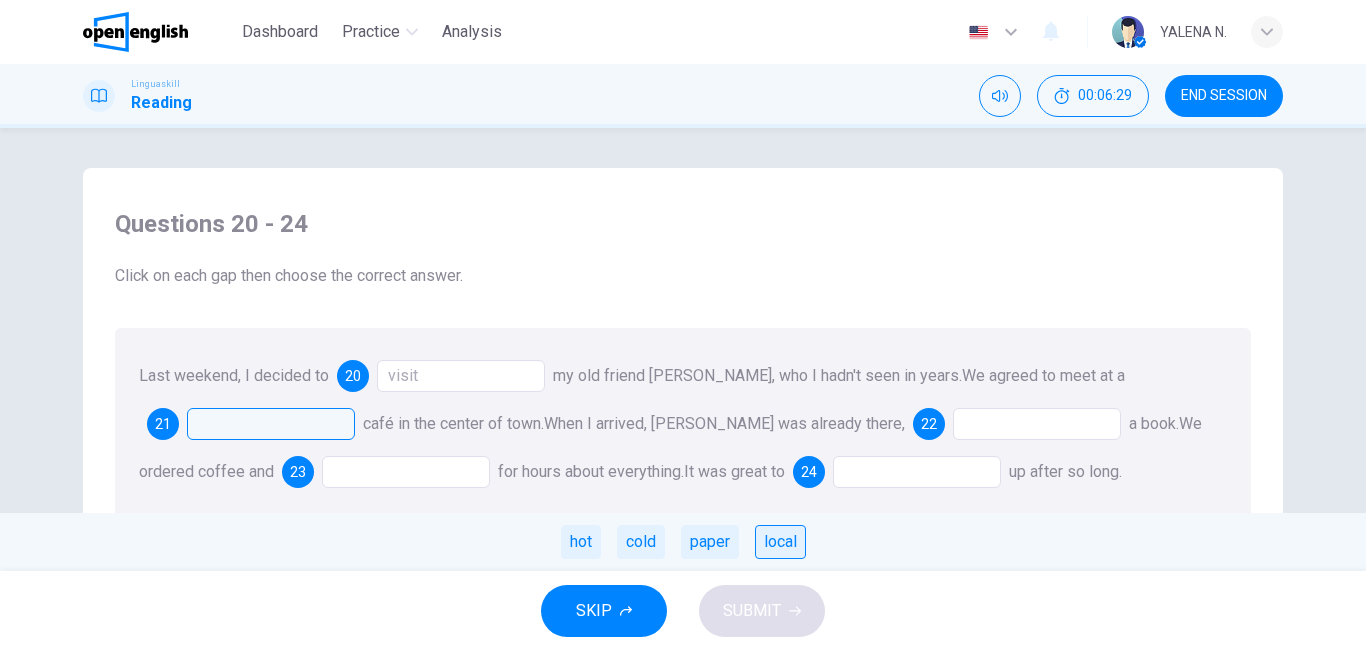 click on "local" at bounding box center (780, 542) 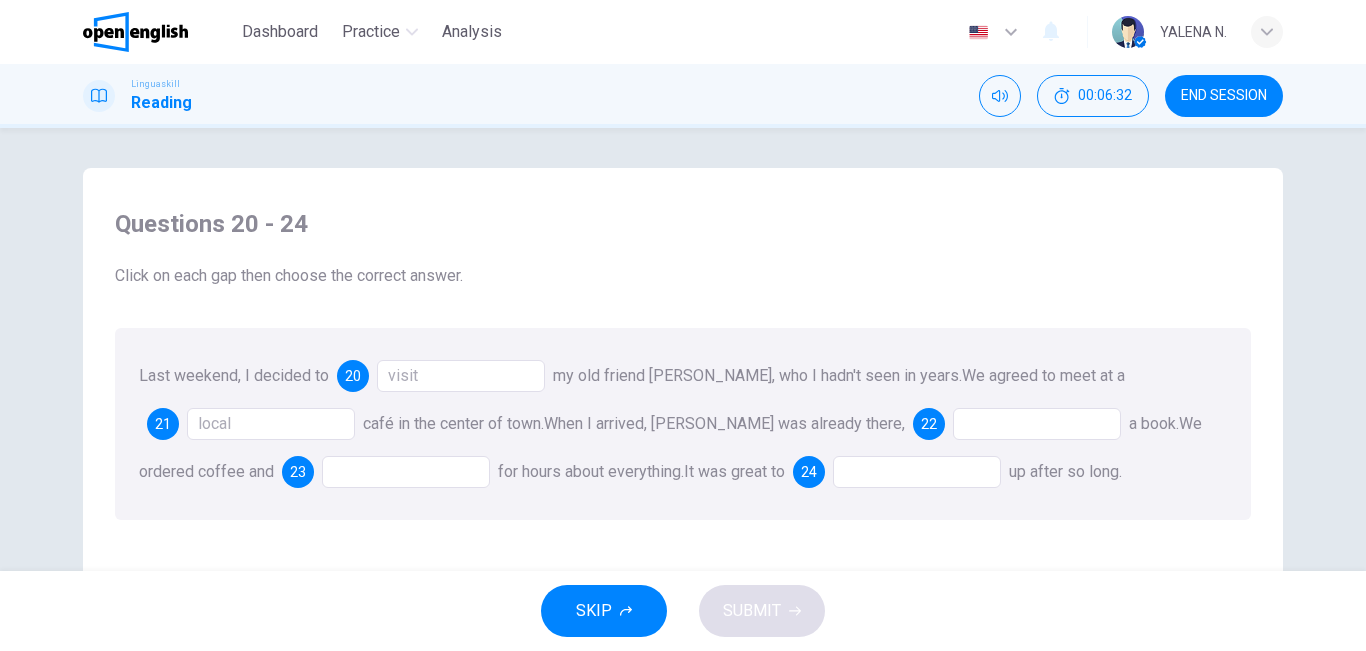 click at bounding box center (1037, 424) 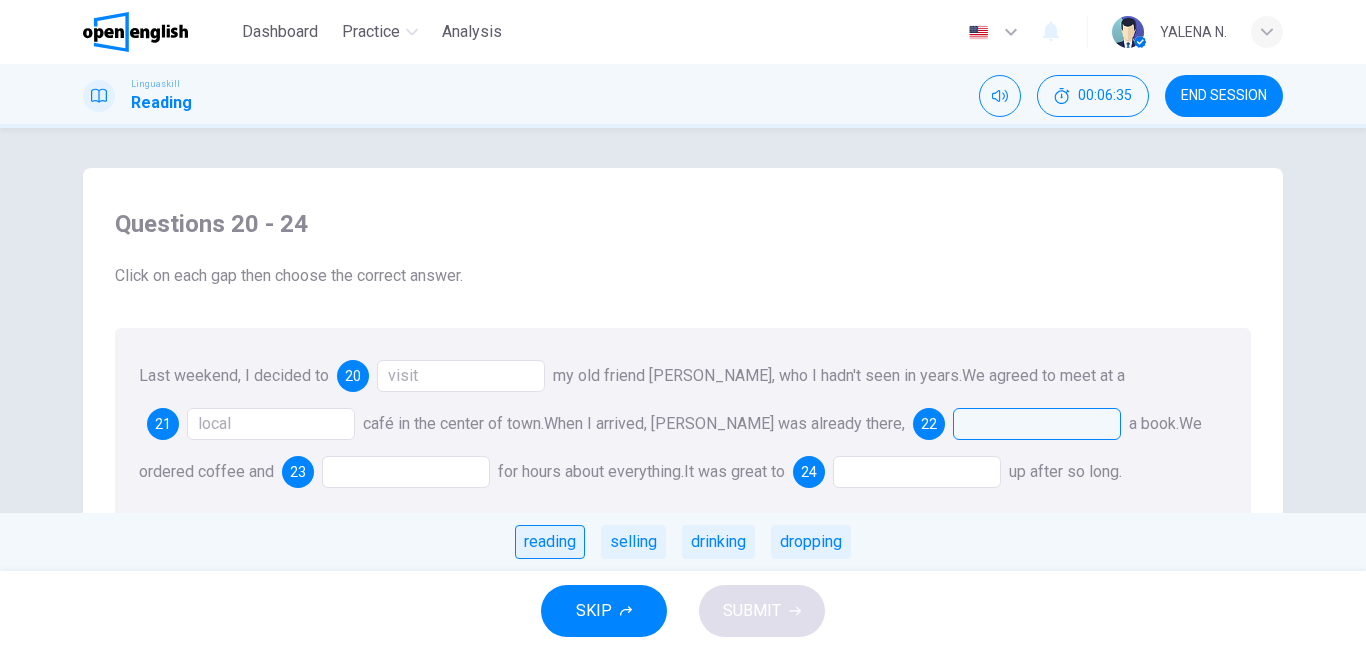 click on "reading" at bounding box center (550, 542) 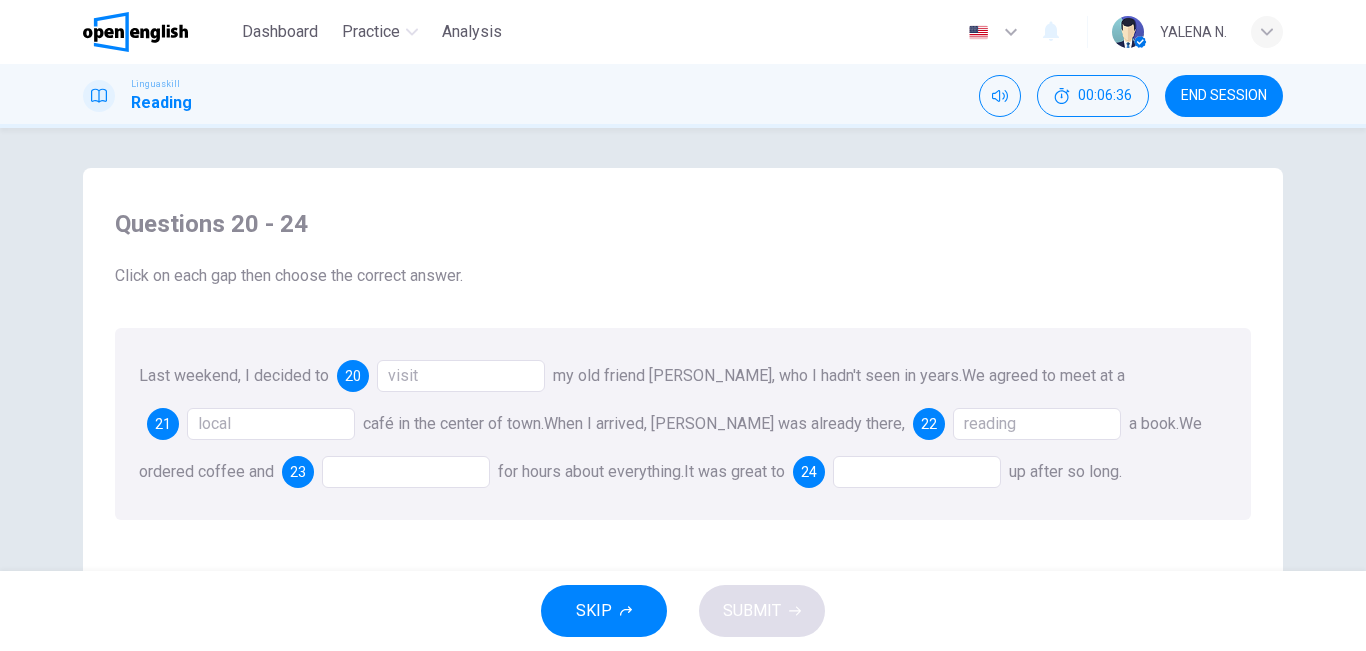 click at bounding box center (406, 472) 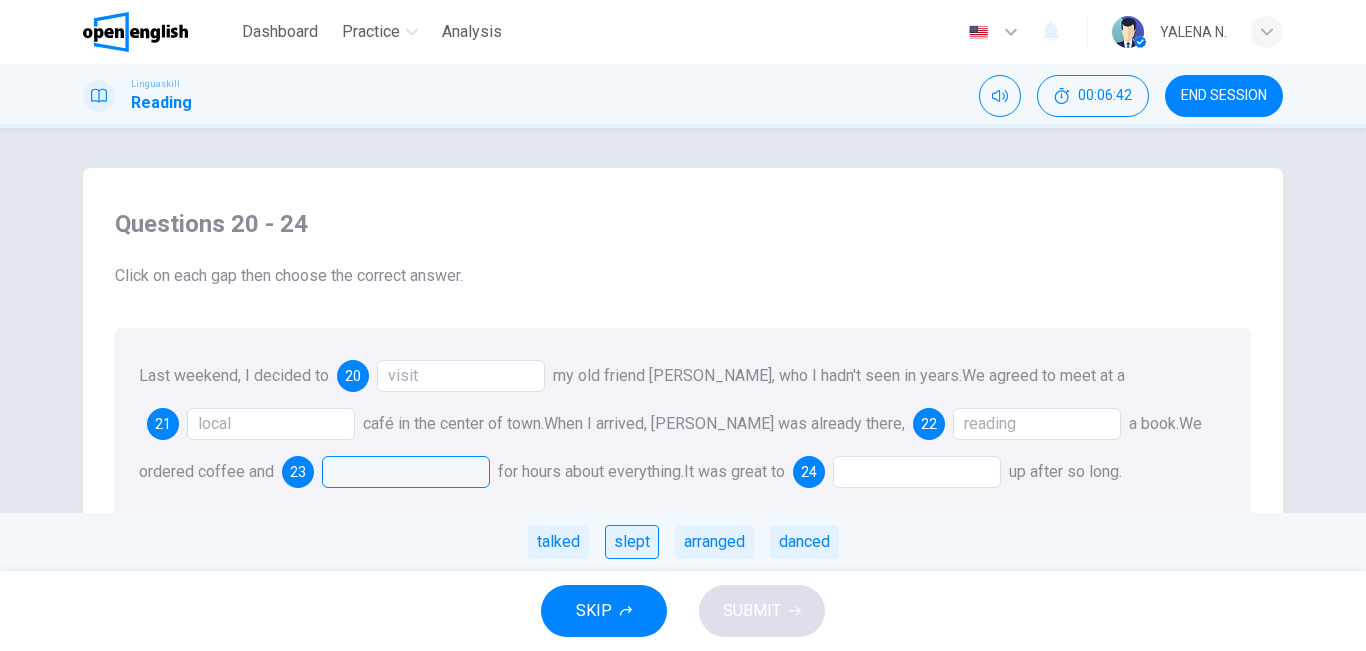 click on "slept" at bounding box center (632, 542) 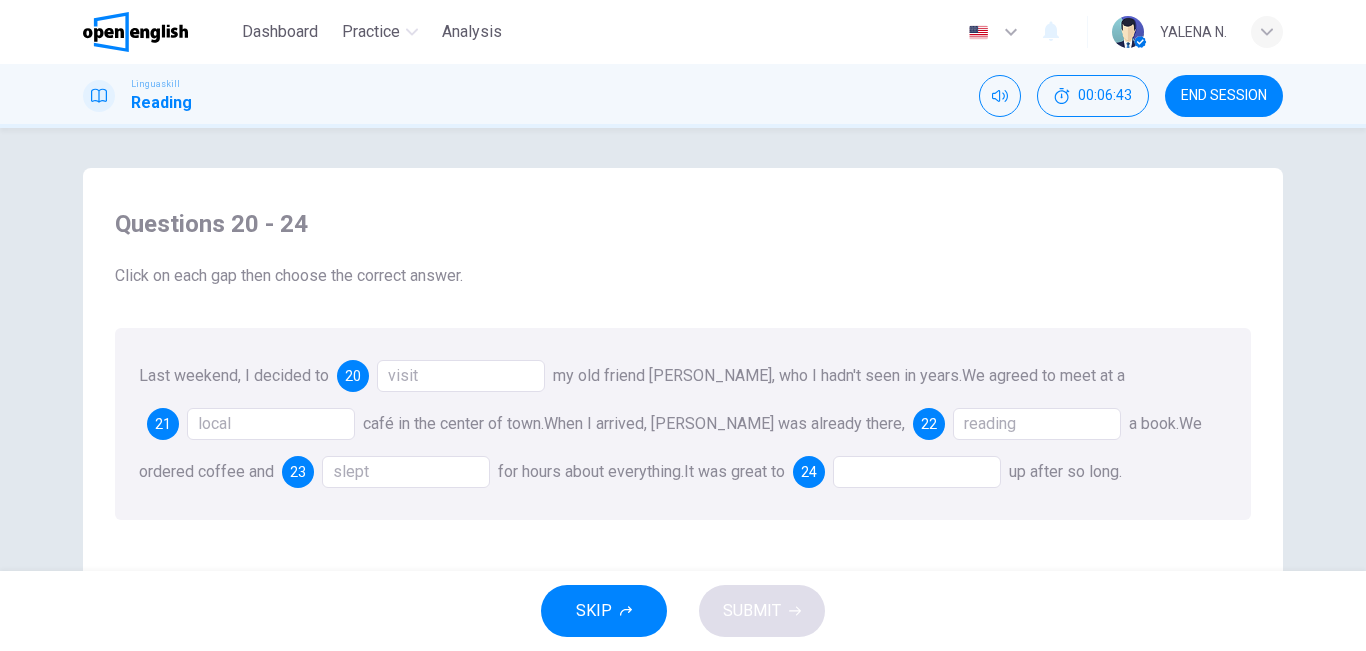 click at bounding box center [917, 472] 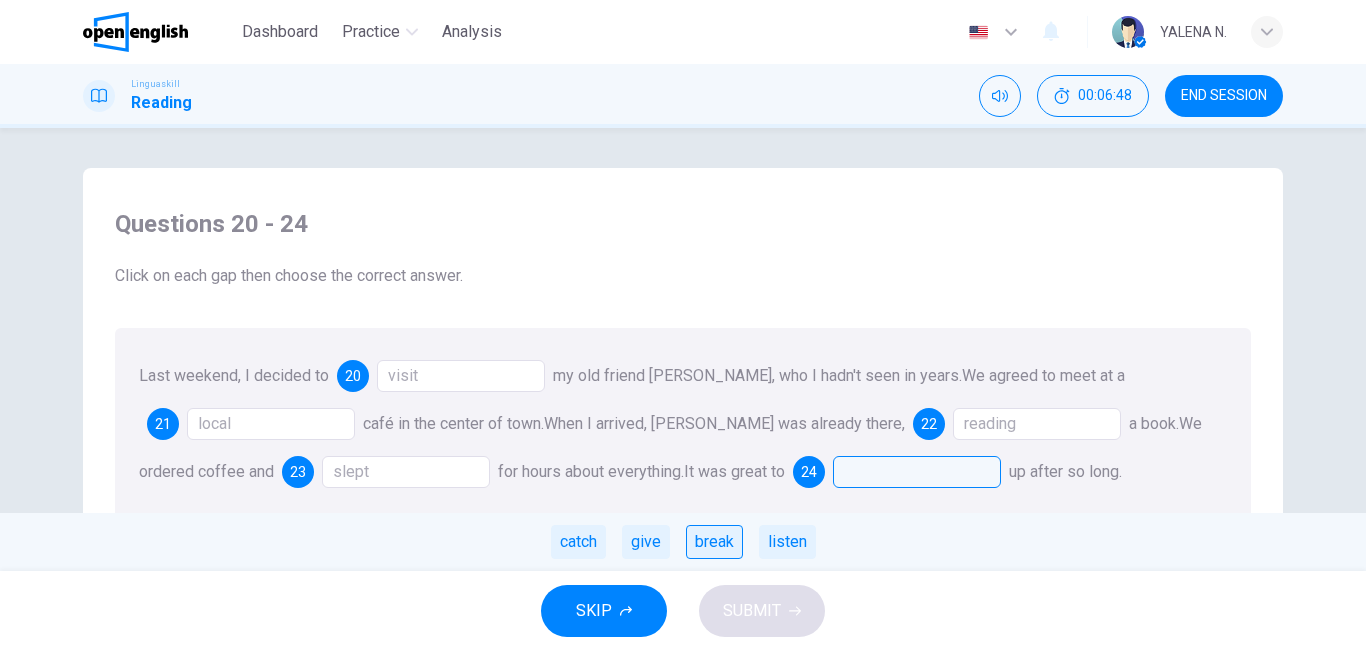 click on "break" at bounding box center (714, 542) 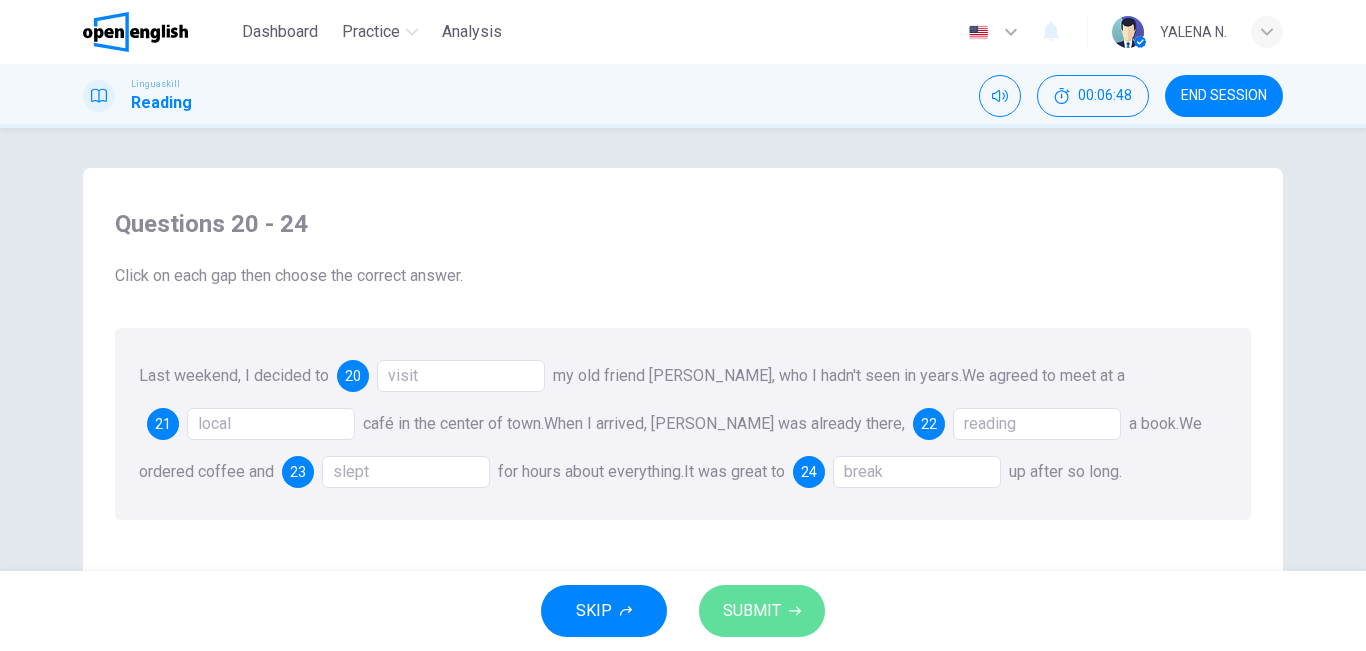 click on "SUBMIT" at bounding box center [752, 611] 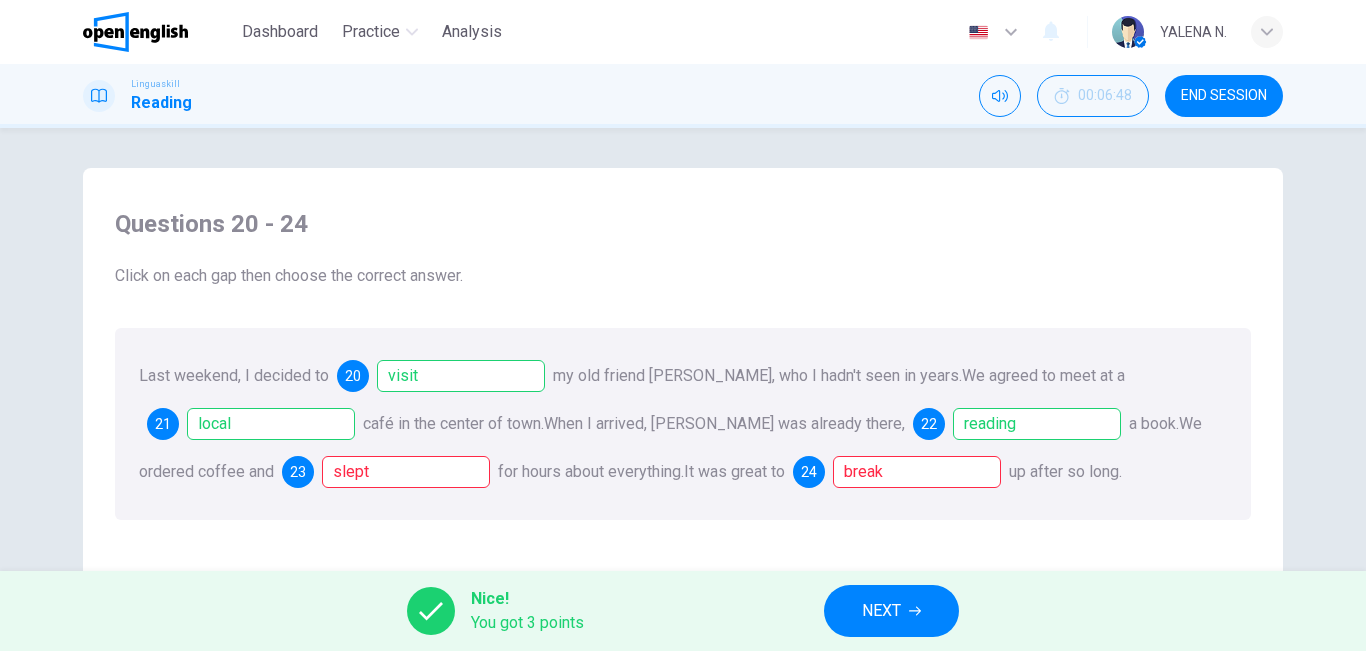 click 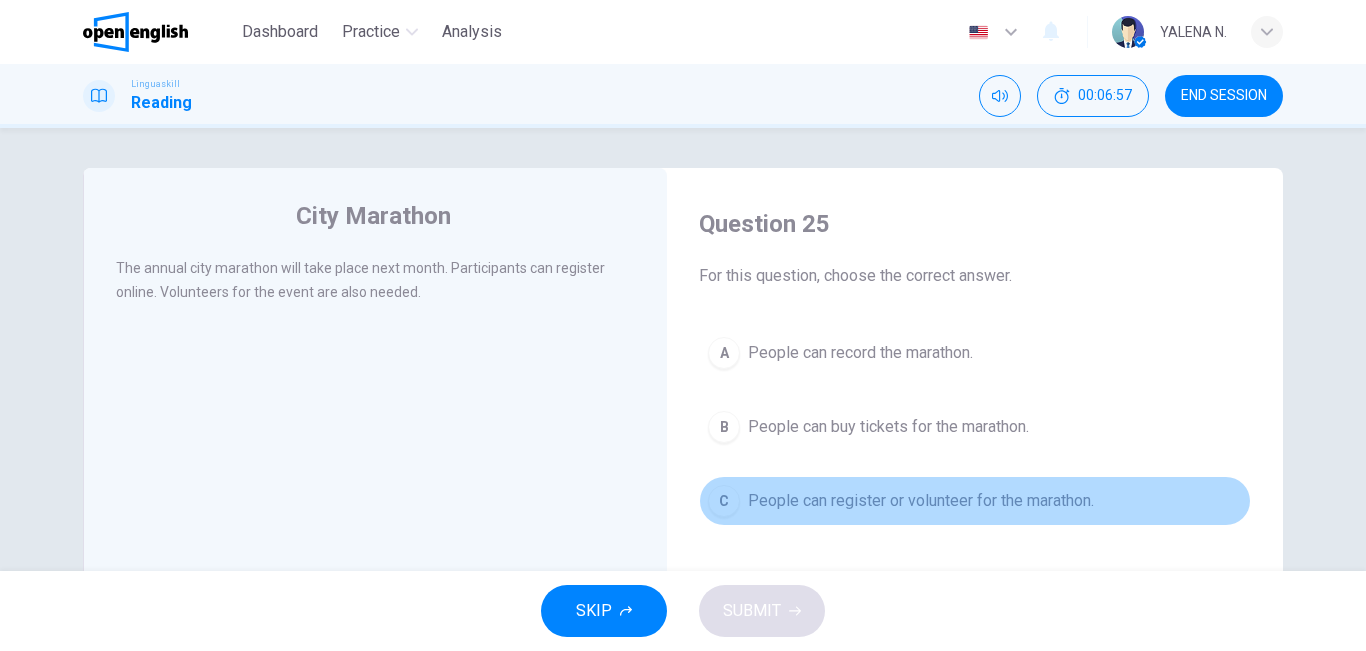 click on "People can register or volunteer for the marathon." at bounding box center (921, 501) 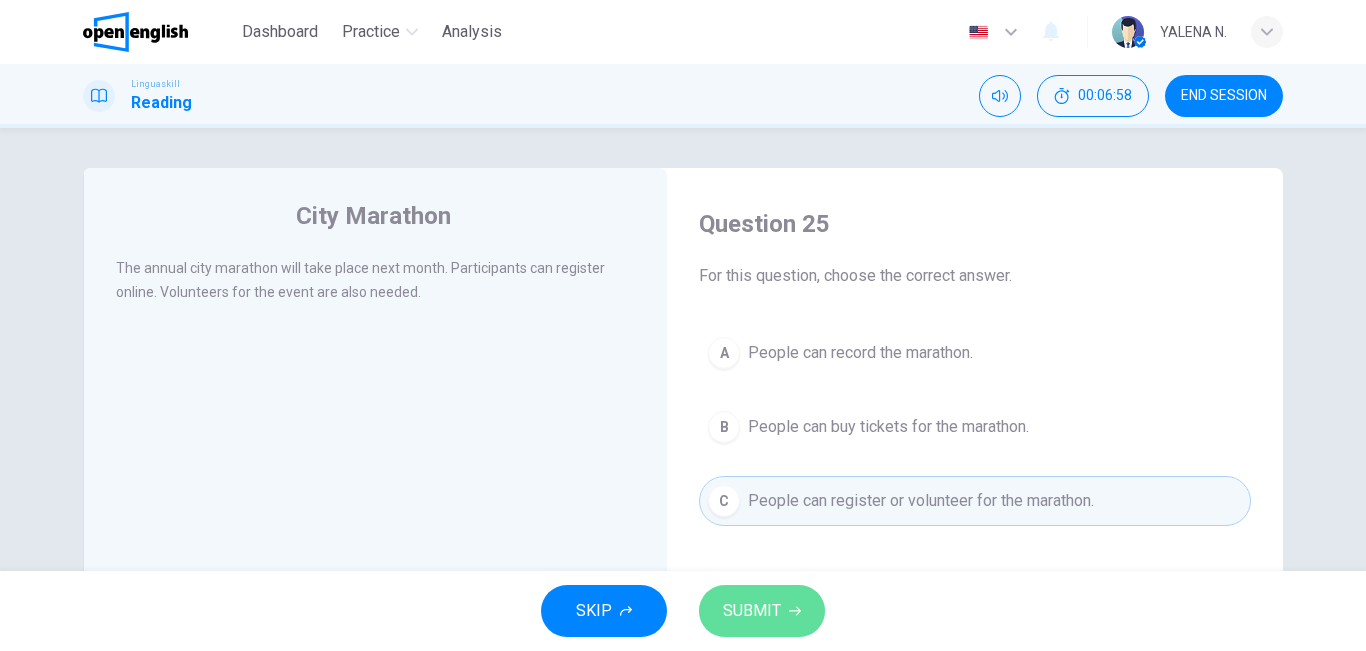 click on "SUBMIT" at bounding box center [762, 611] 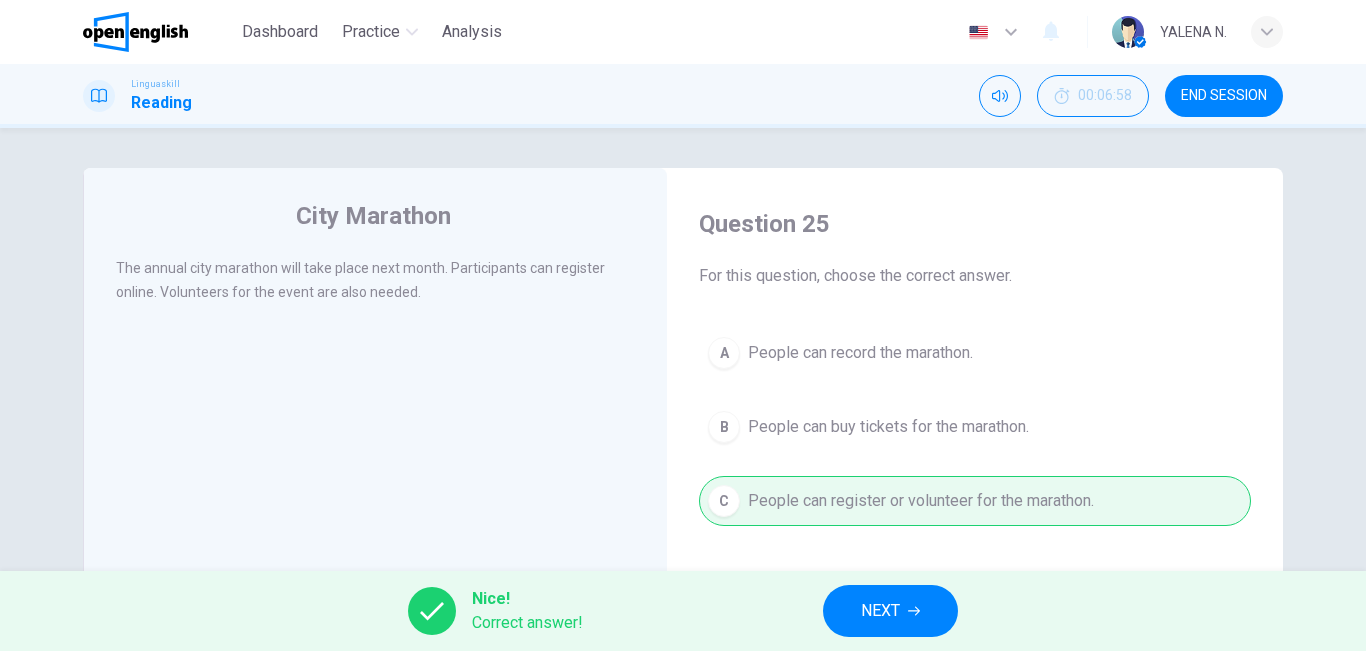 click on "NEXT" at bounding box center [880, 611] 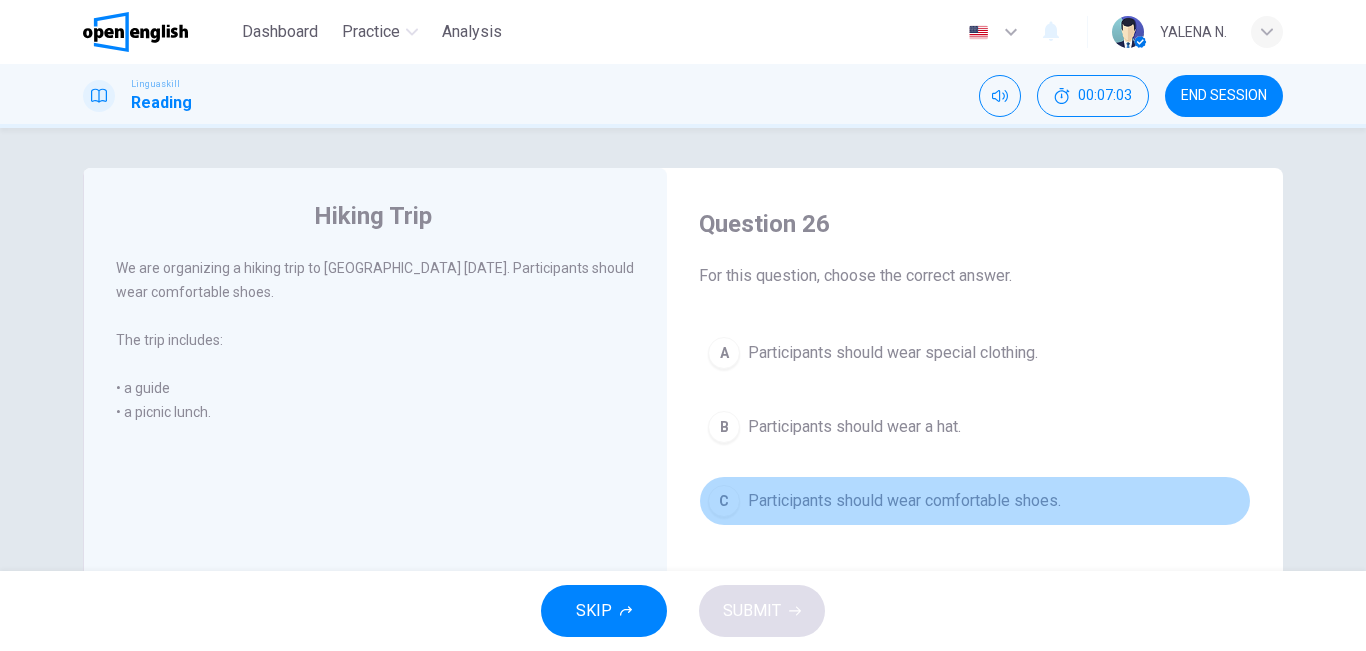 click on "Participants should wear comfortable shoes." at bounding box center (904, 501) 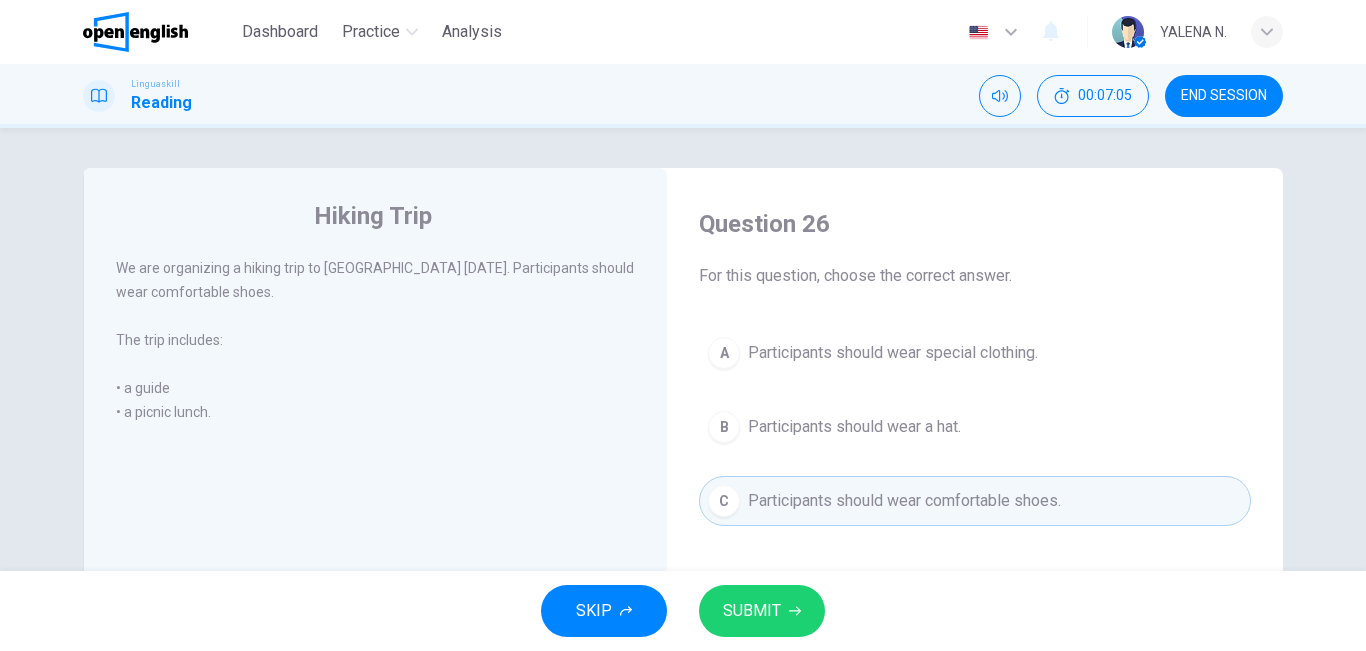 click 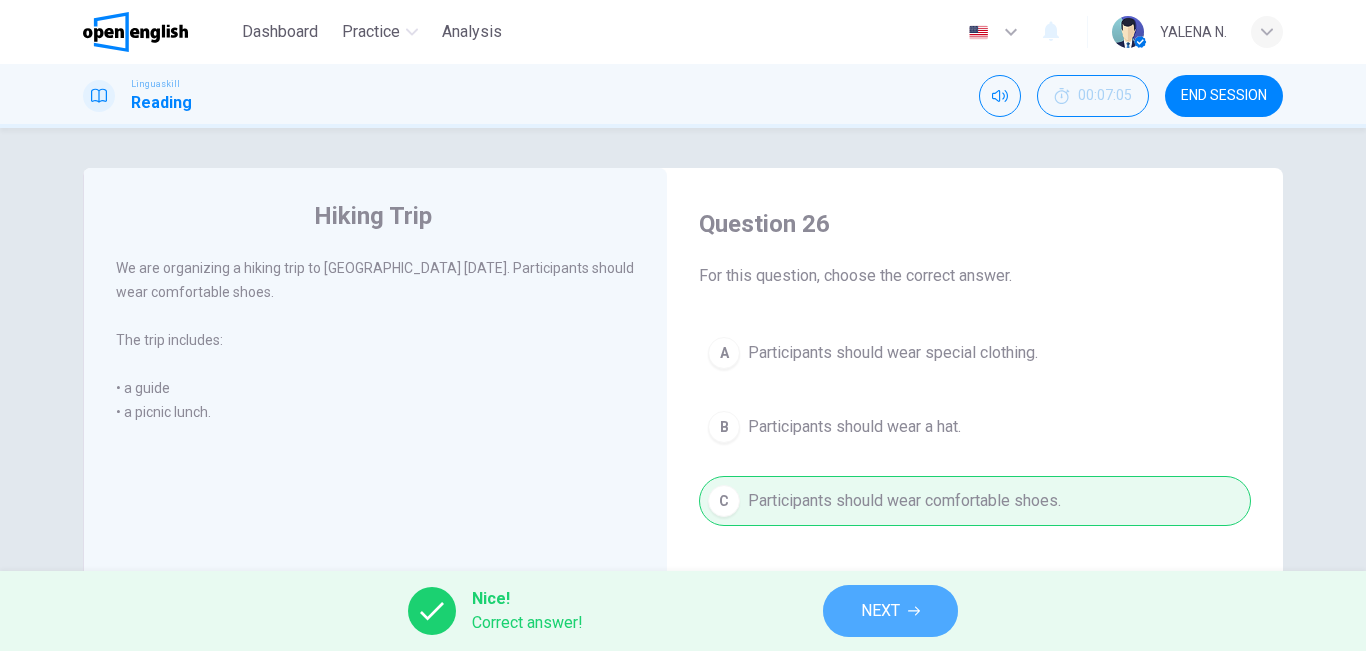 click on "NEXT" at bounding box center [890, 611] 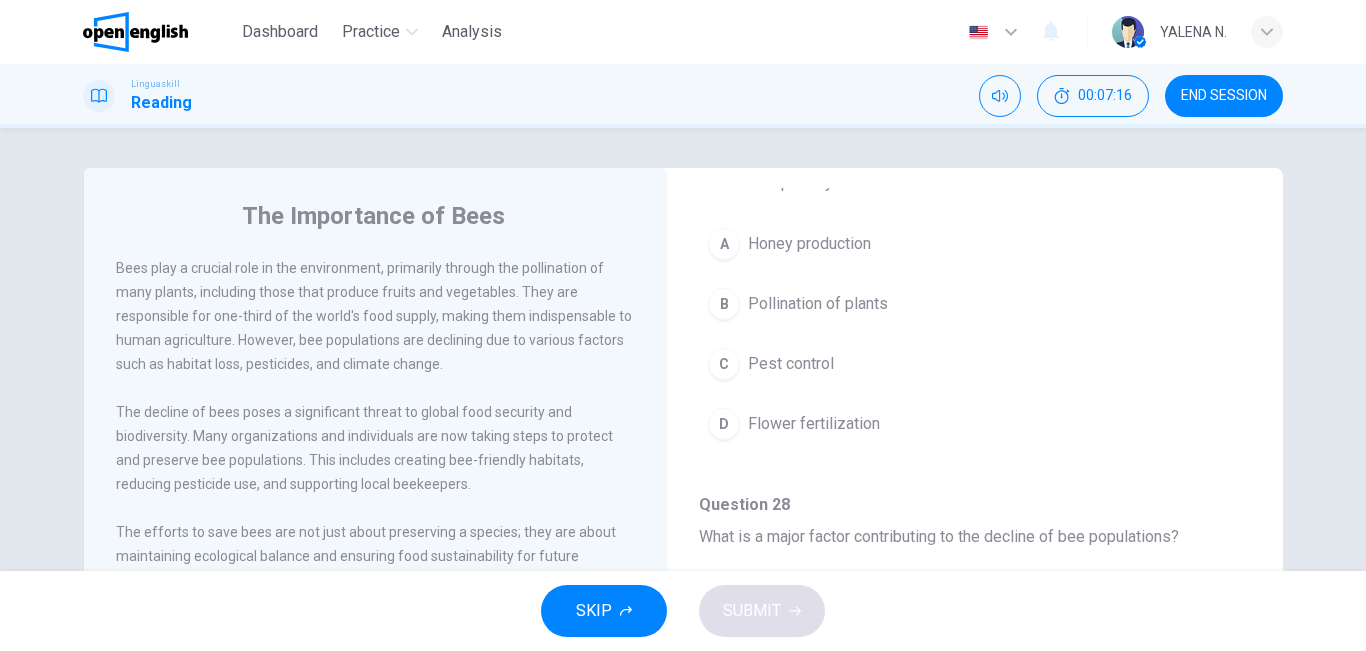 scroll, scrollTop: 204, scrollLeft: 0, axis: vertical 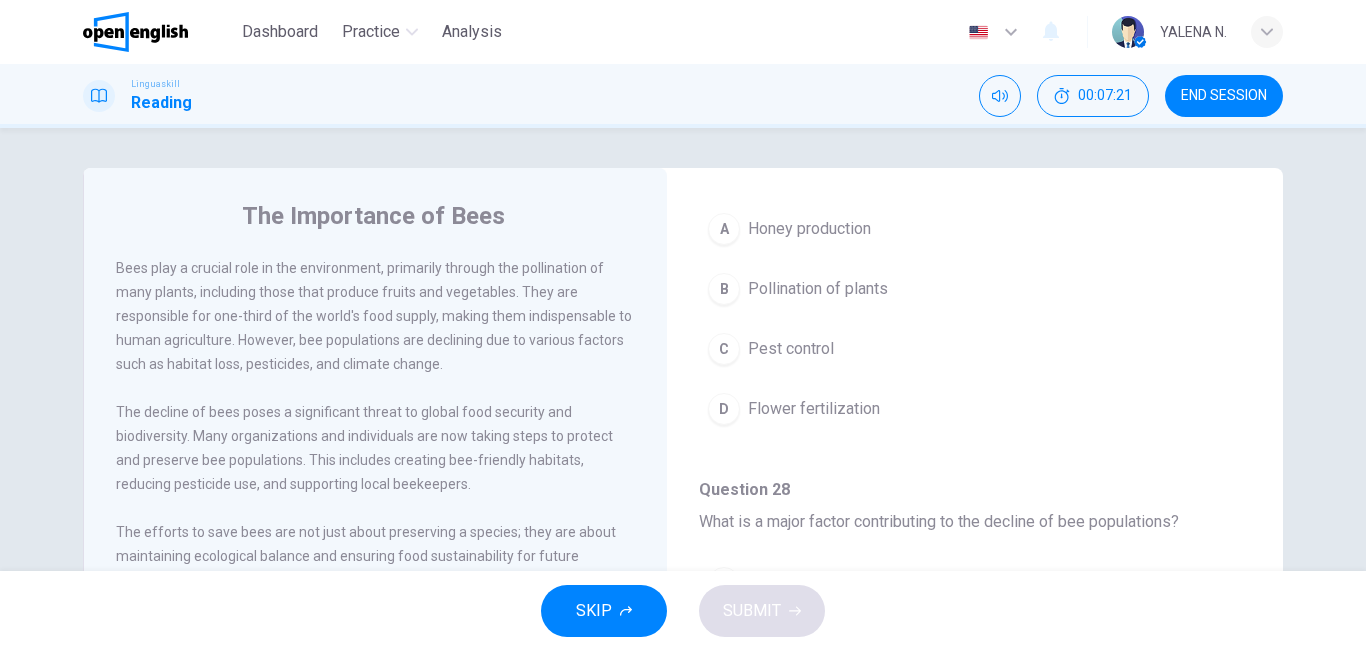 click on "Pollination of plants" at bounding box center [818, 289] 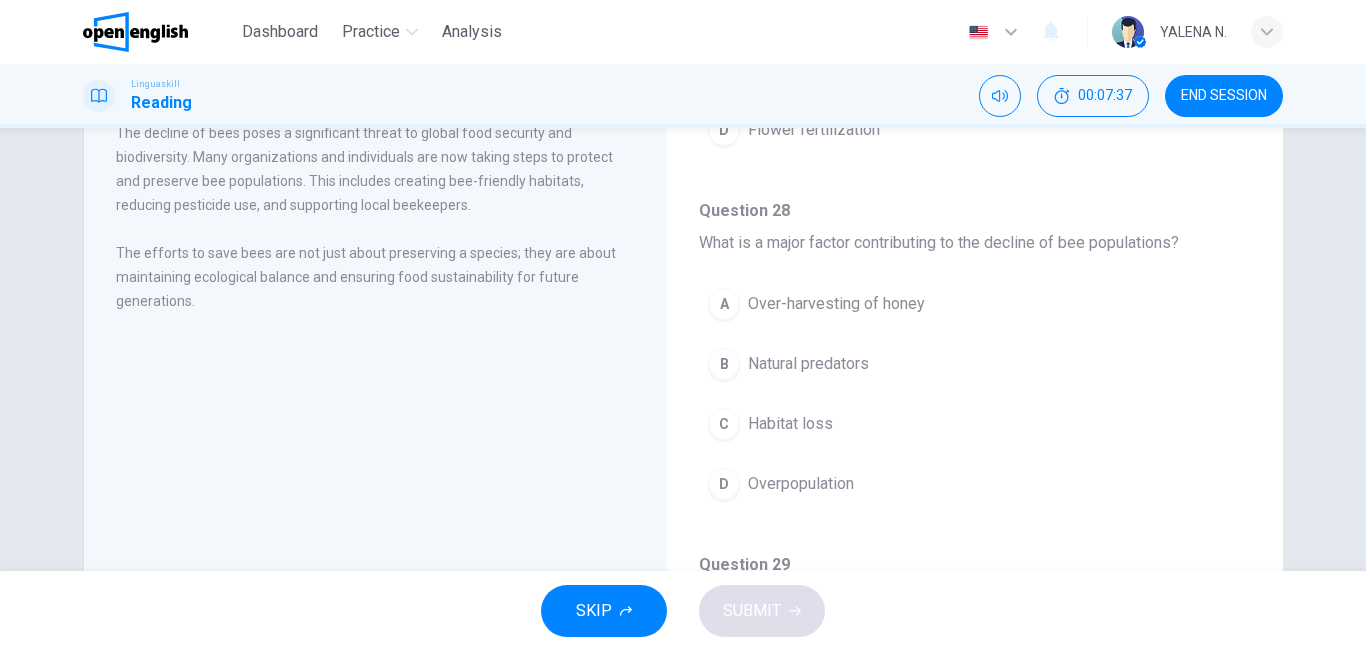 scroll, scrollTop: 280, scrollLeft: 0, axis: vertical 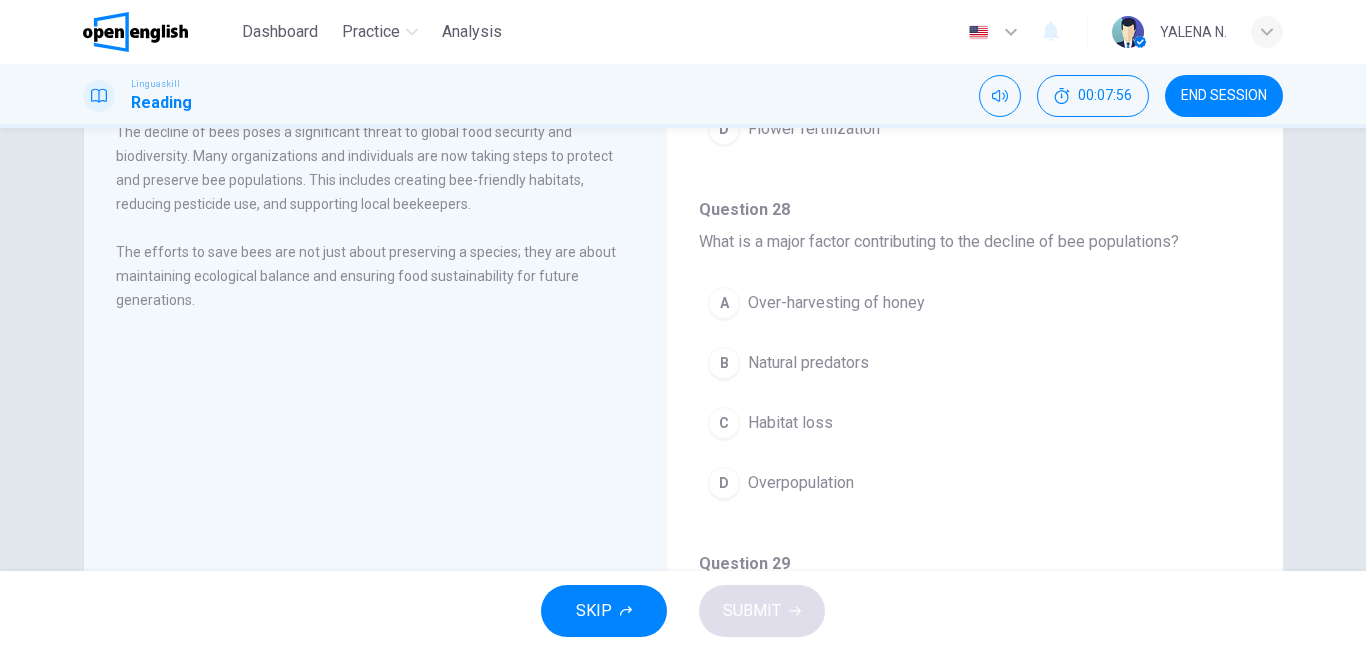 click on "C Habitat loss" at bounding box center [975, 423] 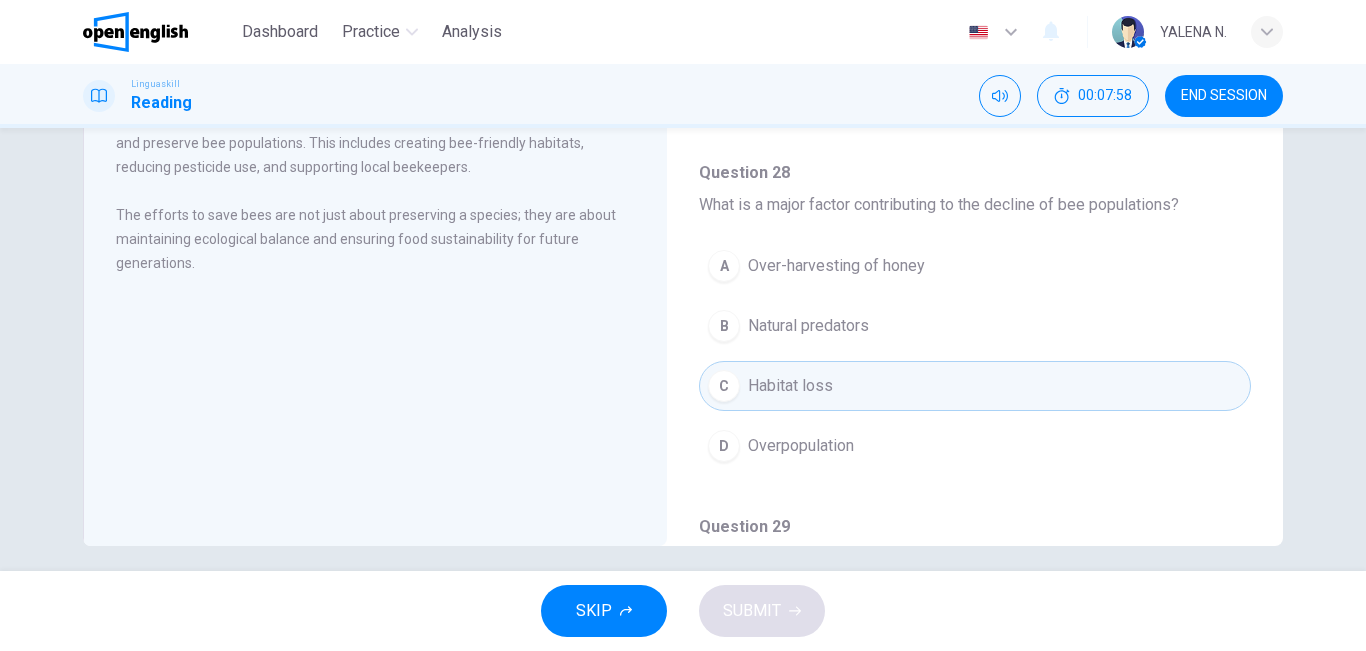 scroll, scrollTop: 332, scrollLeft: 0, axis: vertical 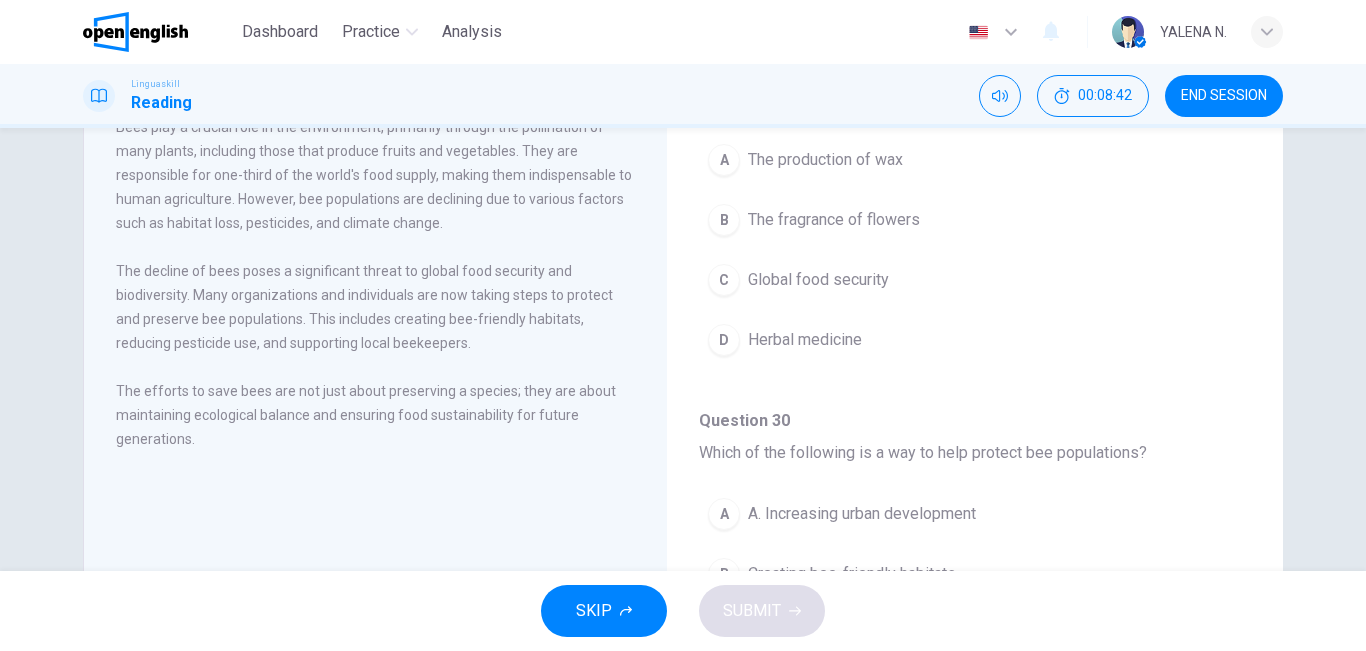 click on "Global food security" at bounding box center [818, 280] 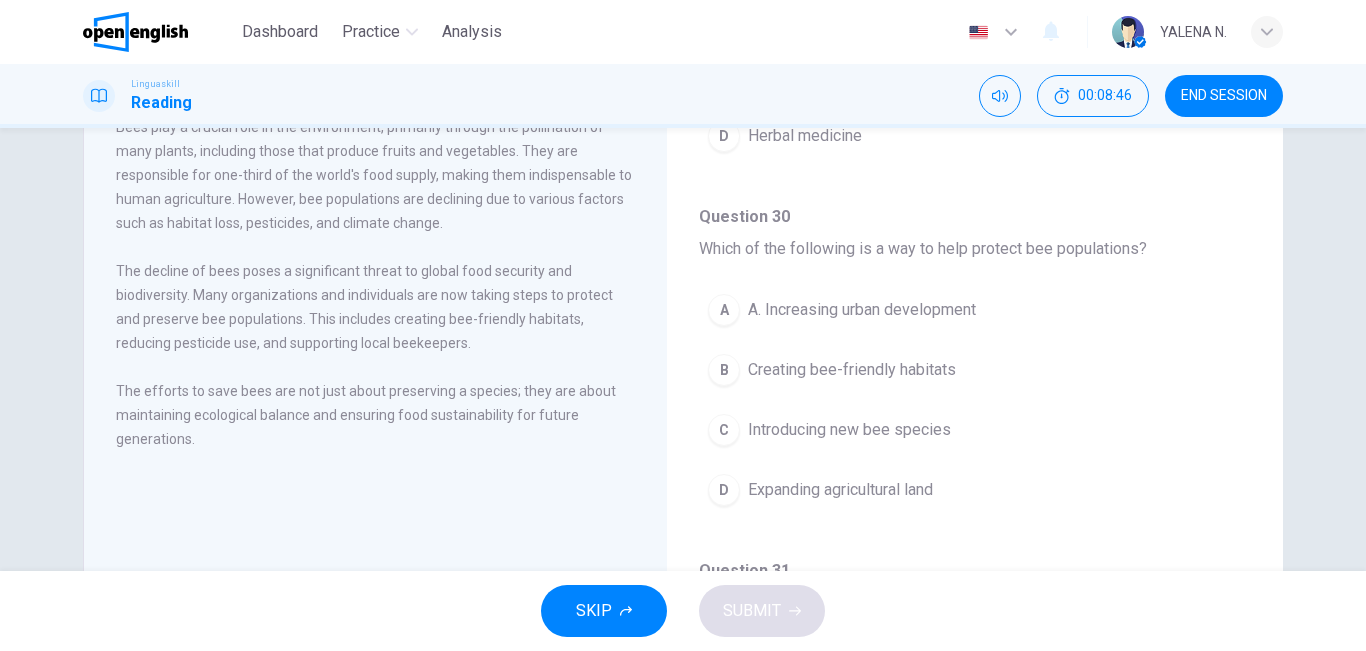 scroll, scrollTop: 1050, scrollLeft: 0, axis: vertical 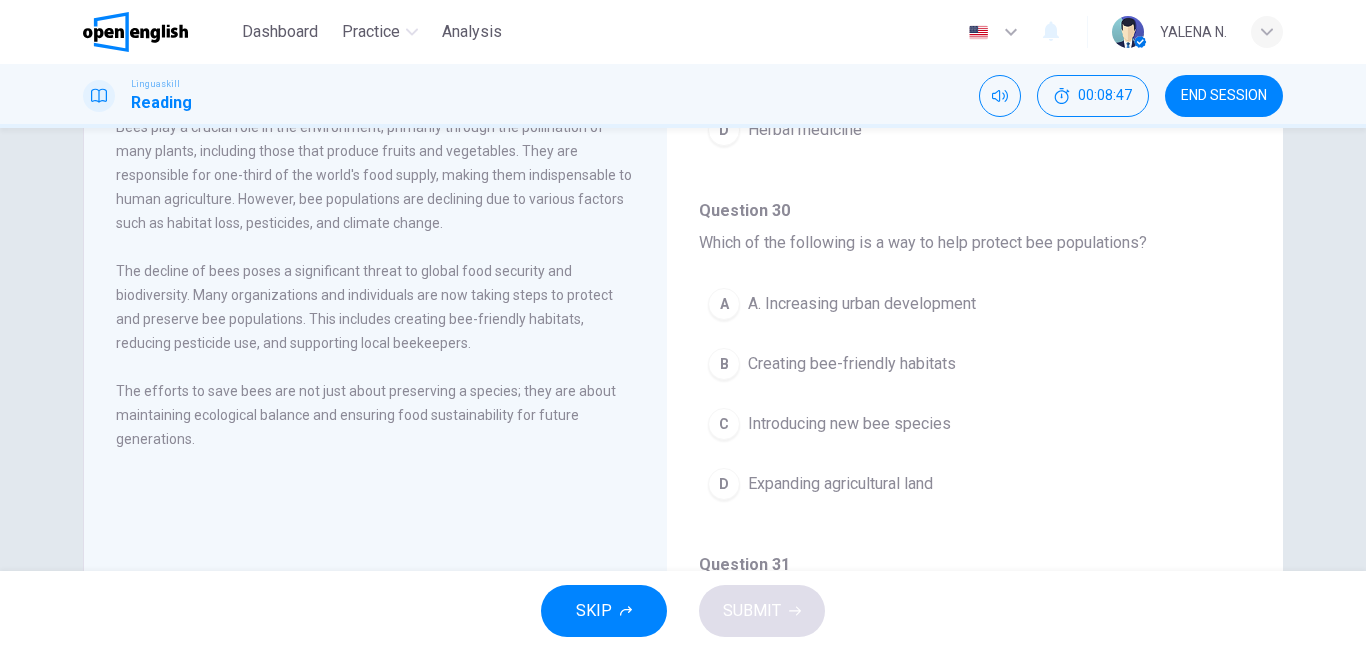 click on "The Importance of Bees Bees play a crucial role in the environment, primarily through the pollination of many plants, including those that produce fruits and vegetables. They are responsible for one-third of the world's food supply, making them indispensable to human agriculture. However, bee populations are declining due to various factors such as habitat loss, pesticides, and climate change. The decline of bees poses a significant threat to global food security and biodiversity. Many organizations and individuals are now taking steps to protect and preserve bee populations. This includes creating bee-friendly habitats, reducing pesticide use, and supporting local beekeepers. The efforts to save bees are not just about preserving a species; they are about maintaining ecological balance and ensuring food sustainability for future generations. Question 27 - 31 For these questions, choose the correct answer. Question   27 What is the primary role of bees in the environment? A Honey production B C Pest control D" at bounding box center [683, 374] 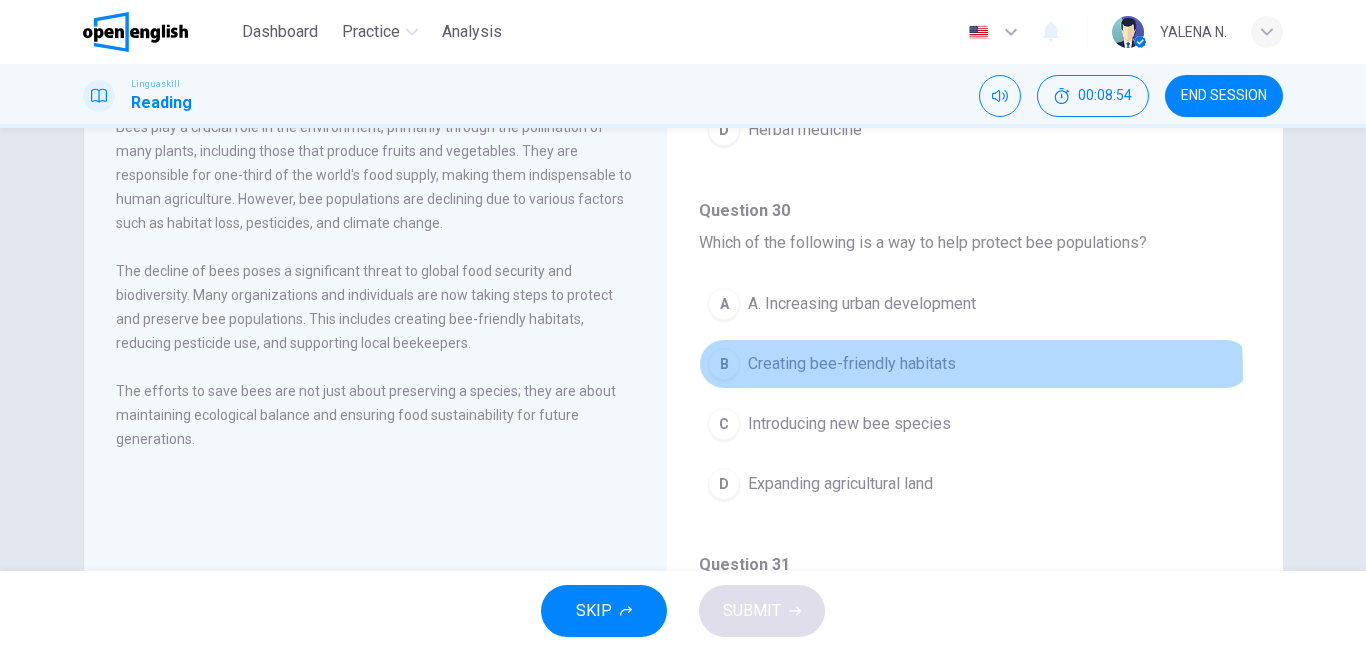click on "Creating bee-friendly habitats" at bounding box center (852, 364) 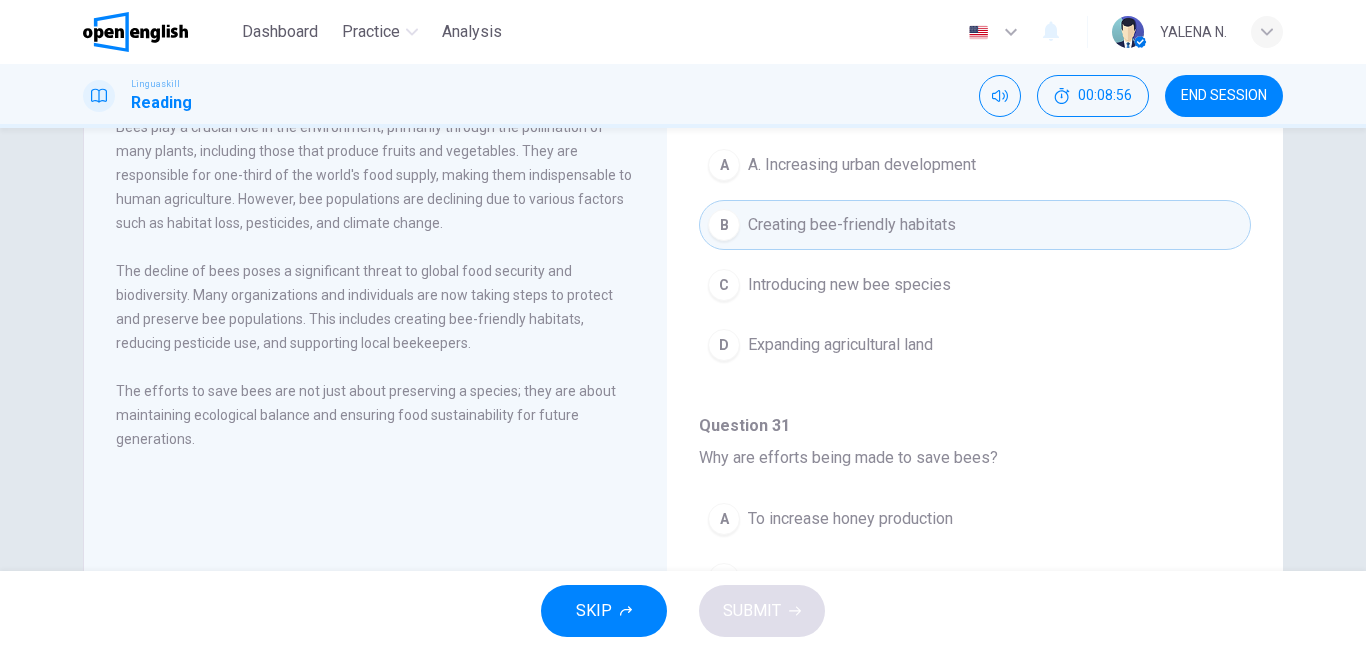 scroll, scrollTop: 1251, scrollLeft: 0, axis: vertical 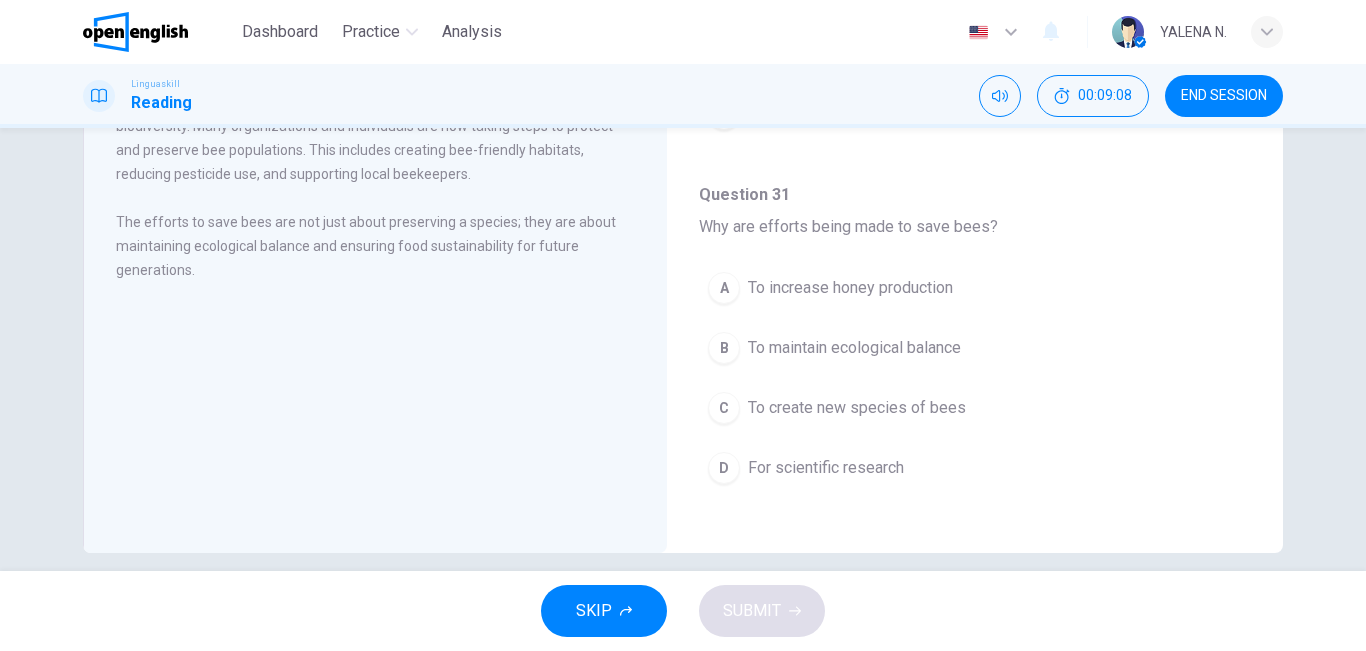 click on "C To create new species of bees" at bounding box center [975, 408] 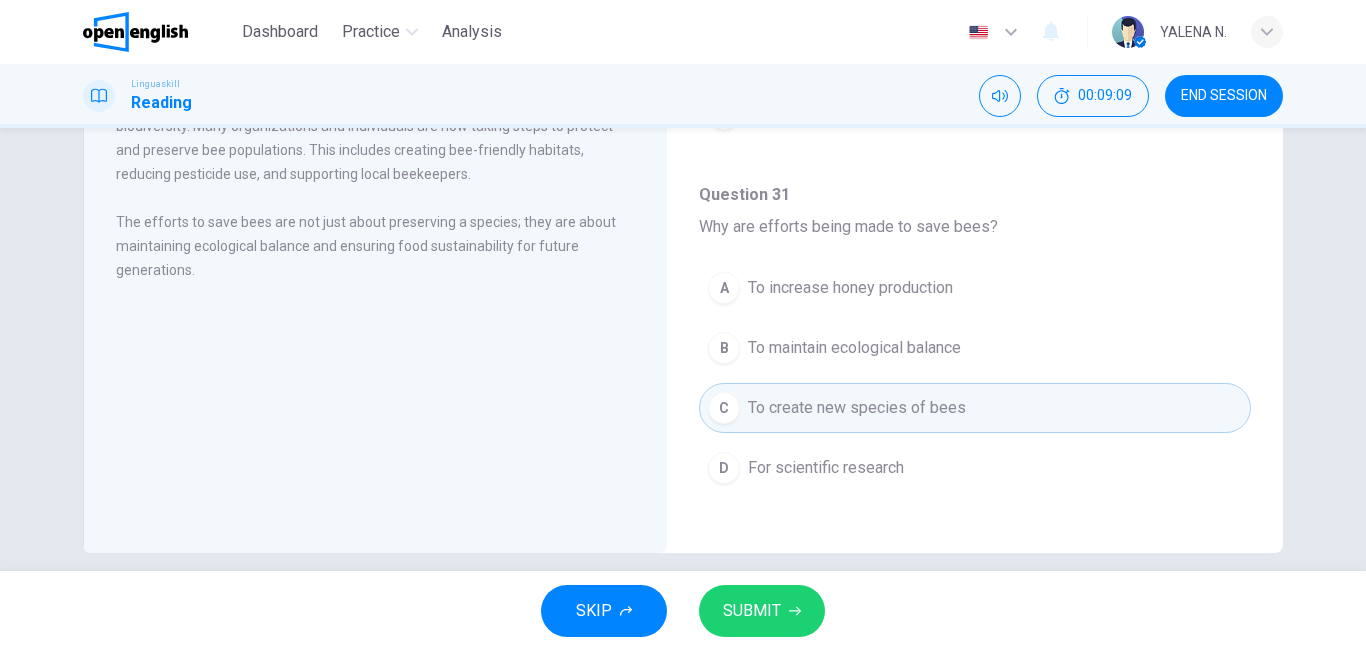 click on "SUBMIT" at bounding box center [752, 611] 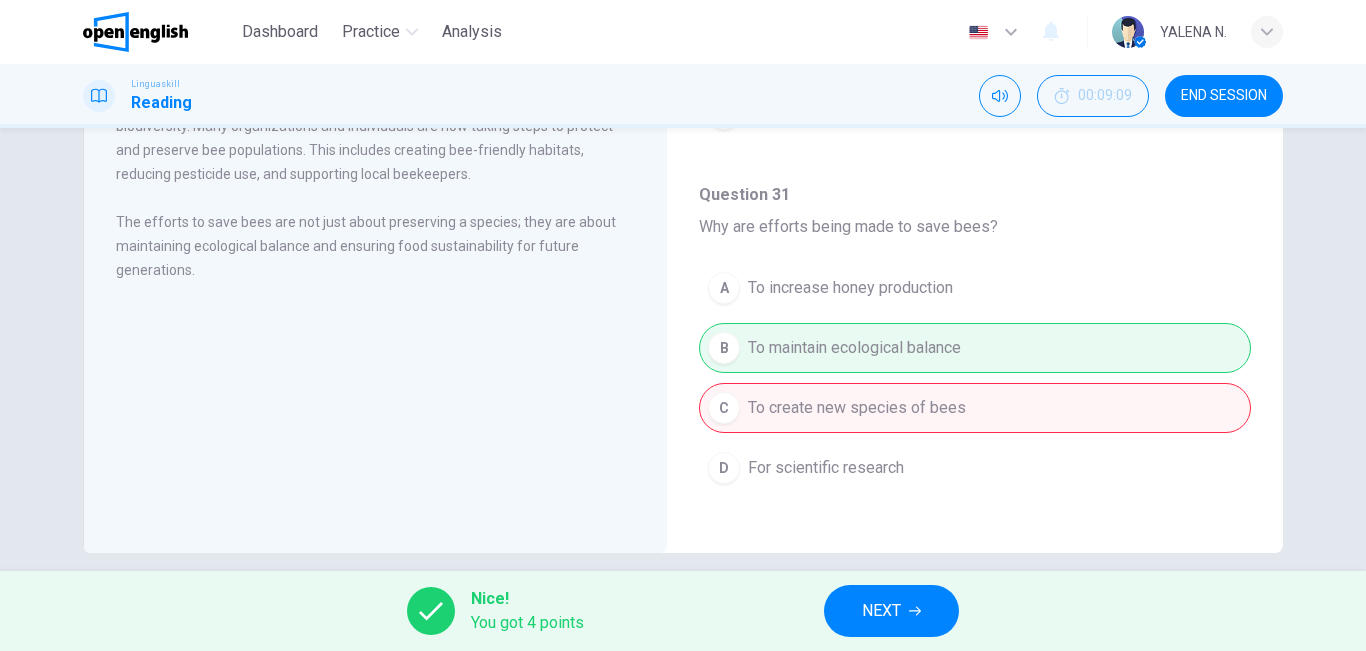 click on "NEXT" at bounding box center [891, 611] 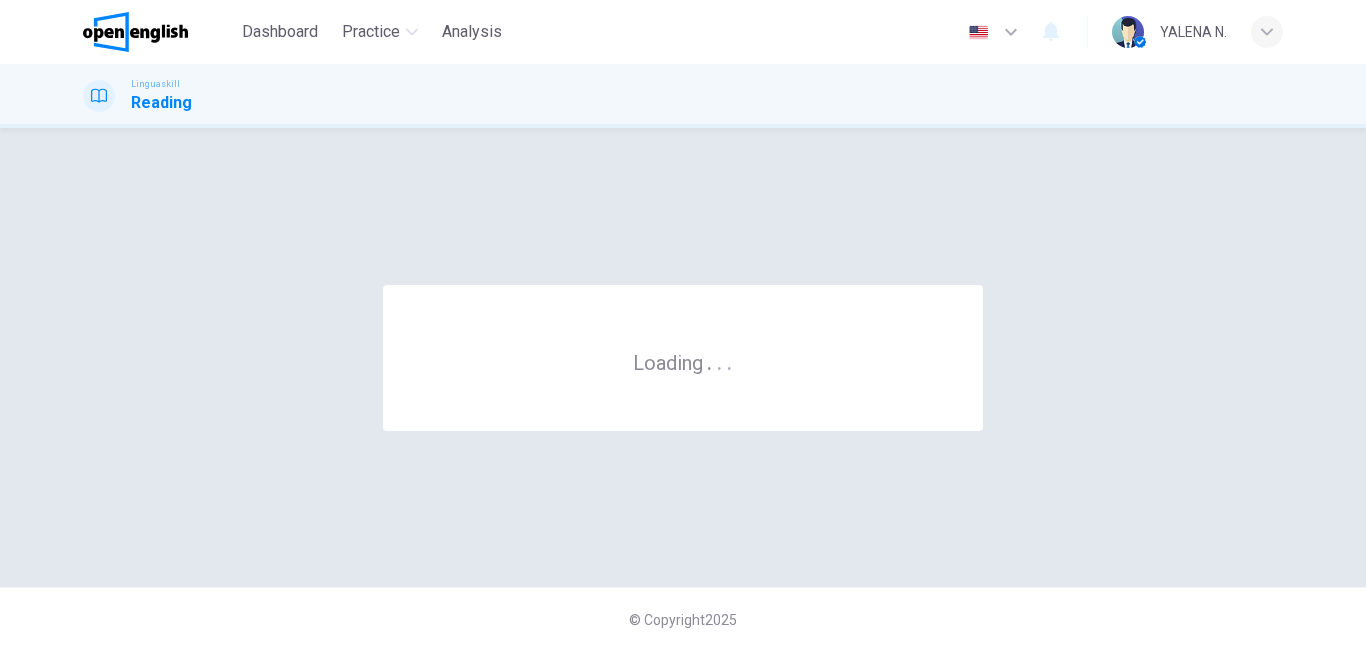 scroll, scrollTop: 0, scrollLeft: 0, axis: both 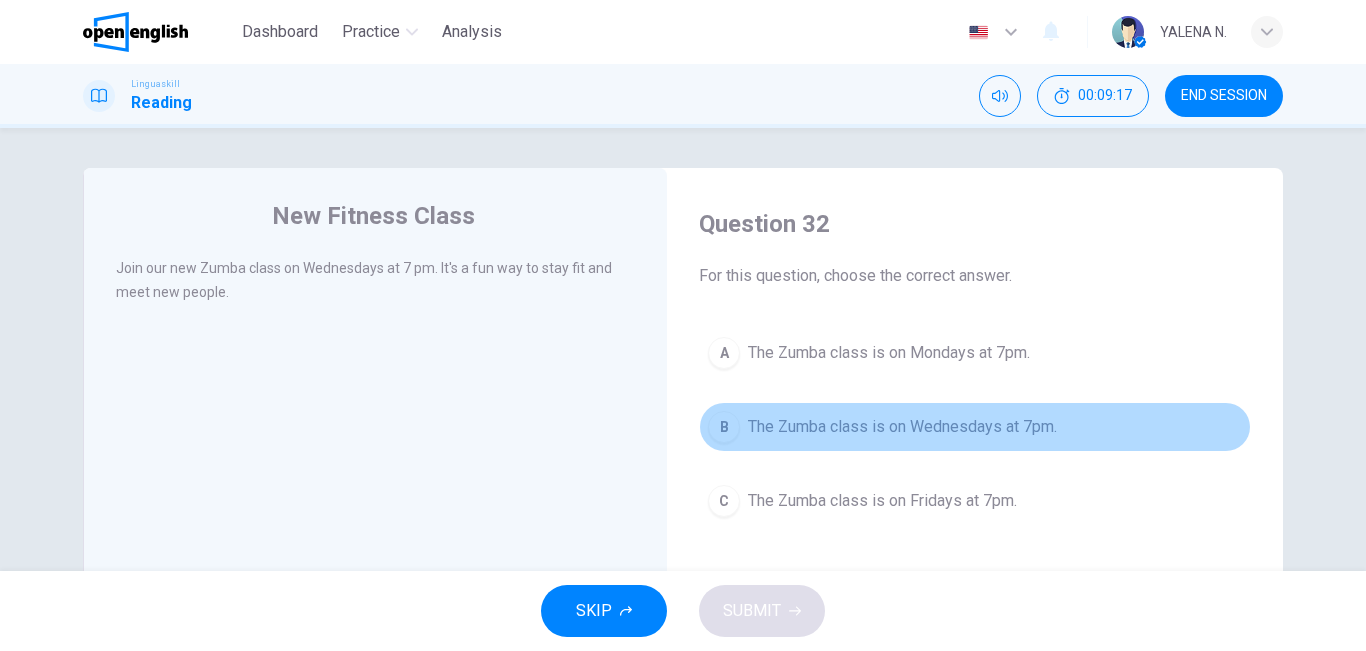 click on "The Zumba class is on Wednesdays at 7pm." at bounding box center (902, 427) 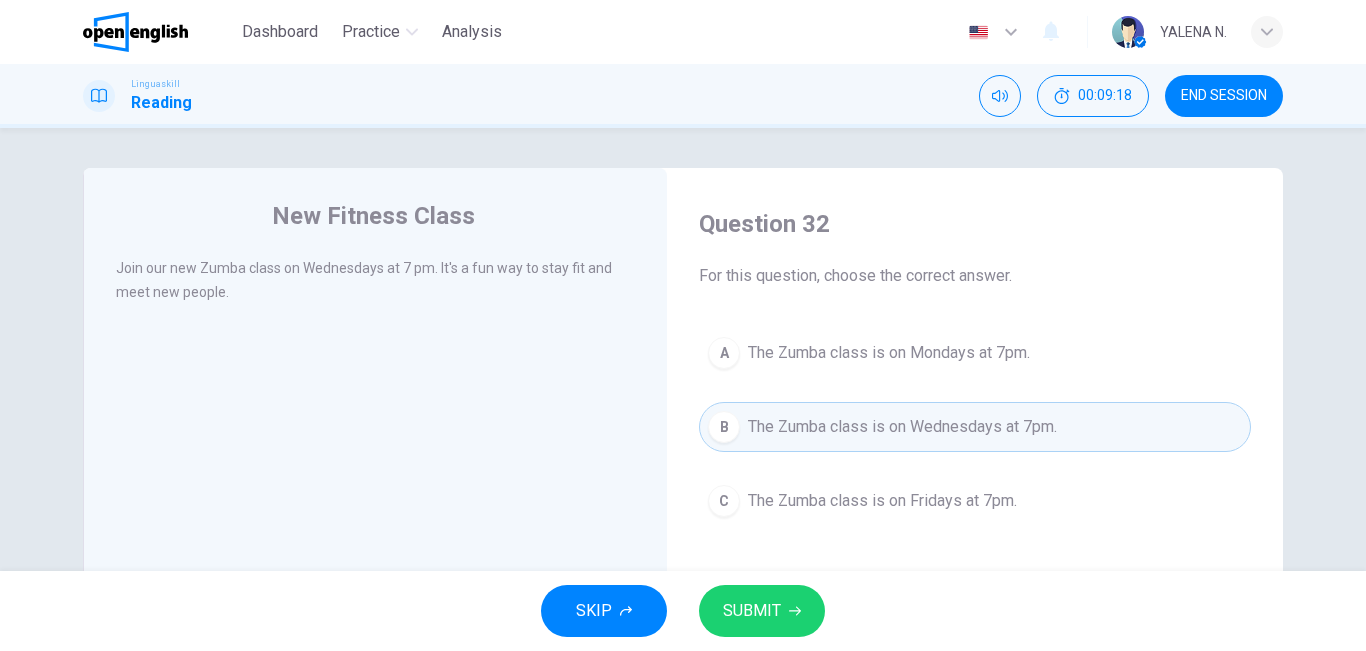 click on "SUBMIT" at bounding box center [752, 611] 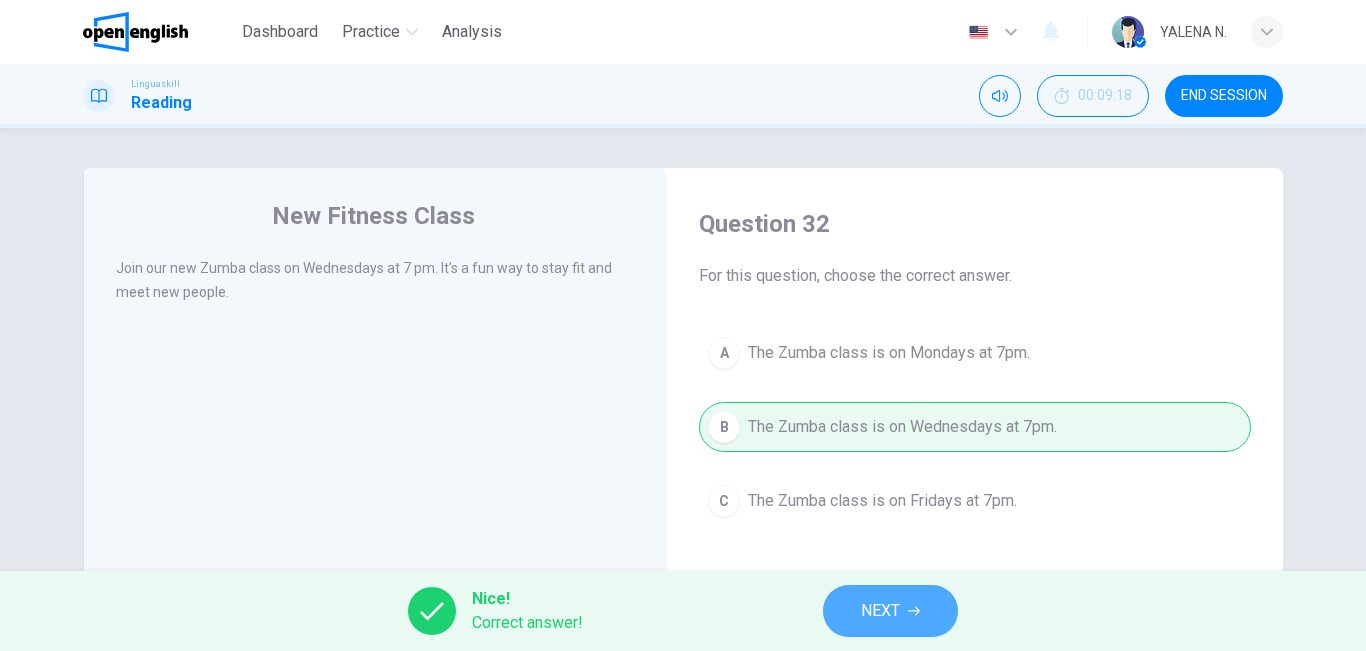 click on "NEXT" at bounding box center [890, 611] 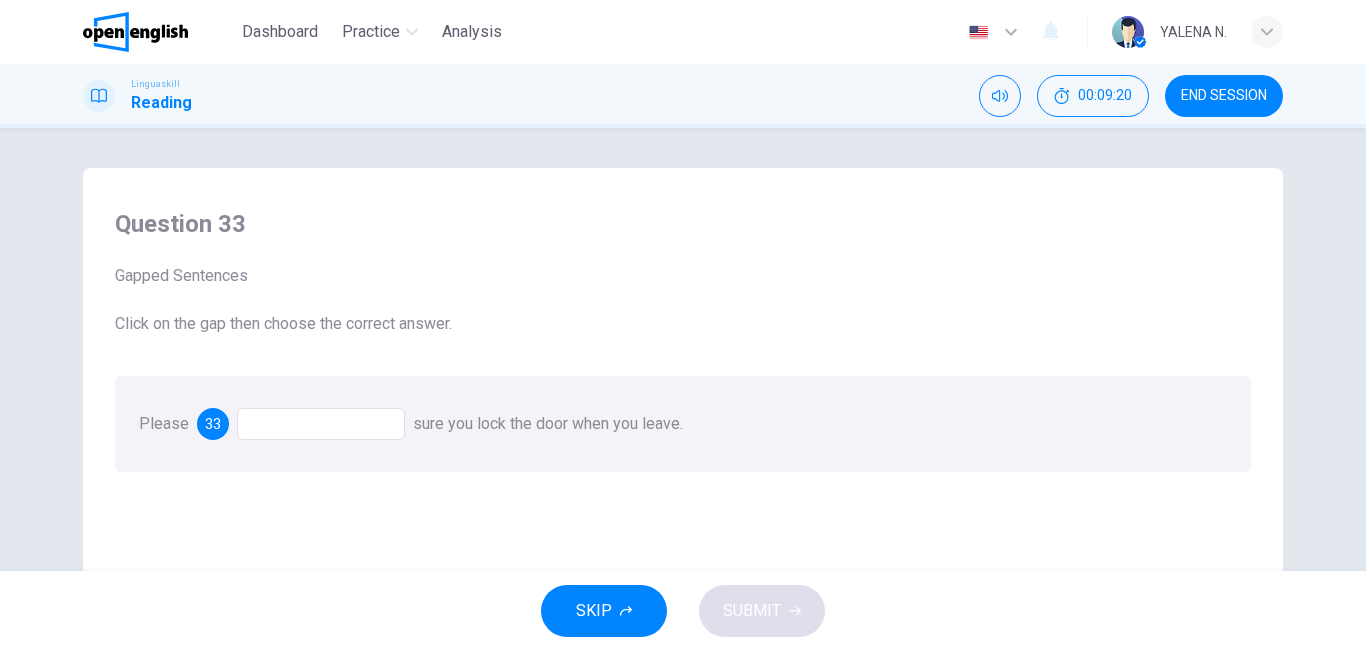 click on "Please  33  sure you lock the door when you leave." at bounding box center [683, 424] 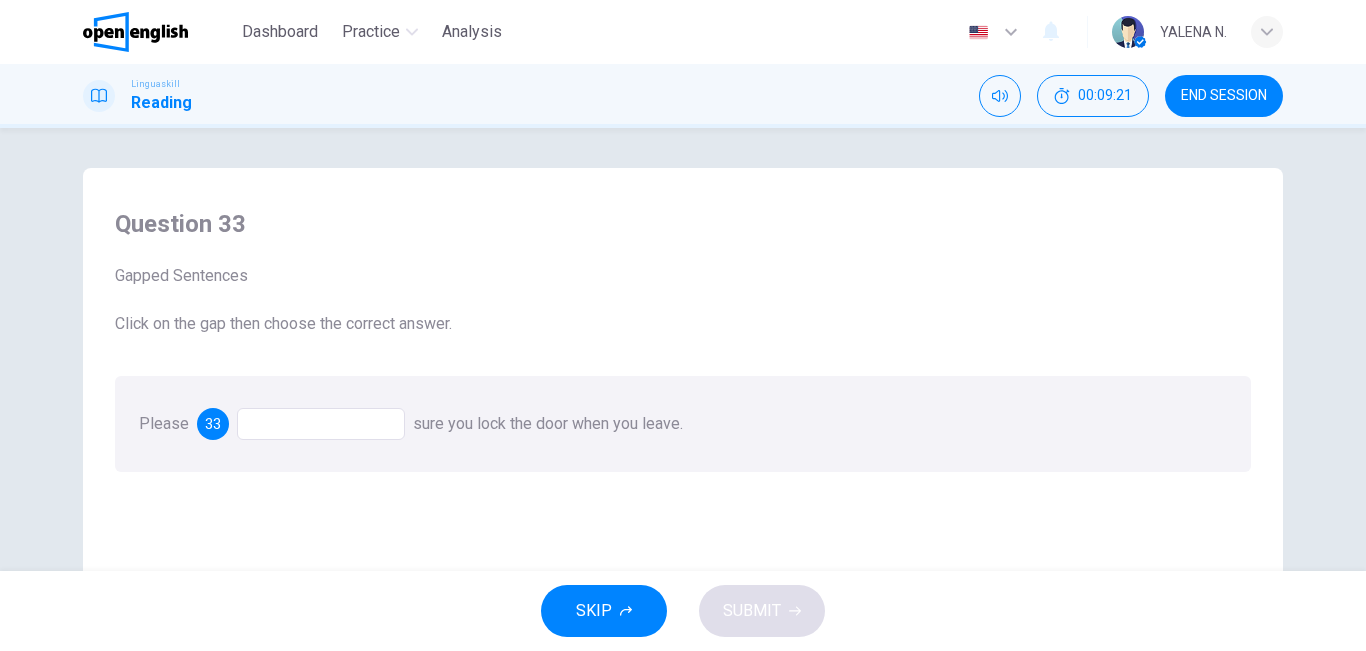 click at bounding box center (321, 424) 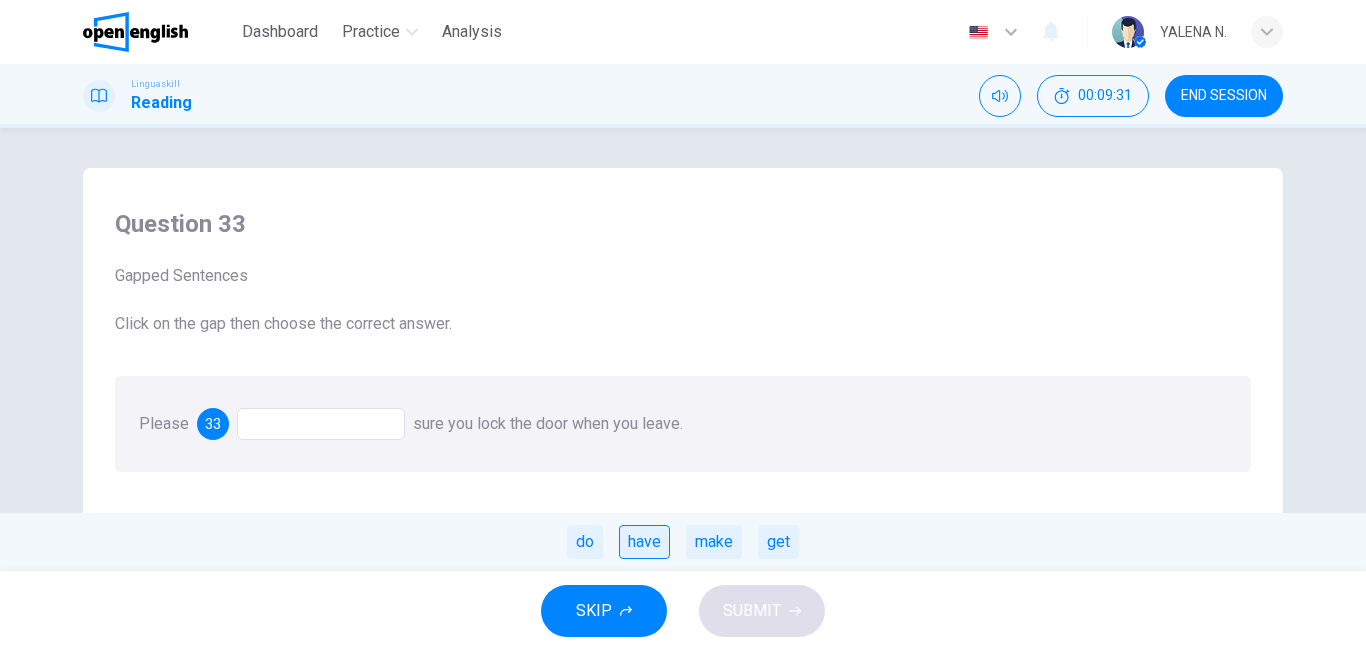 click on "have" at bounding box center [644, 542] 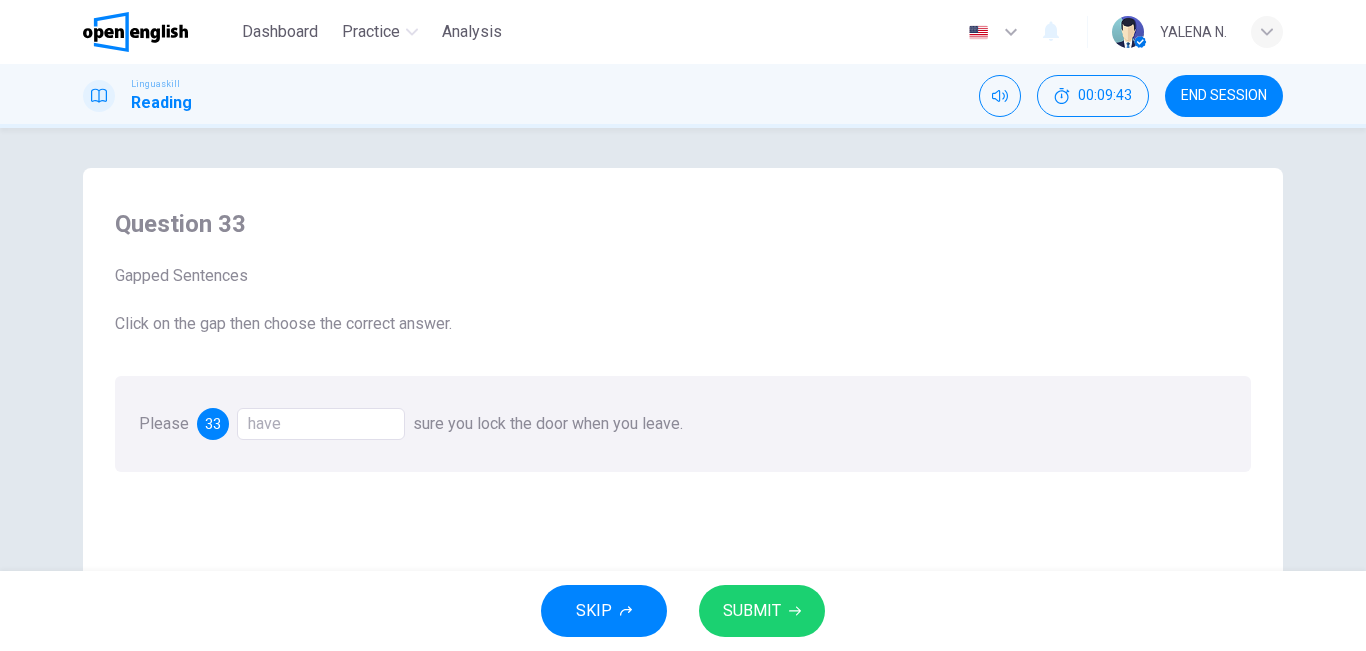 click on "have" at bounding box center (321, 424) 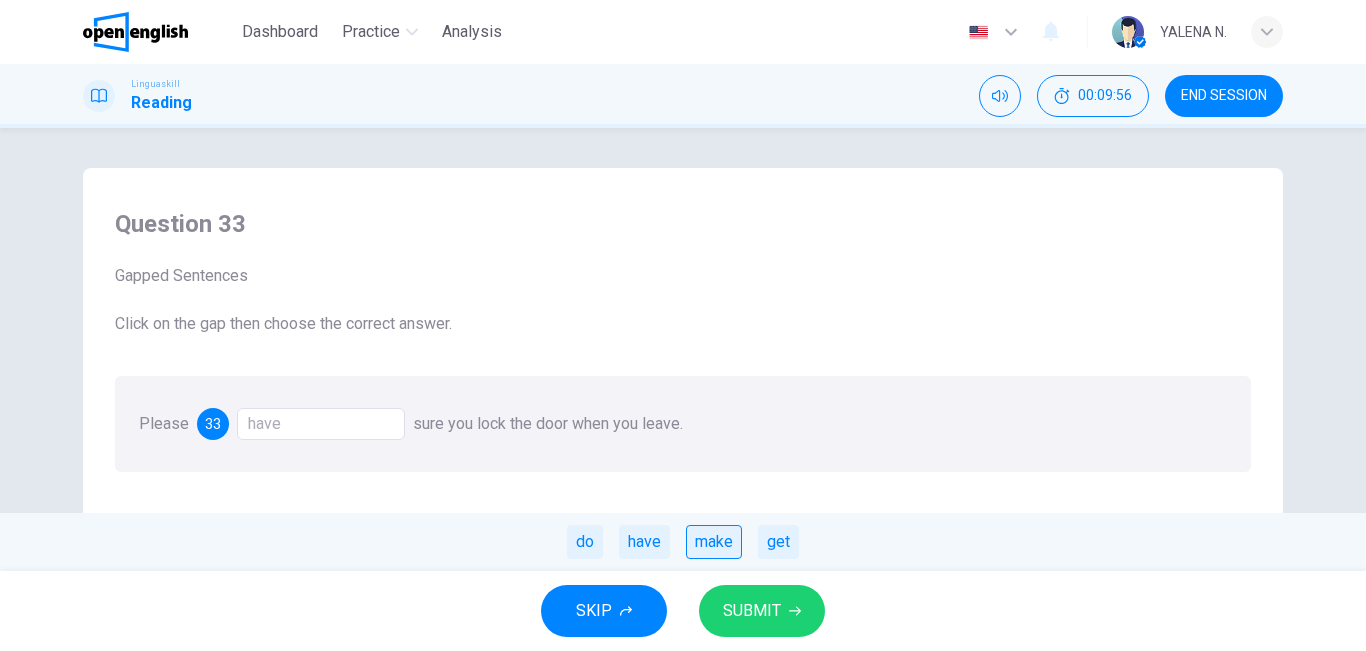 click on "make" at bounding box center (714, 542) 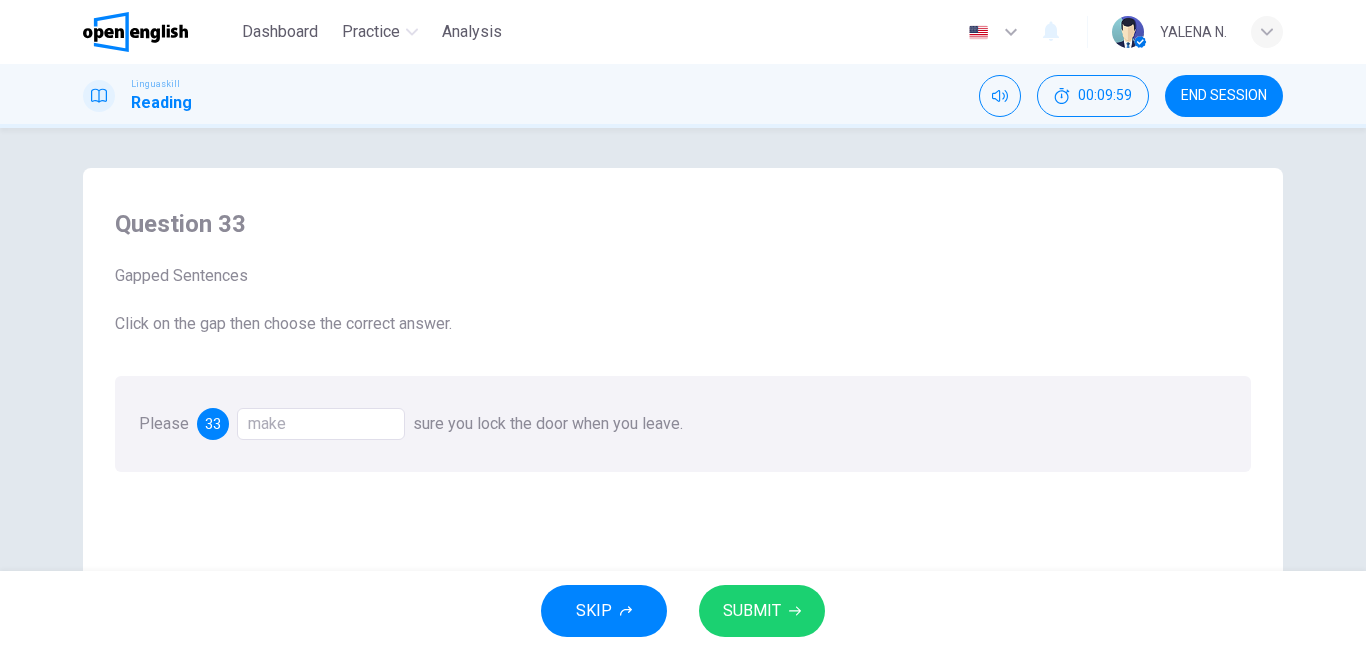 click on "SUBMIT" at bounding box center [762, 611] 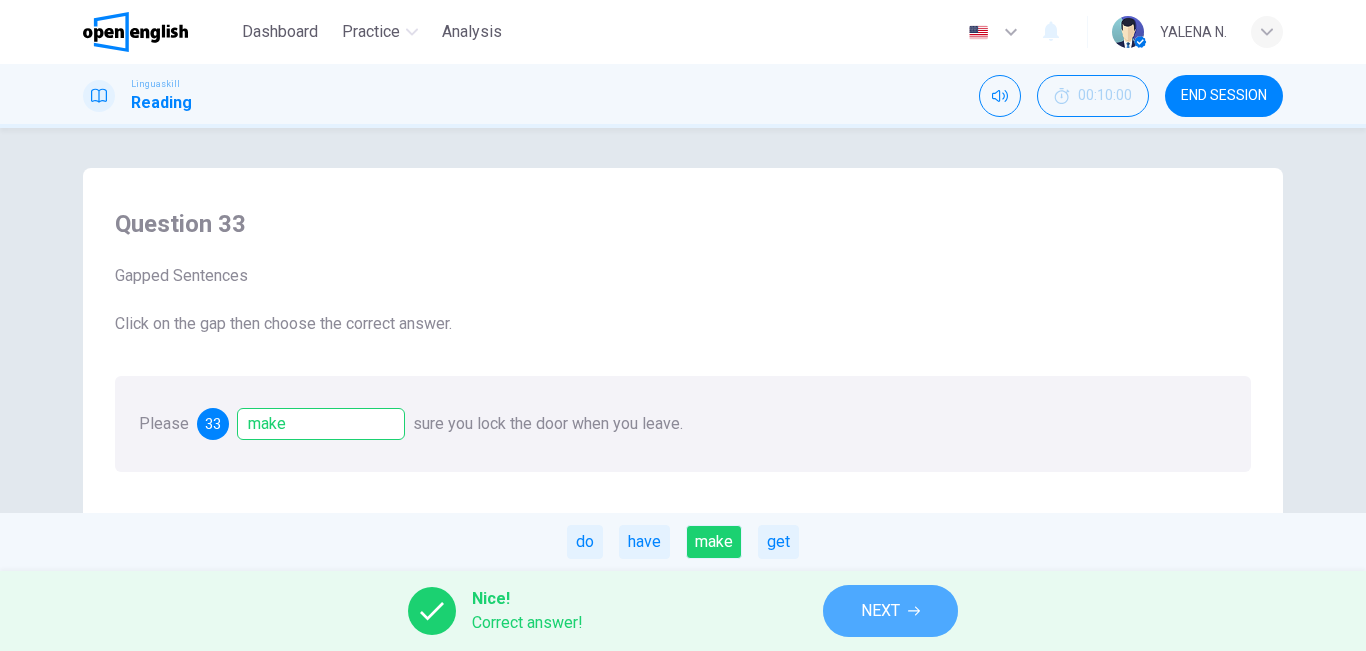 click on "NEXT" at bounding box center (890, 611) 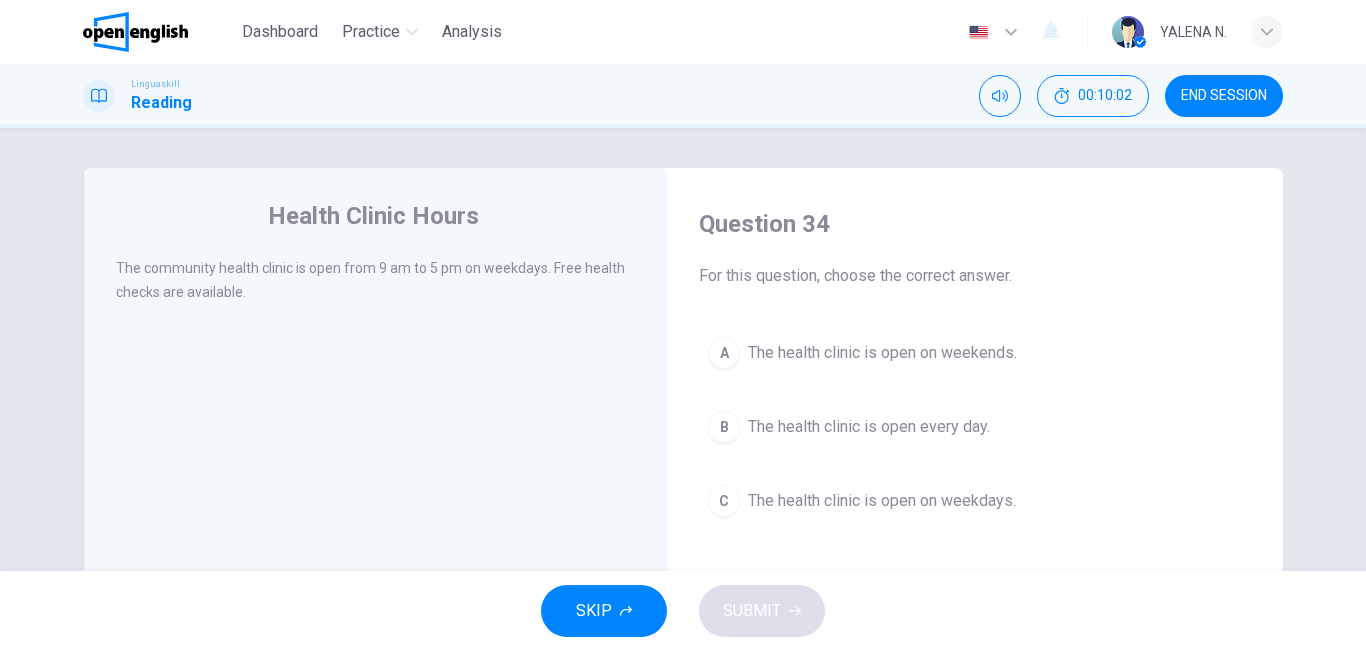 click on "The health clinic is open on weekdays." at bounding box center (882, 501) 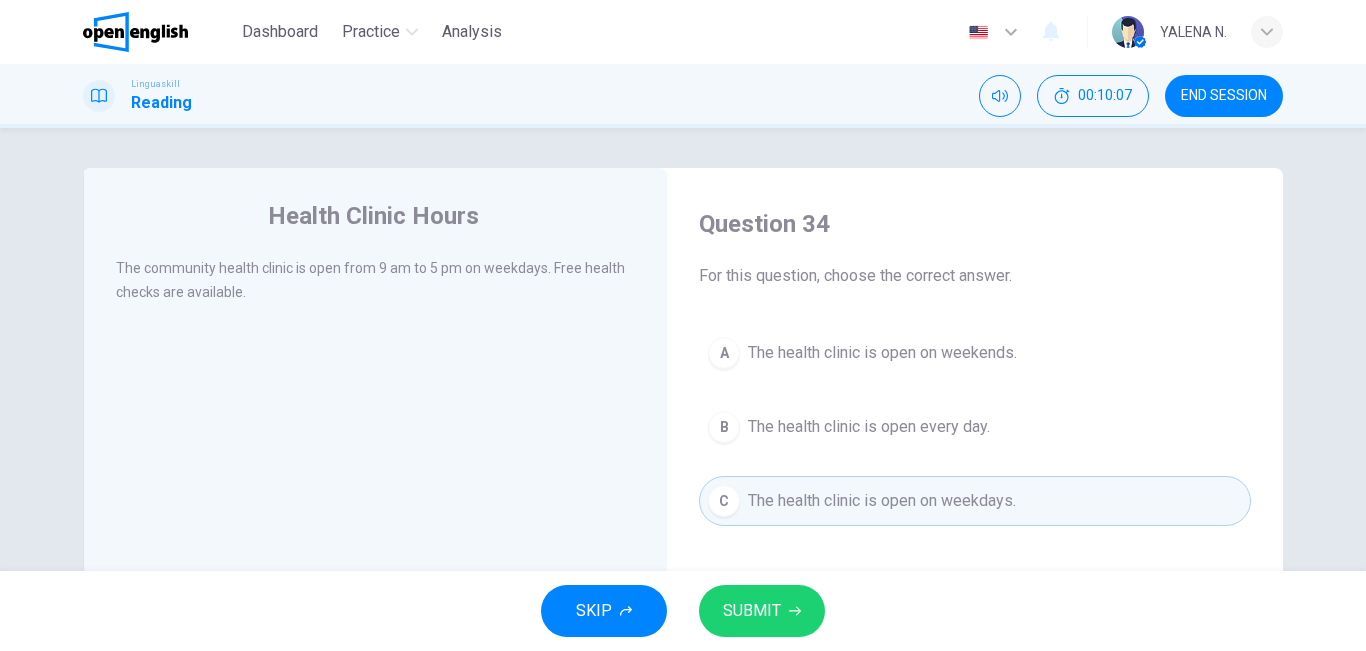 click on "SKIP SUBMIT" at bounding box center (683, 611) 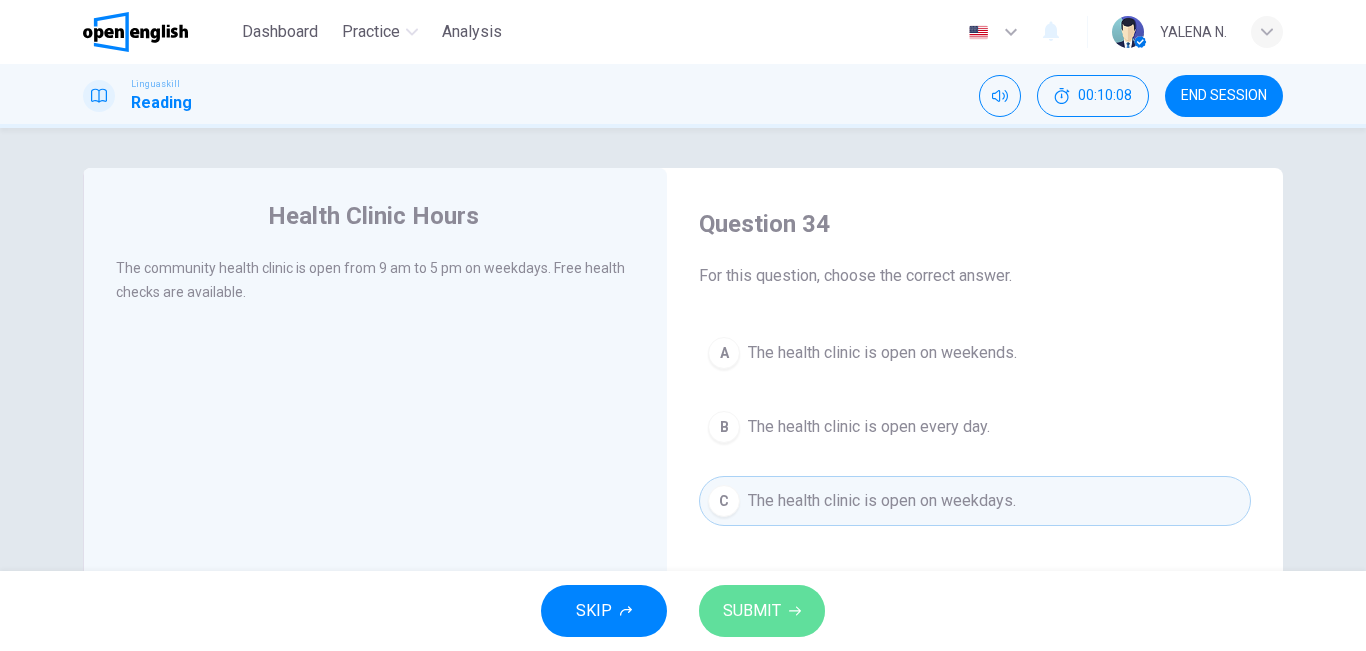 click 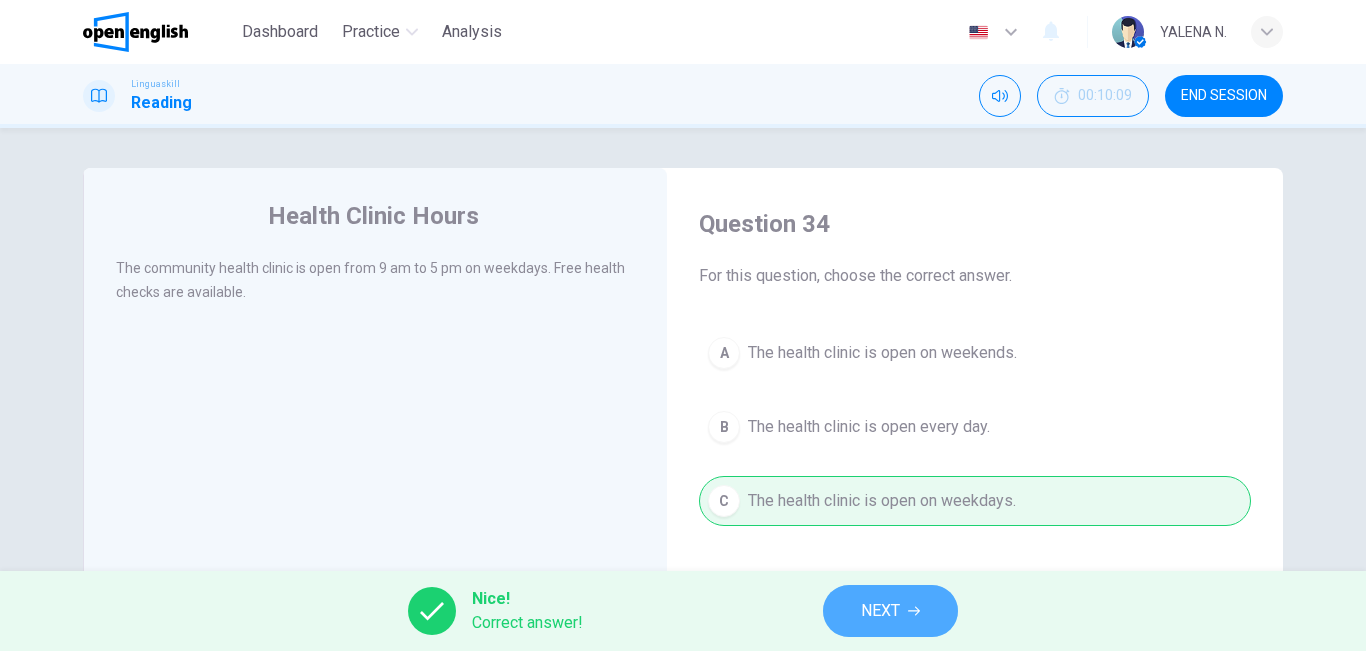 click on "NEXT" at bounding box center [890, 611] 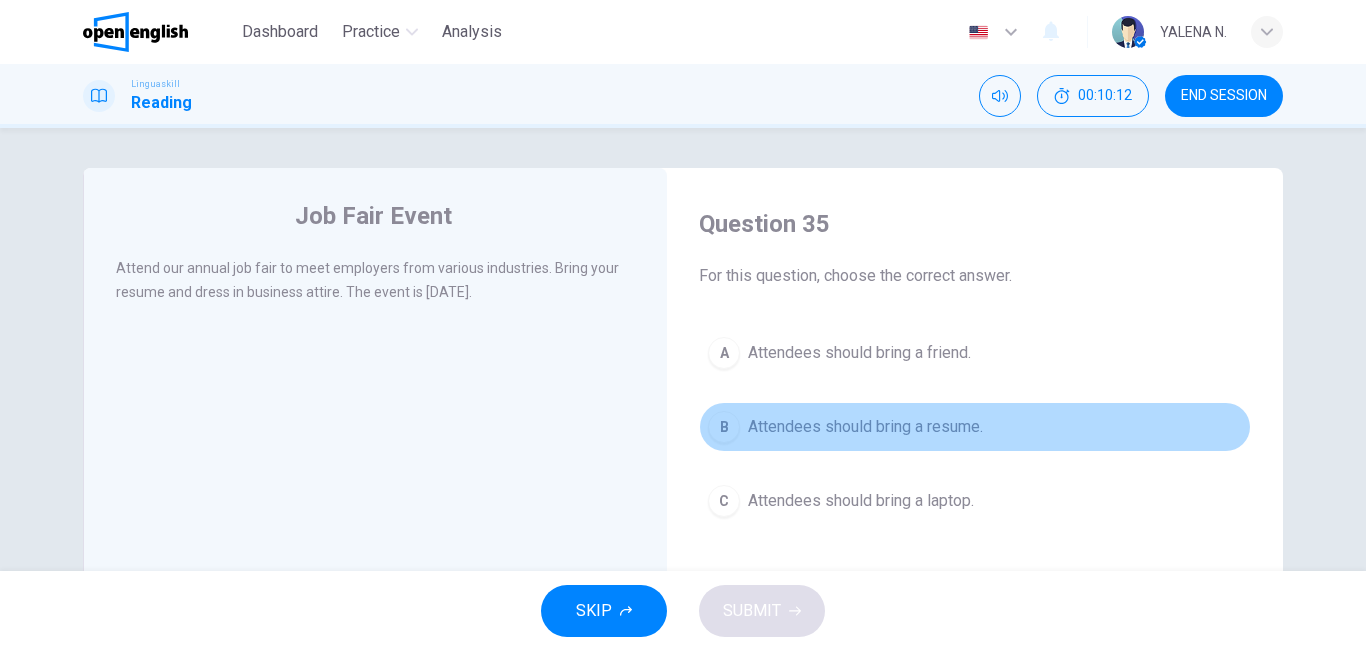 click on "B Attendees should bring a resume." at bounding box center [975, 427] 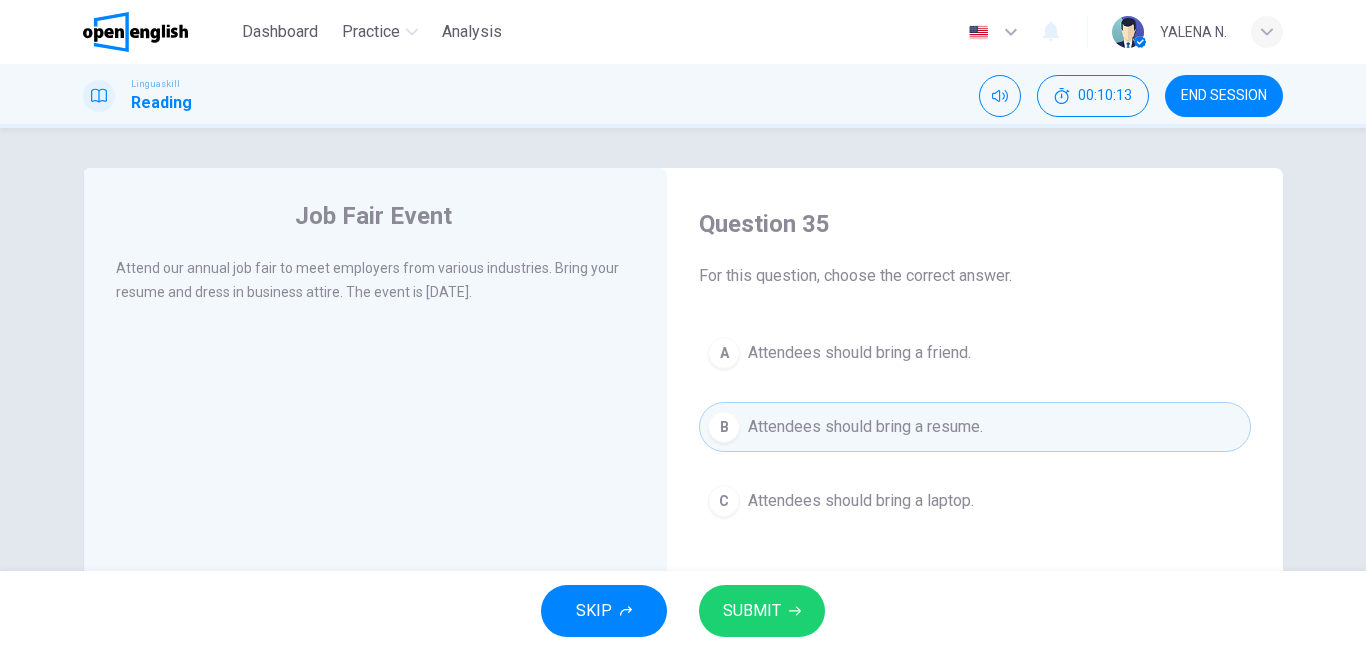 click on "SUBMIT" at bounding box center [752, 611] 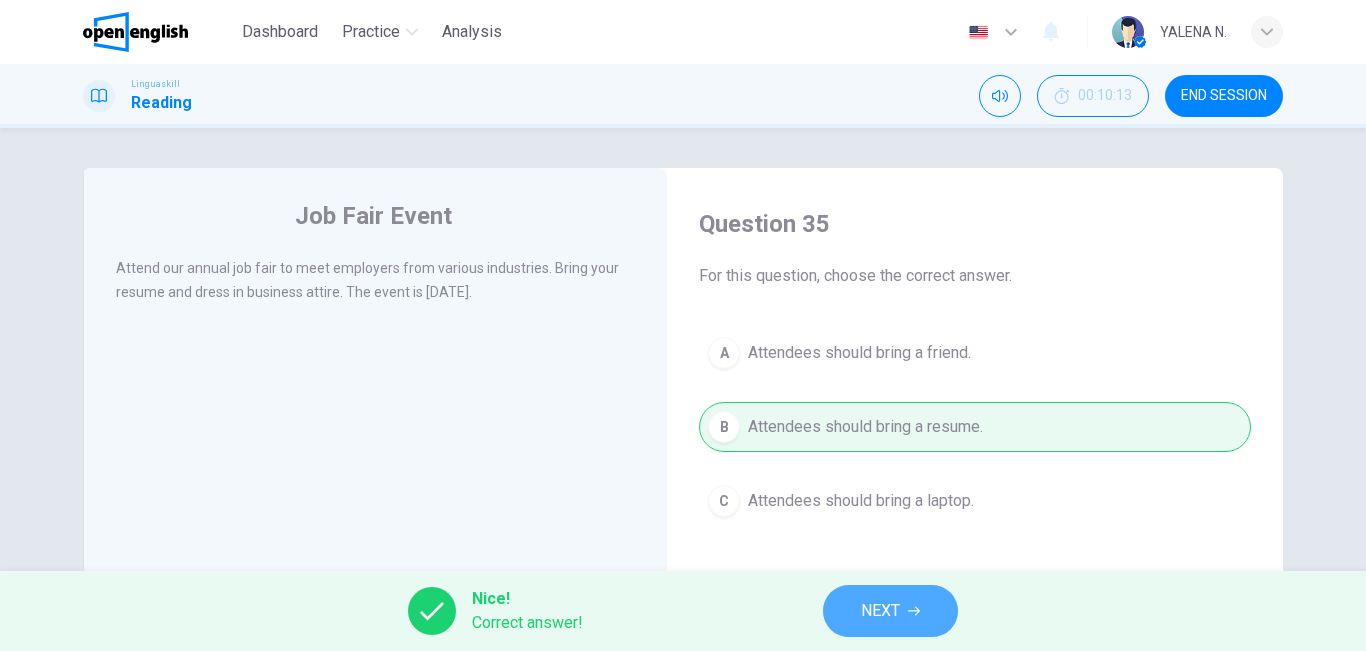 click on "NEXT" at bounding box center [890, 611] 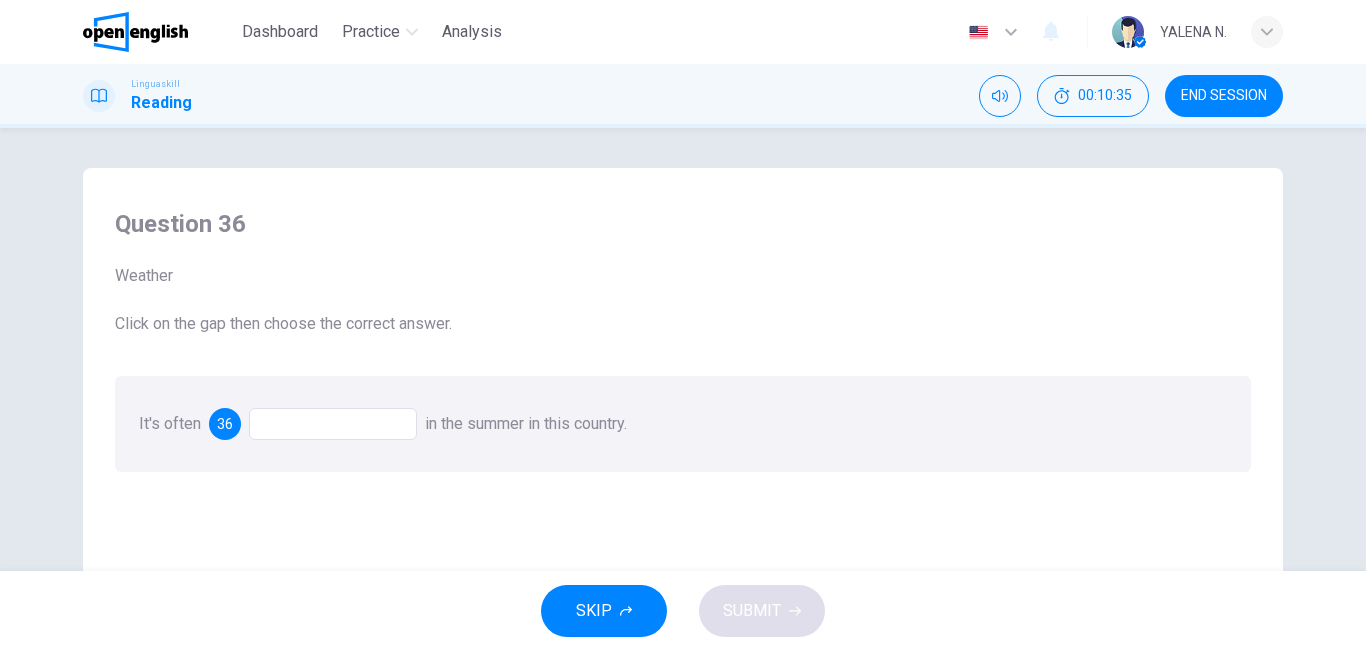 click at bounding box center [333, 424] 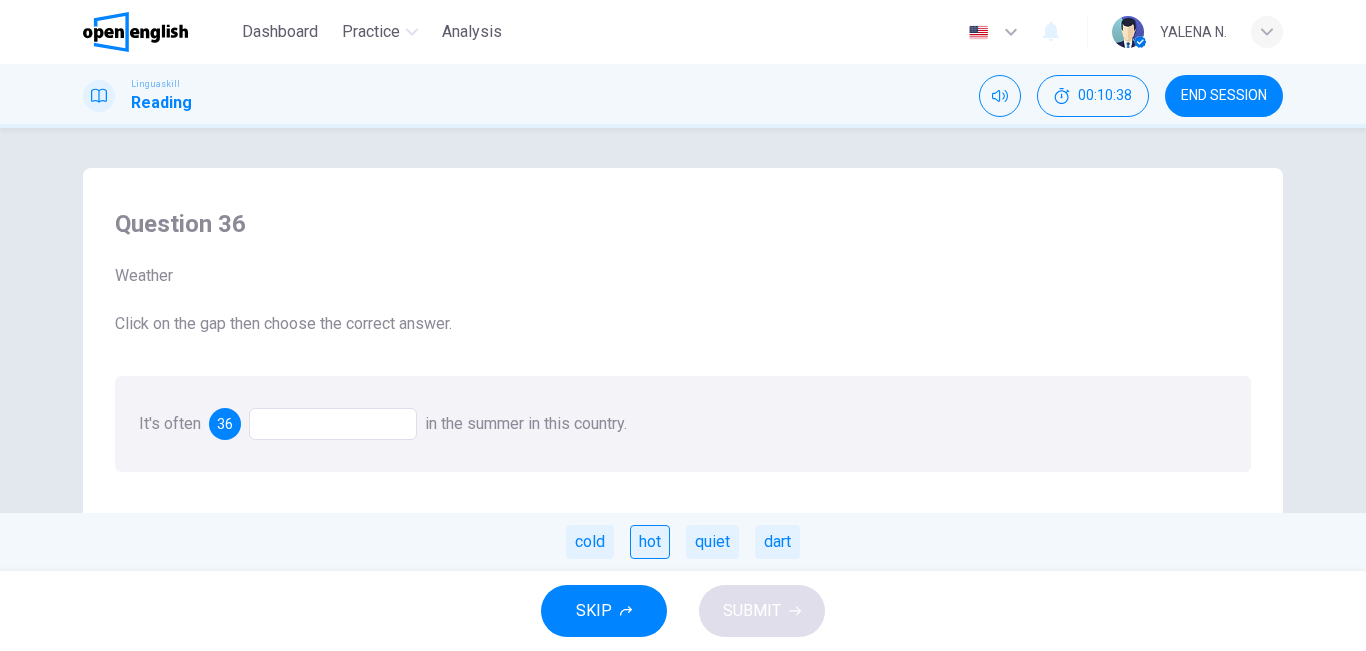click on "hot" at bounding box center (650, 542) 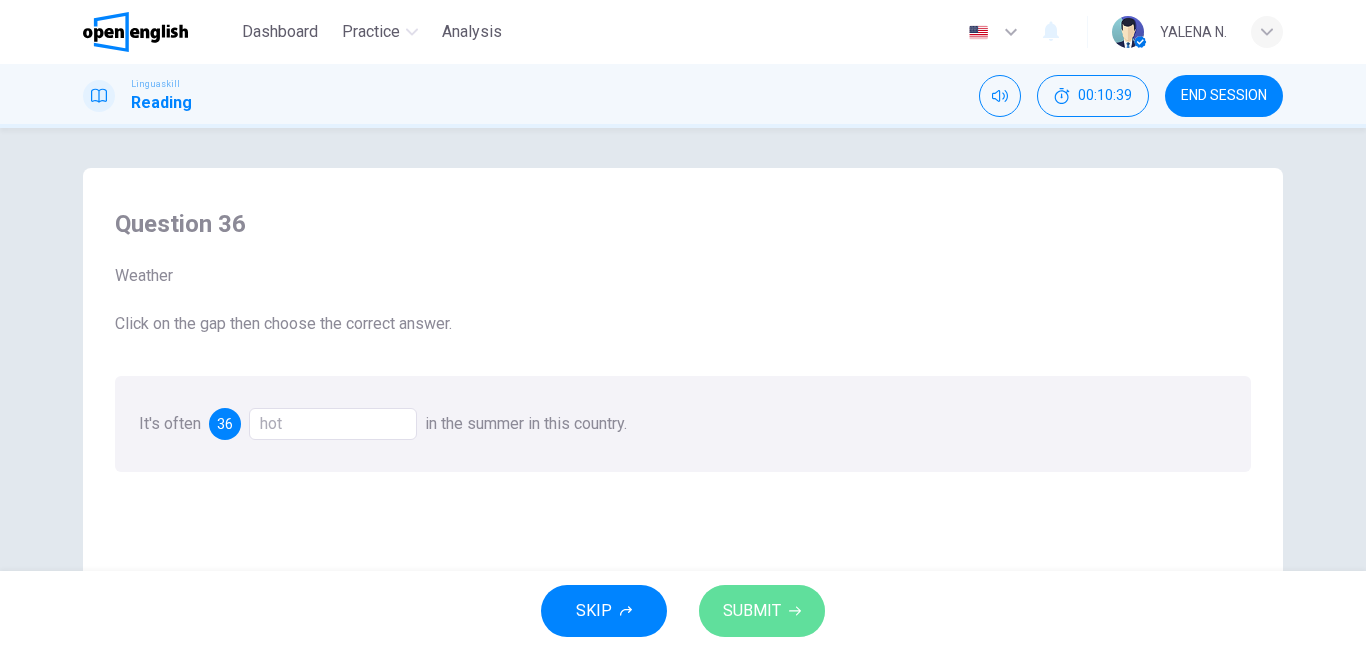 click on "SUBMIT" at bounding box center (752, 611) 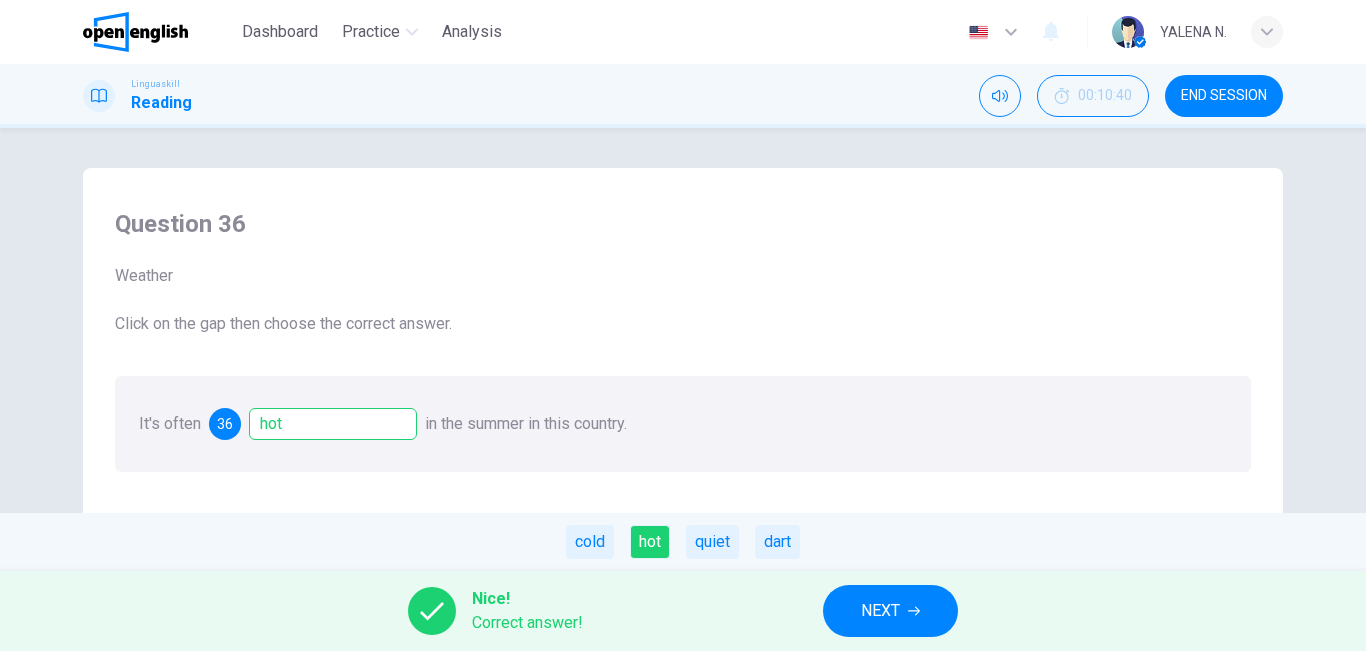 click on "NEXT" at bounding box center [890, 611] 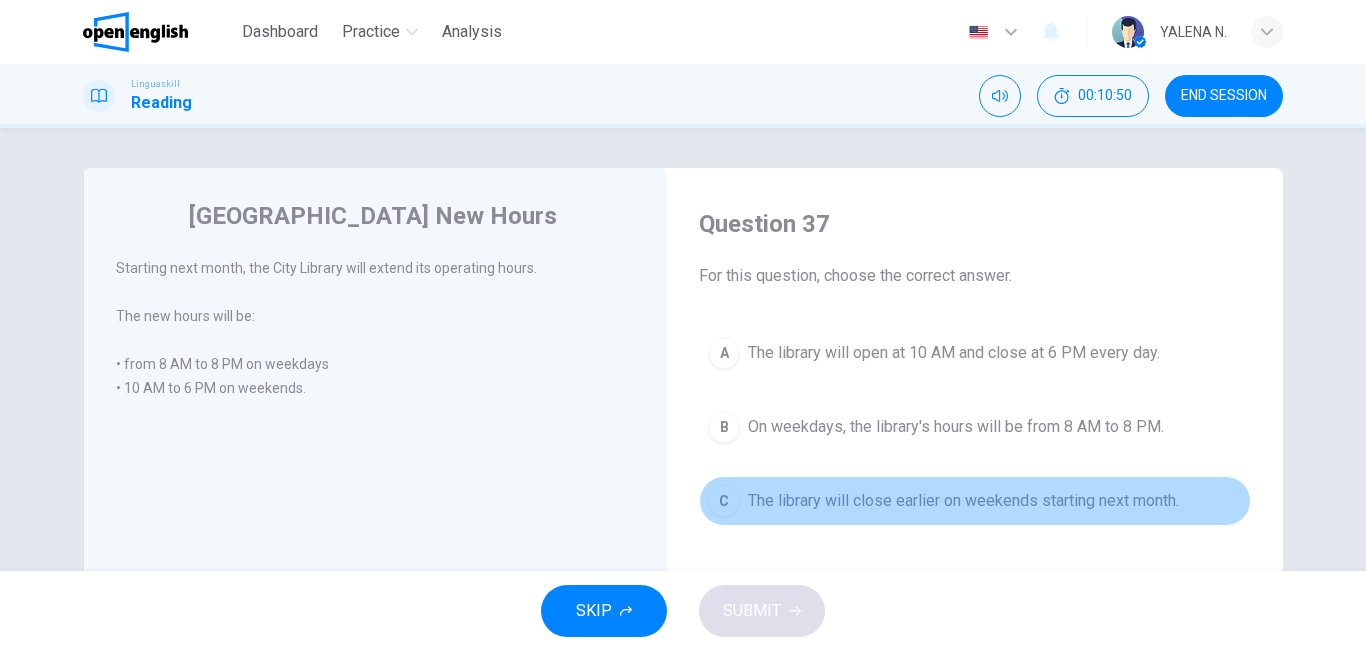 click on "The library will close earlier on weekends starting next month." at bounding box center (963, 501) 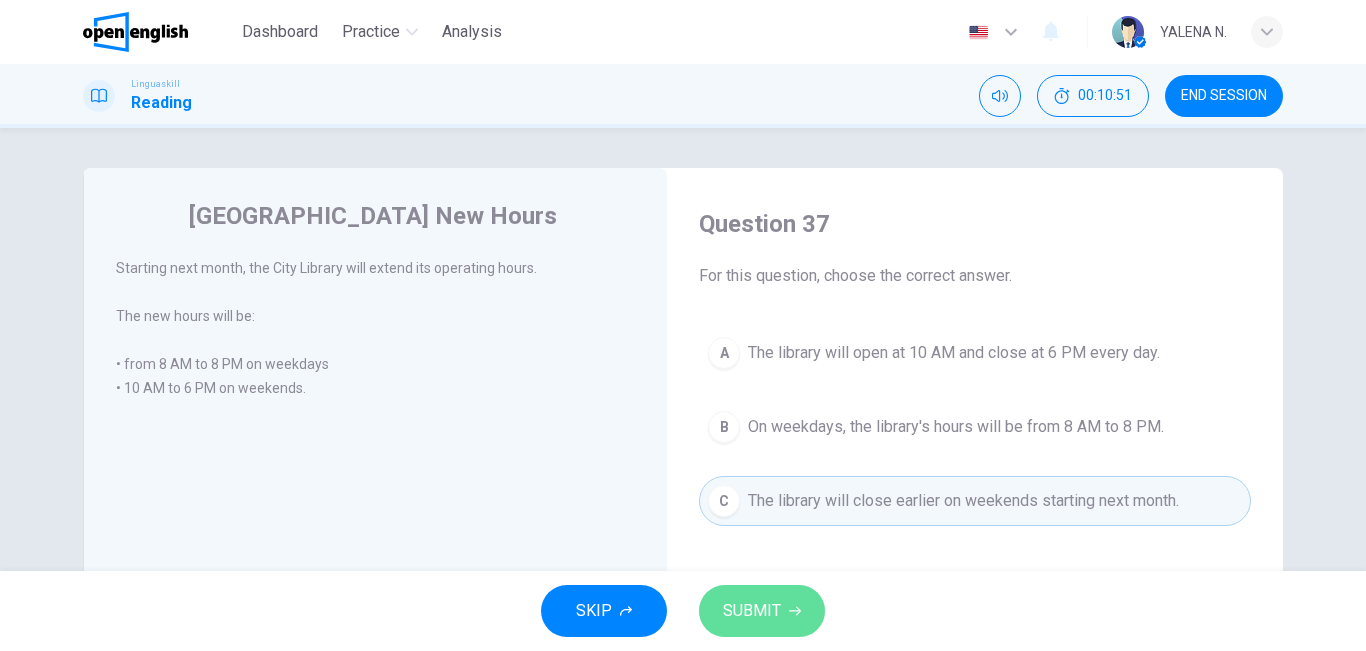 click on "SUBMIT" at bounding box center (752, 611) 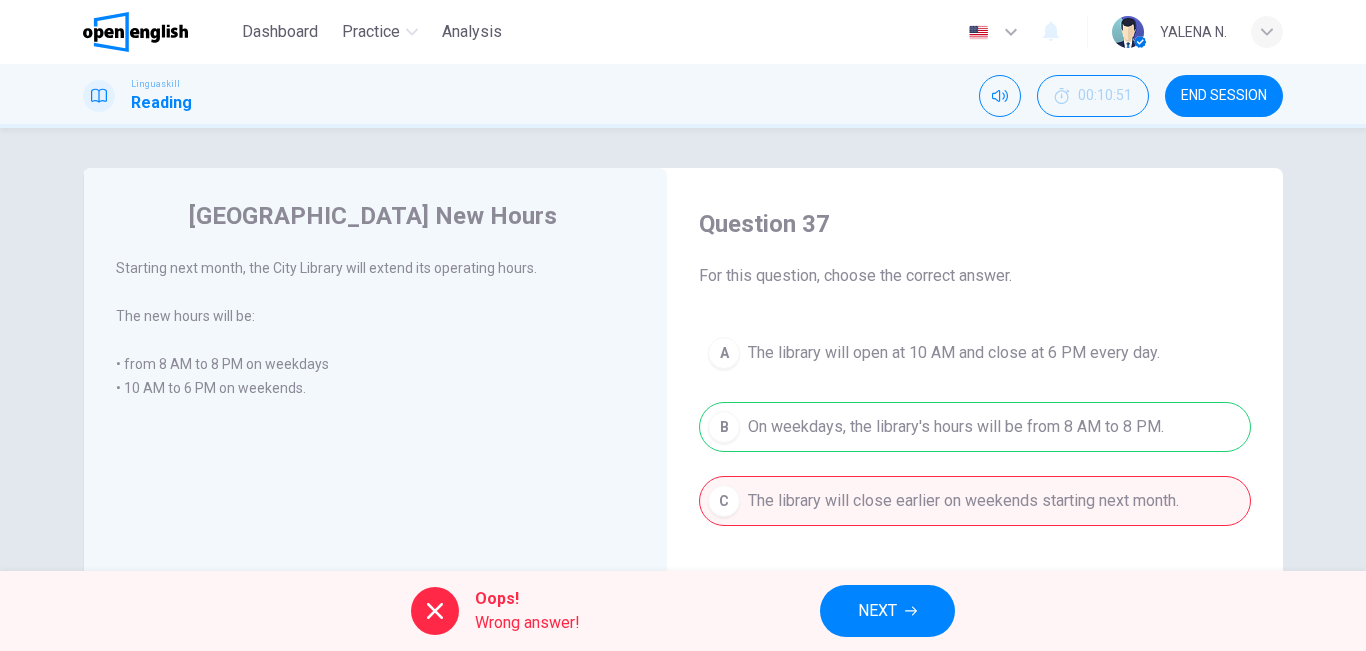 click on "NEXT" at bounding box center [887, 611] 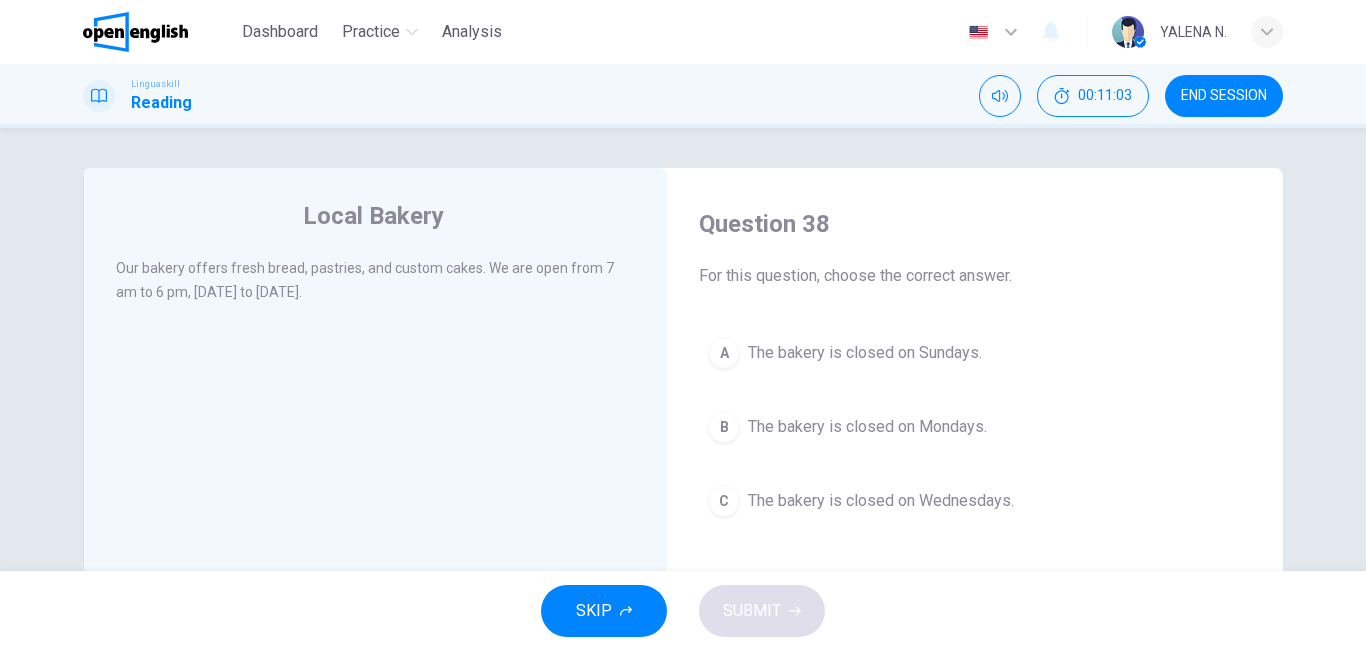click on "The bakery is closed on Sundays." at bounding box center (865, 353) 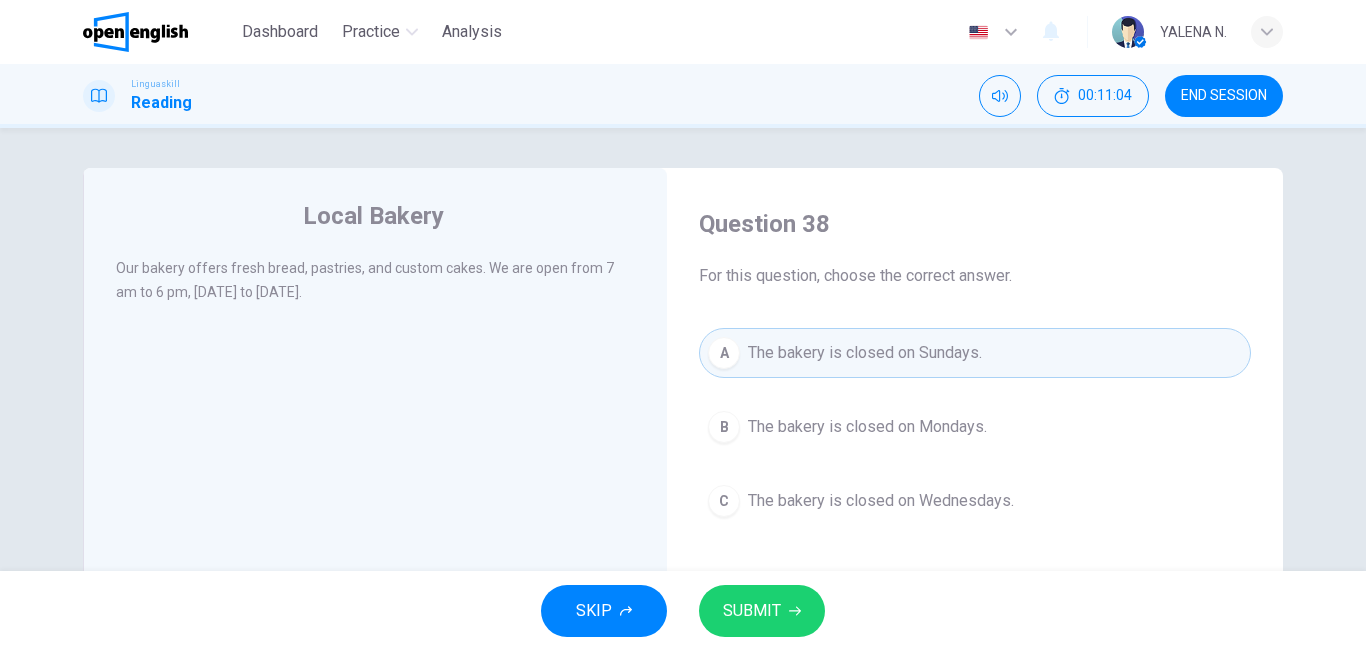 click on "B The bakery is closed on Mondays." at bounding box center [975, 427] 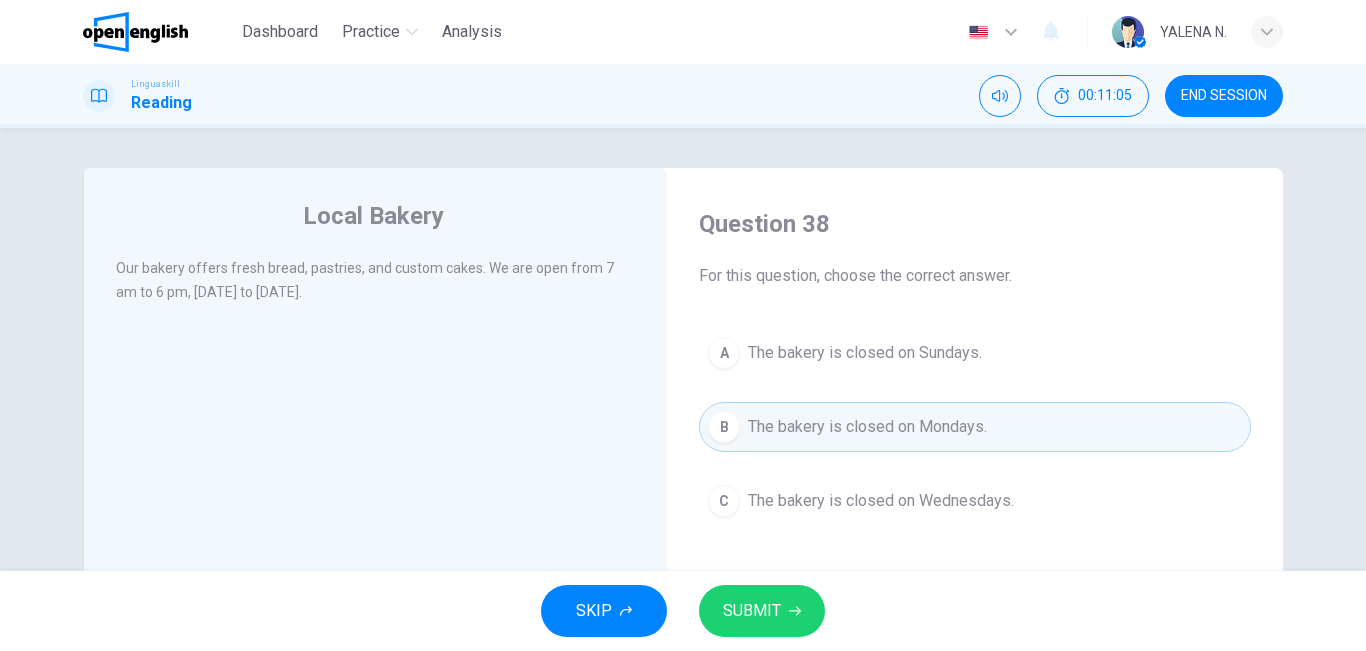 click on "SUBMIT" at bounding box center (762, 611) 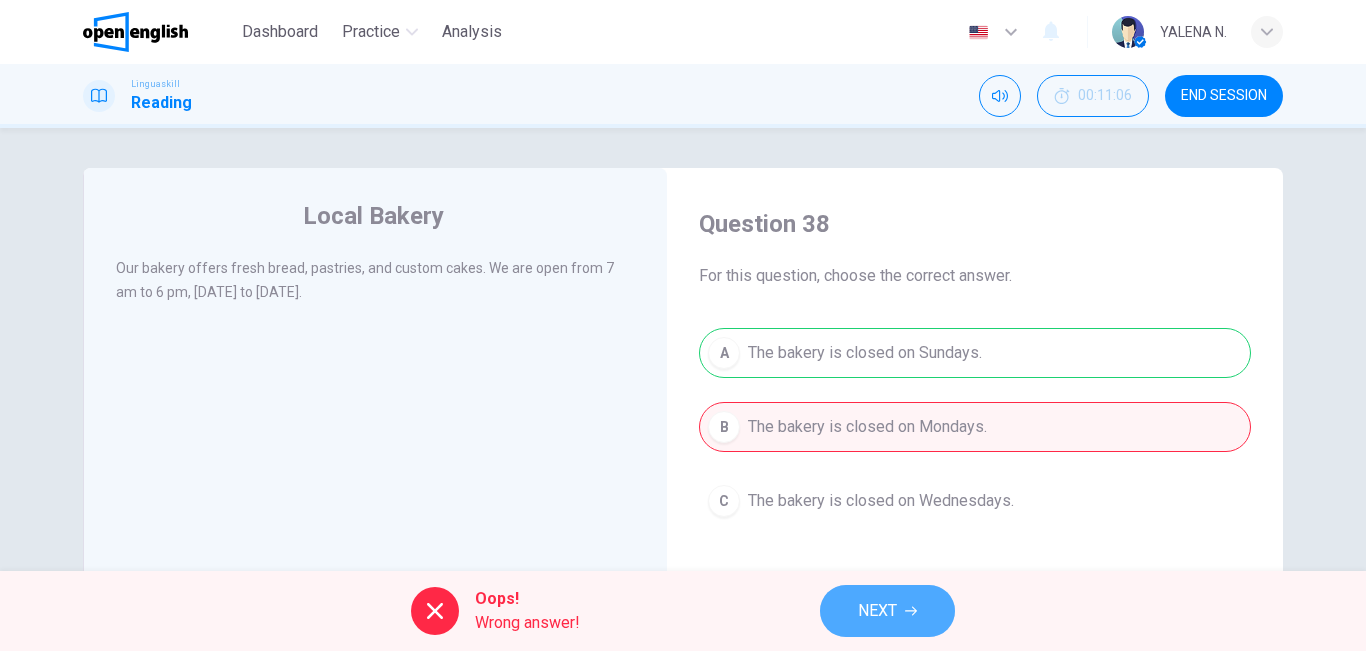 click on "NEXT" at bounding box center [877, 611] 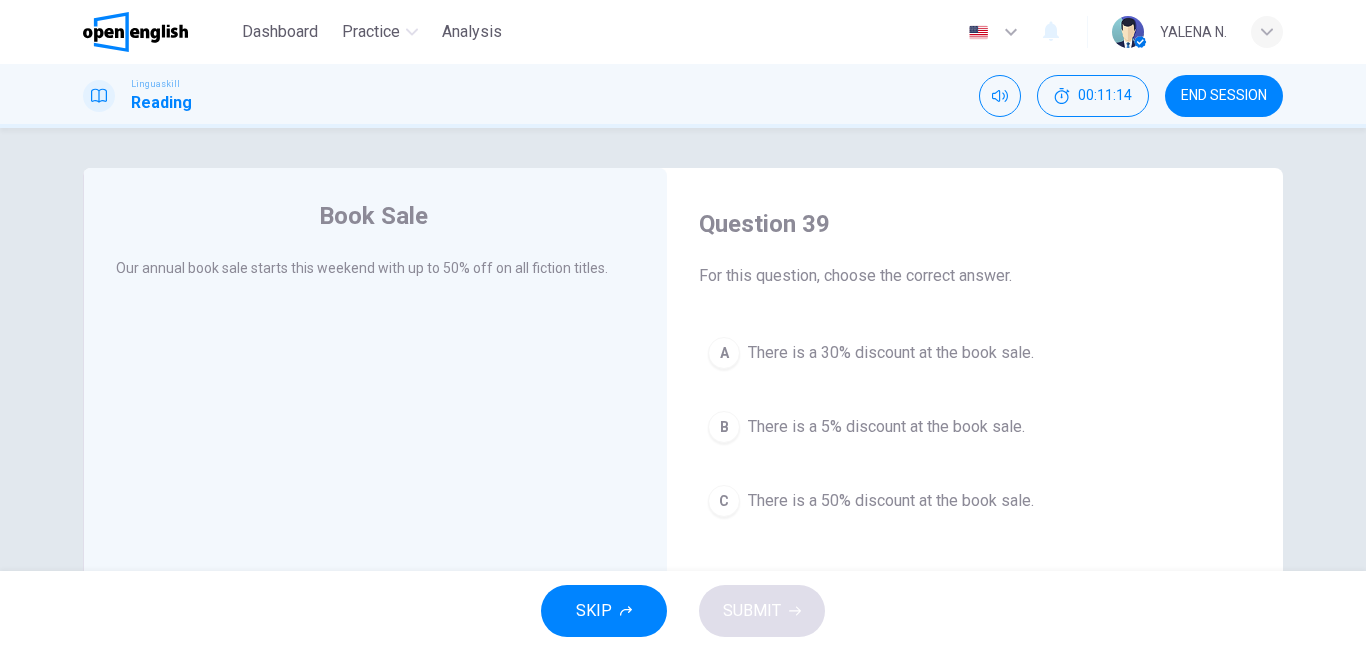 click on "There is a 50% discount at the book sale." at bounding box center [891, 501] 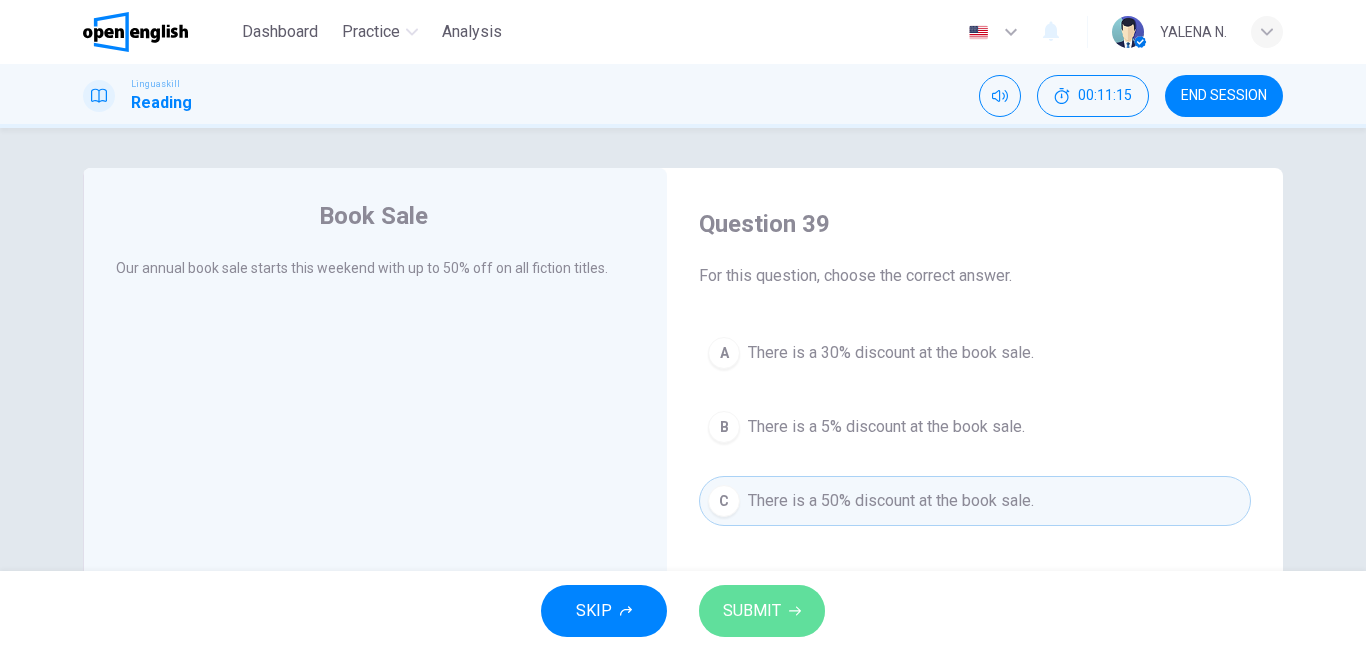 click on "SUBMIT" at bounding box center (762, 611) 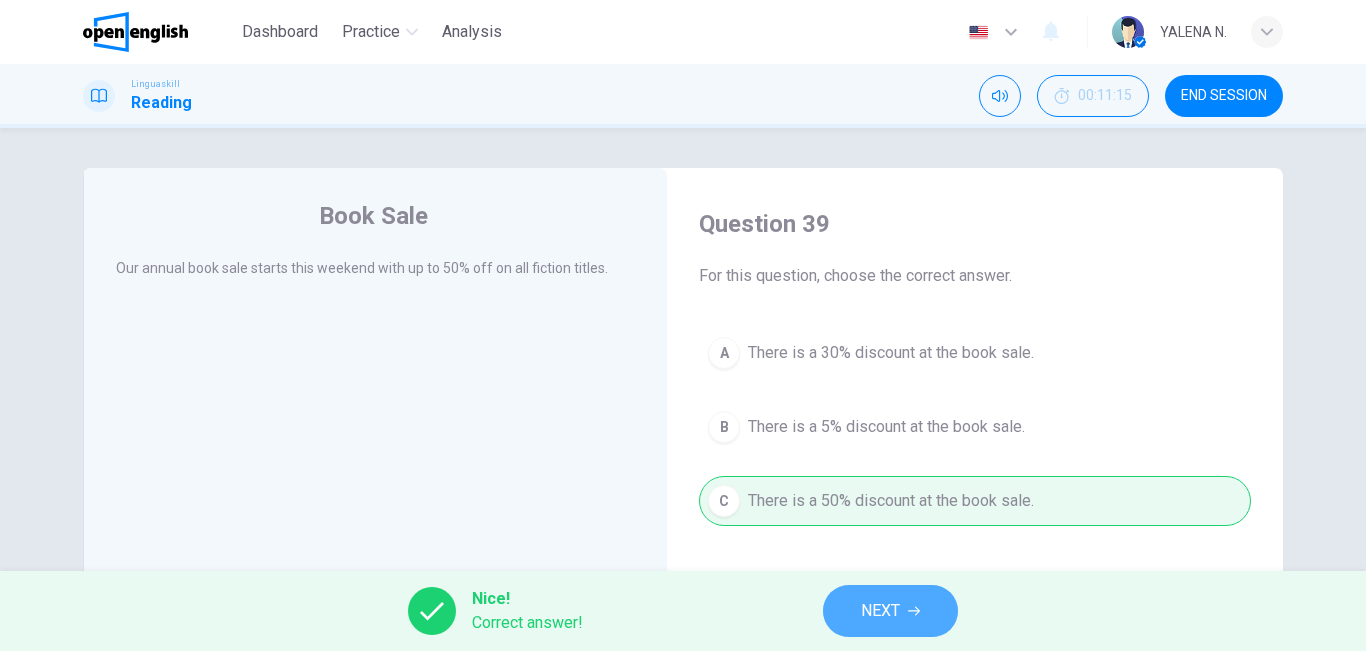 click on "NEXT" at bounding box center (890, 611) 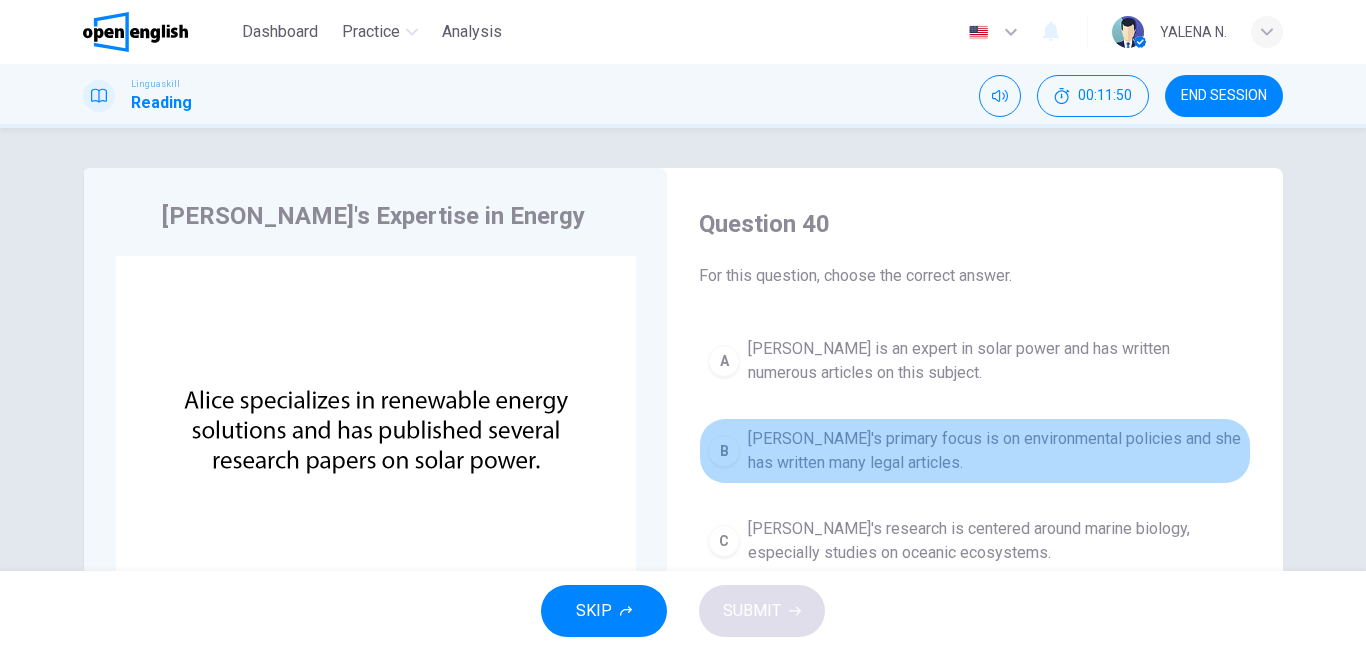 click on "B [PERSON_NAME]'s primary focus is on environmental policies and she has written many legal articles." at bounding box center (975, 451) 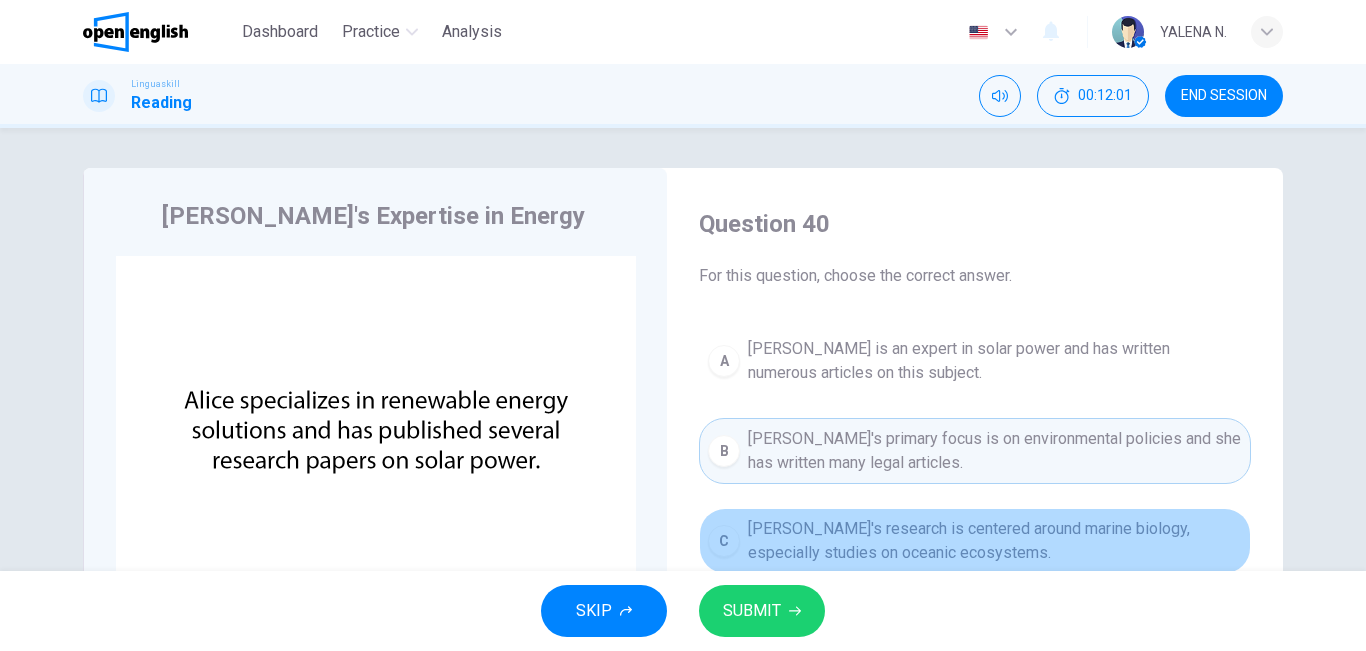 click on "[PERSON_NAME]'s research is centered around marine biology, especially studies on oceanic ecosystems." at bounding box center [995, 541] 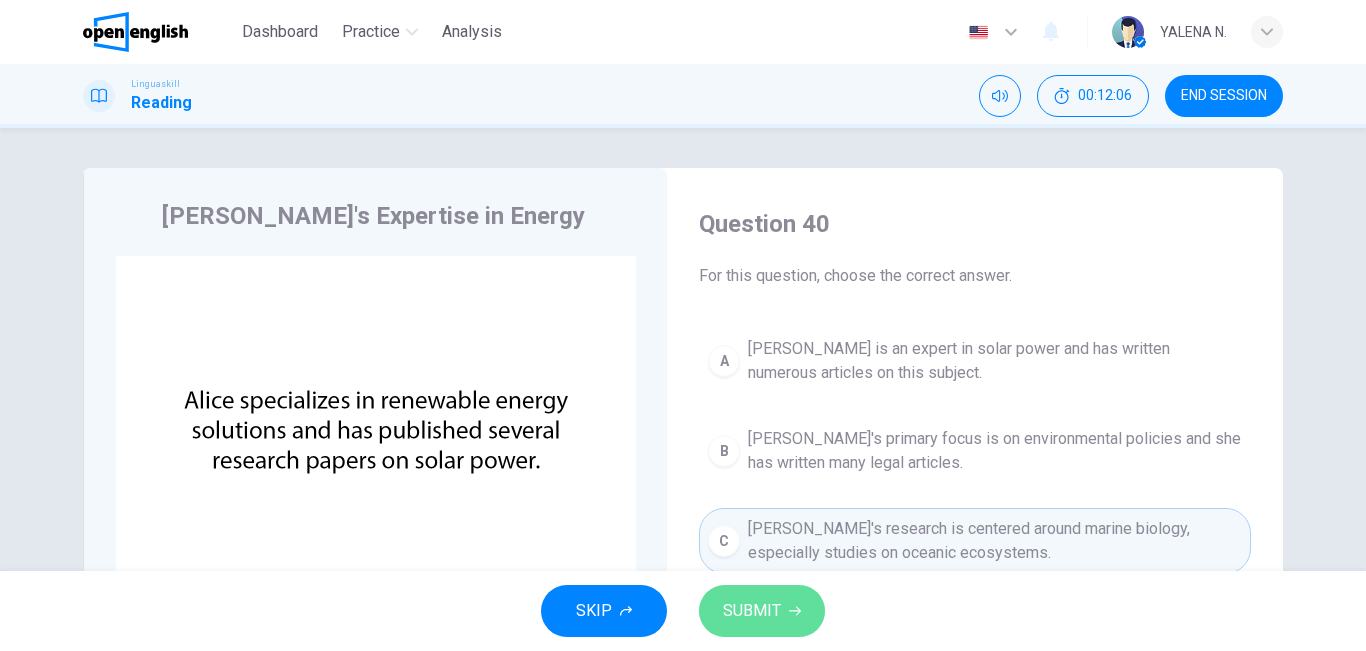 click on "SUBMIT" at bounding box center [762, 611] 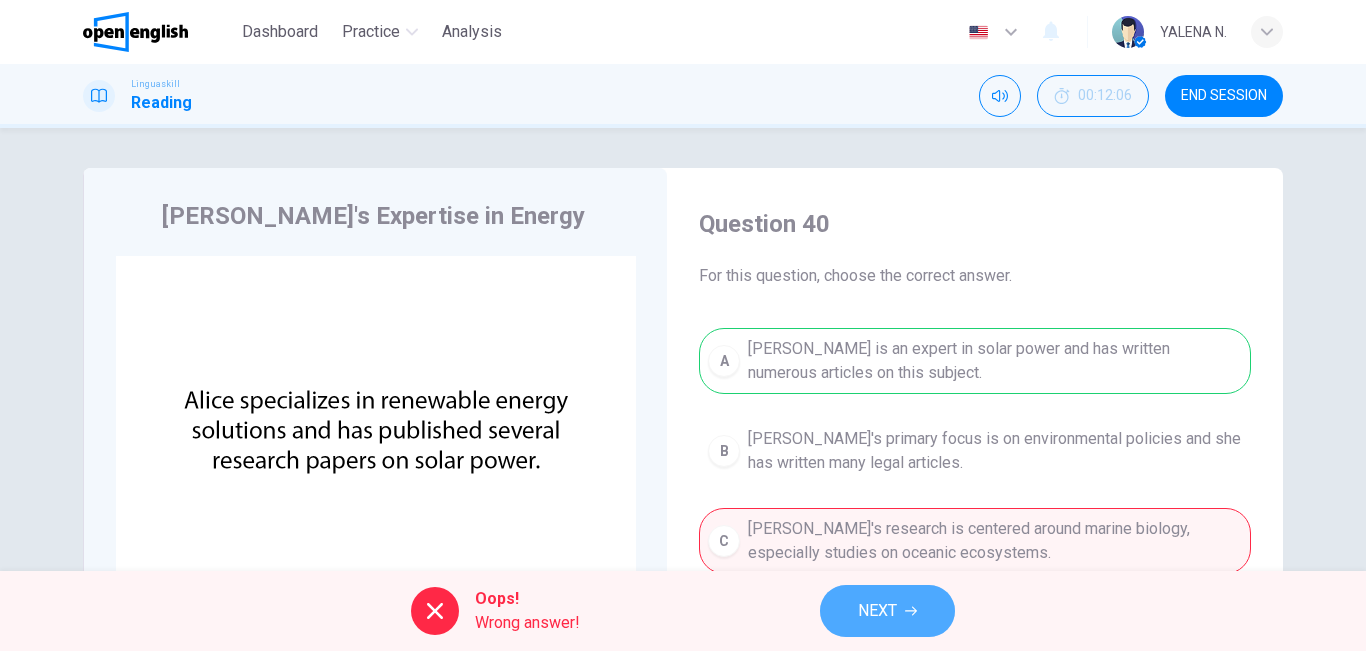 click on "NEXT" at bounding box center [877, 611] 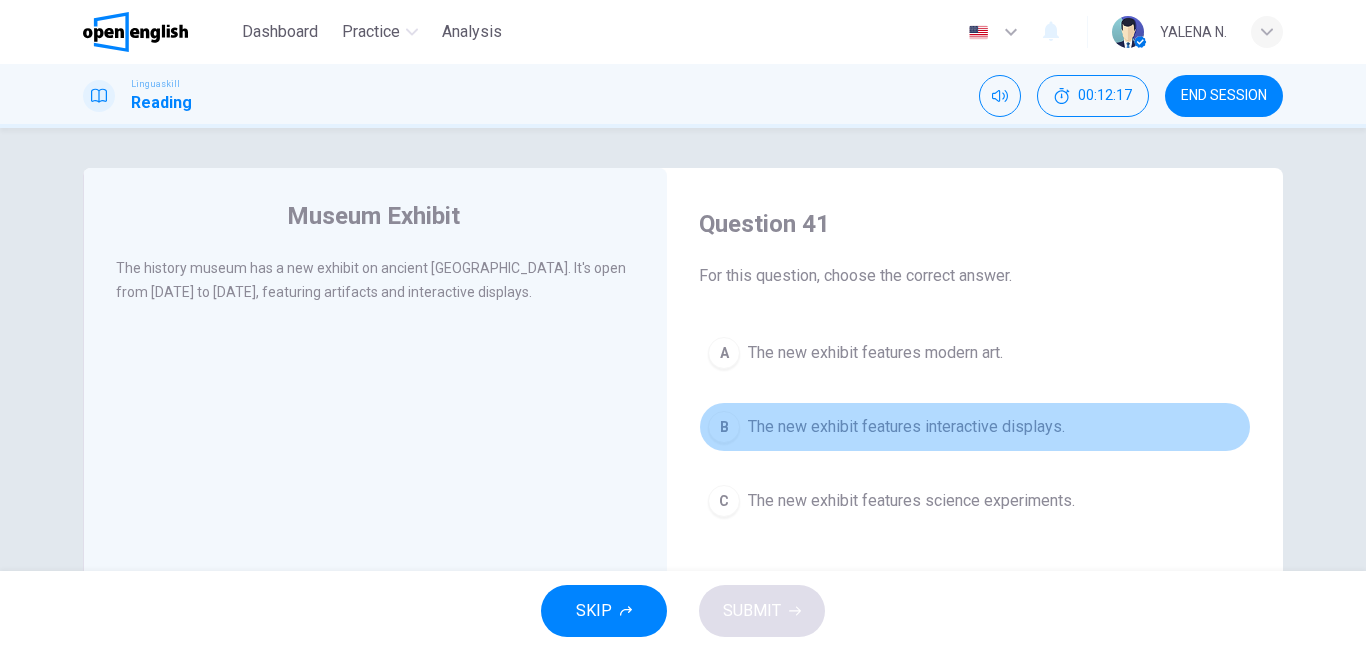 click on "The new exhibit features interactive displays." at bounding box center (906, 427) 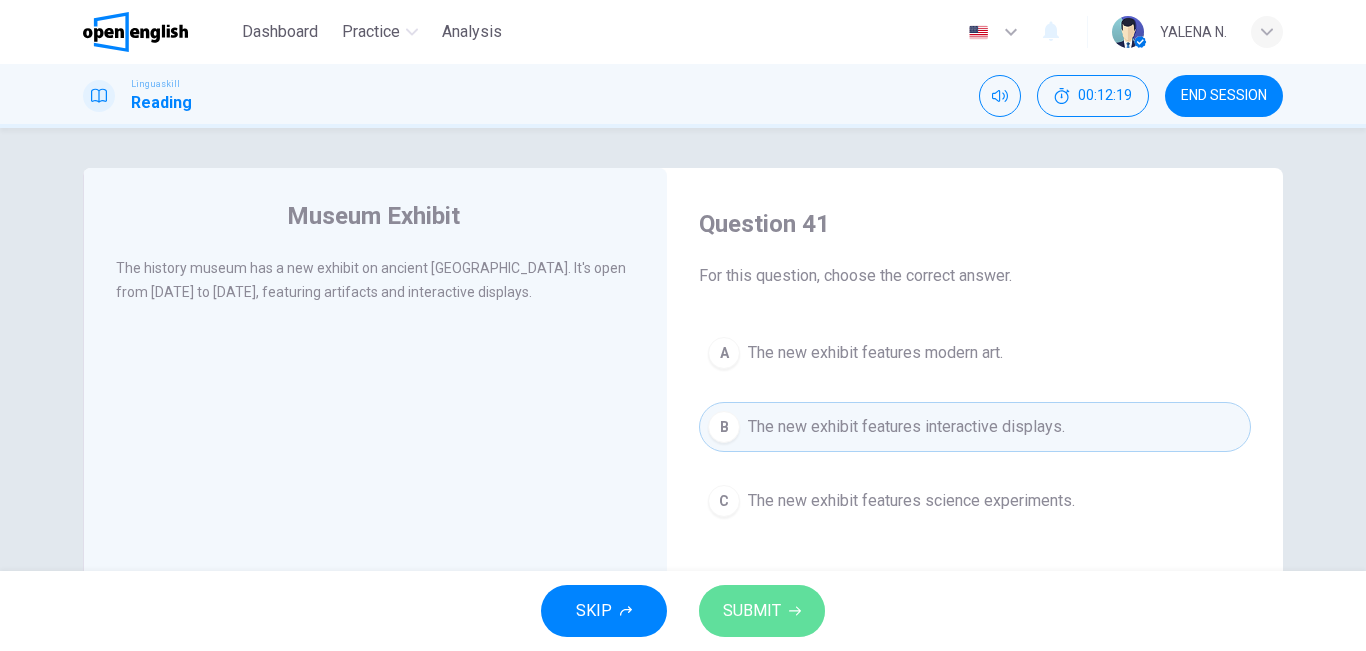 click 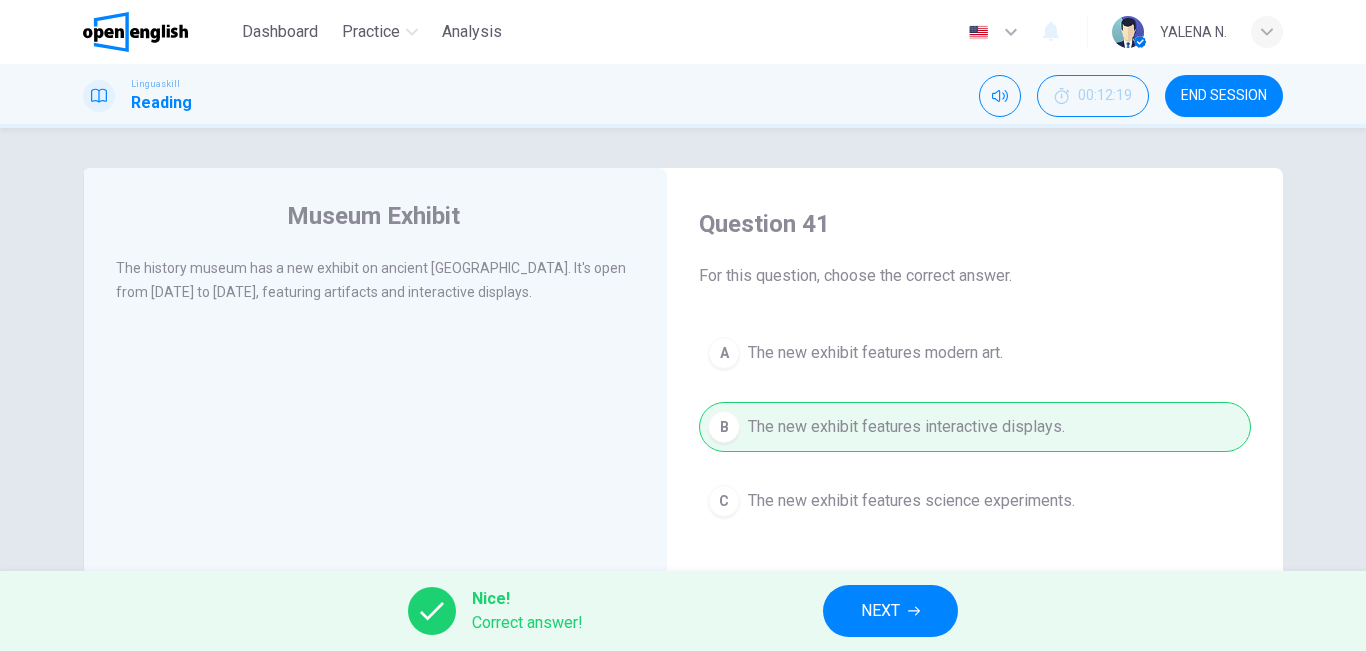 click on "NEXT" at bounding box center [890, 611] 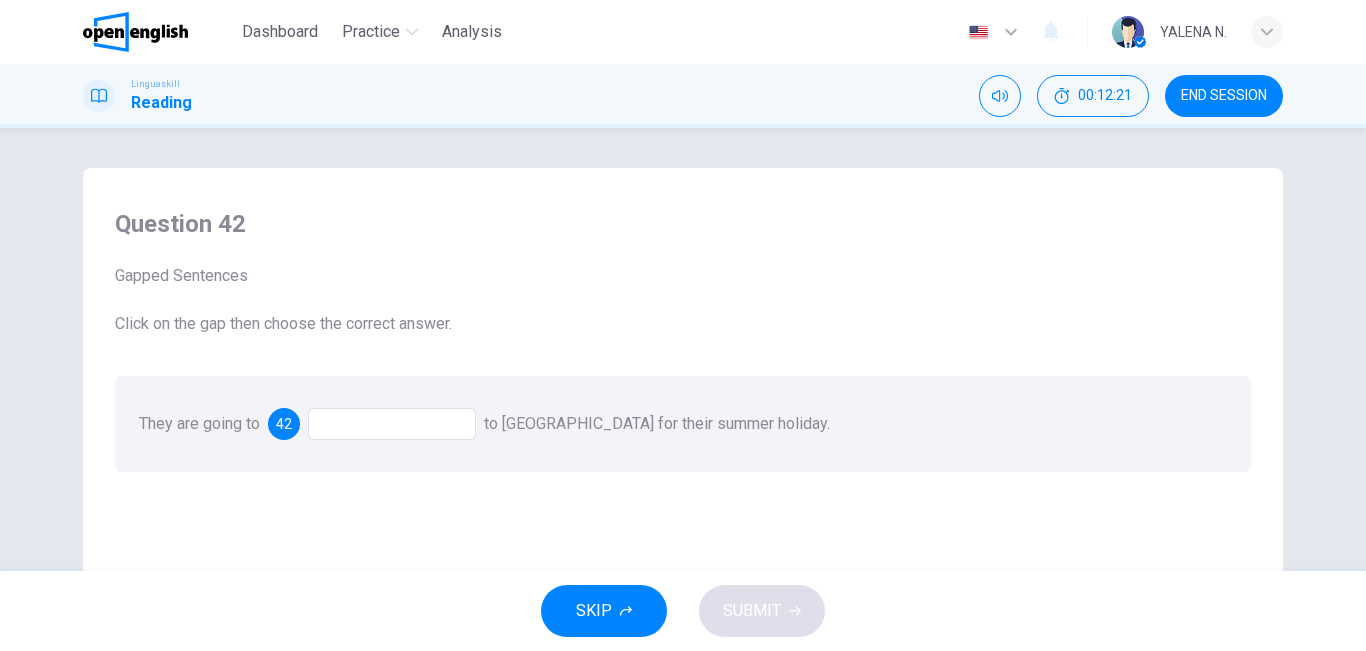 click at bounding box center (392, 424) 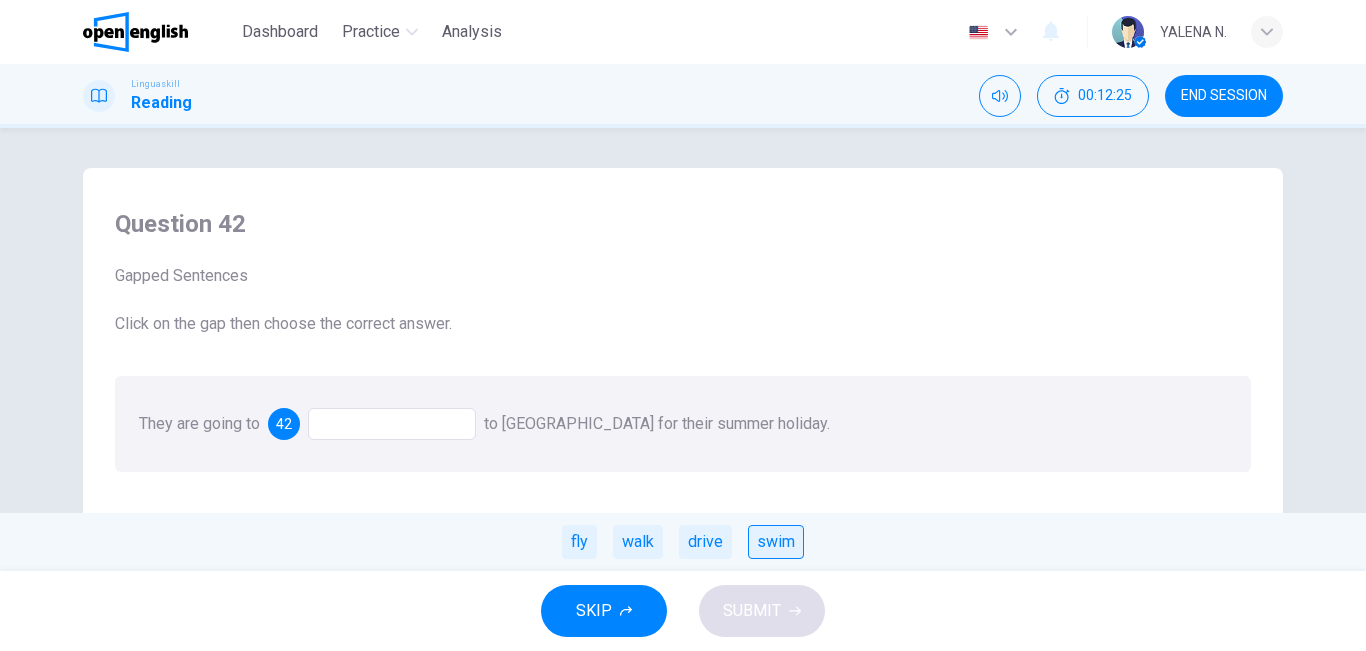 click on "swim" at bounding box center (776, 542) 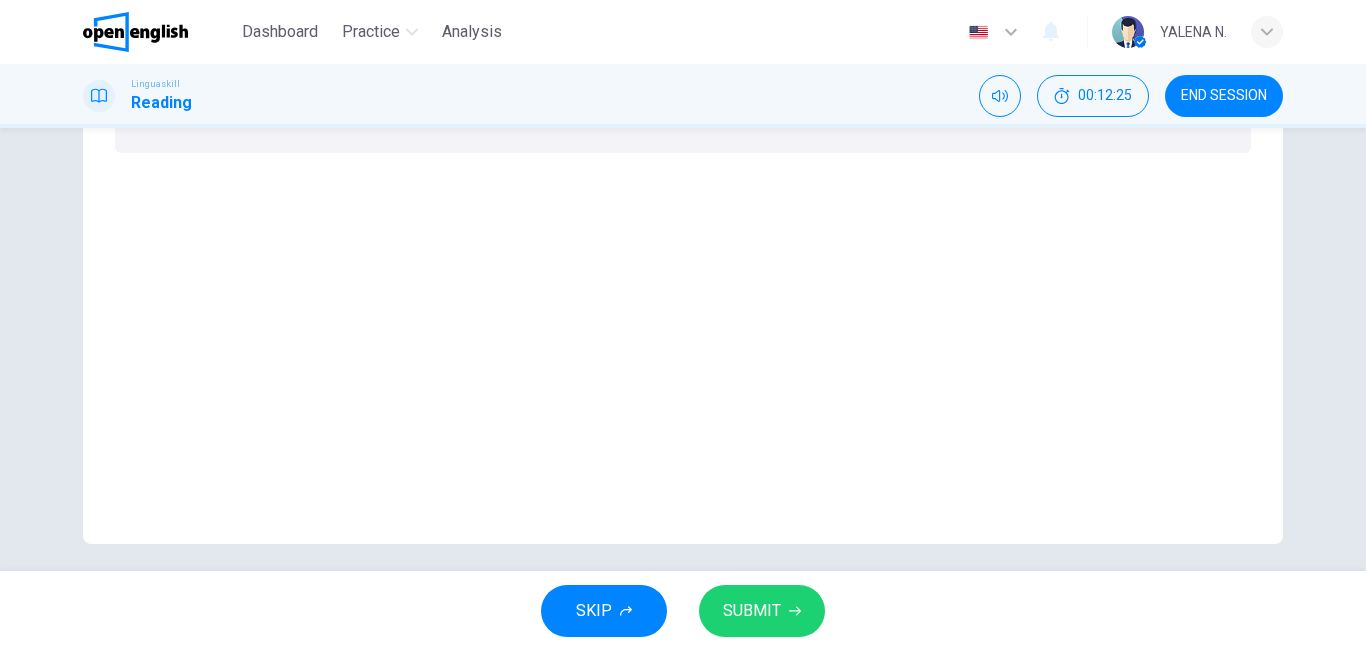 scroll, scrollTop: 332, scrollLeft: 0, axis: vertical 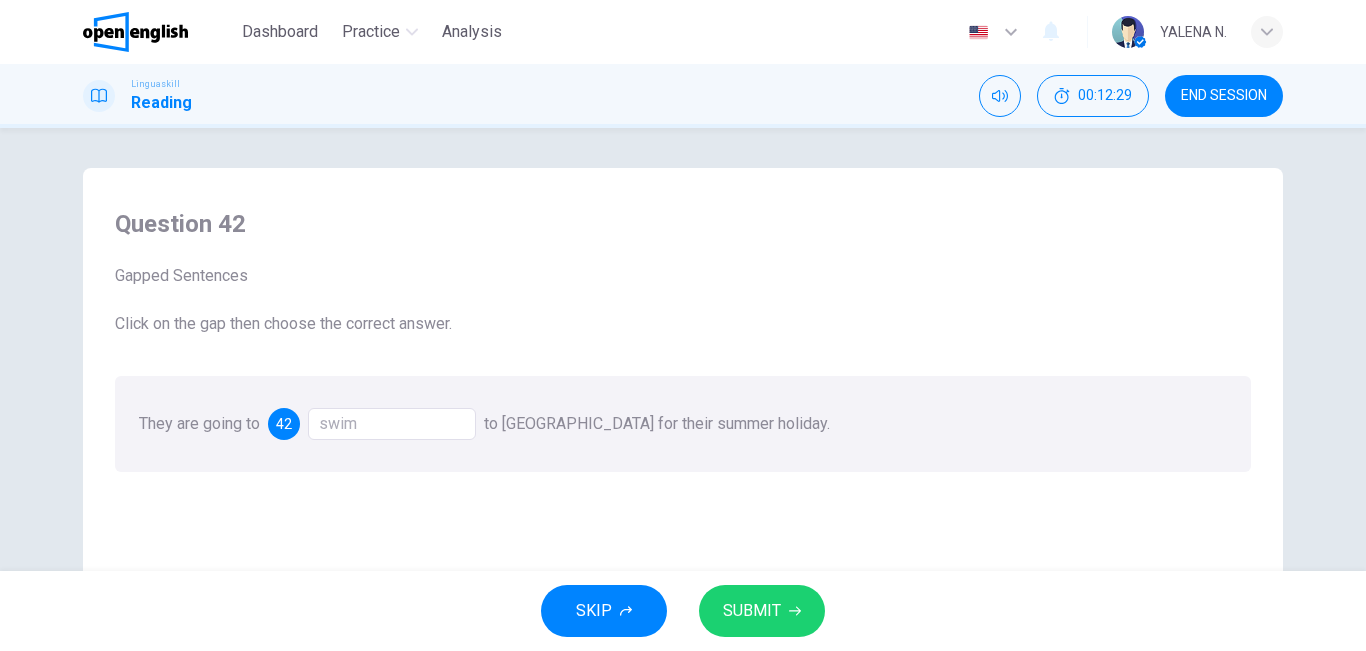 click on "SUBMIT" at bounding box center [762, 611] 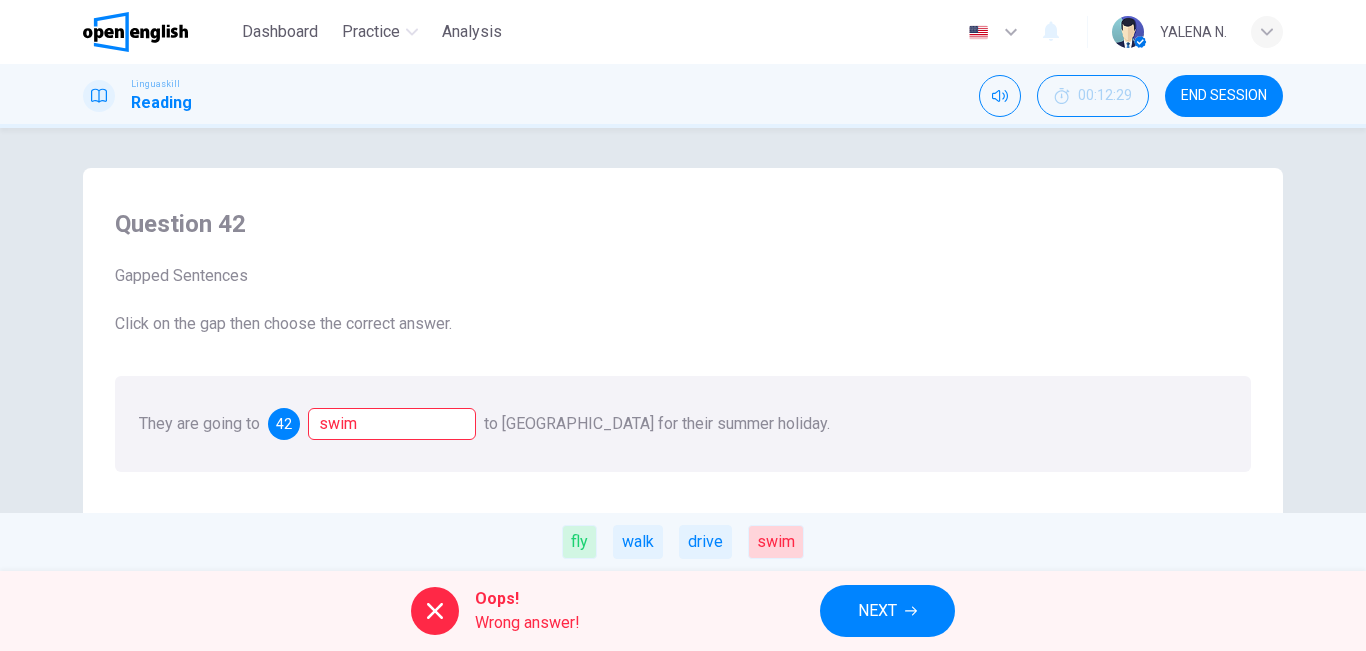 click on "Oops! Wrong answer! NEXT" at bounding box center (683, 611) 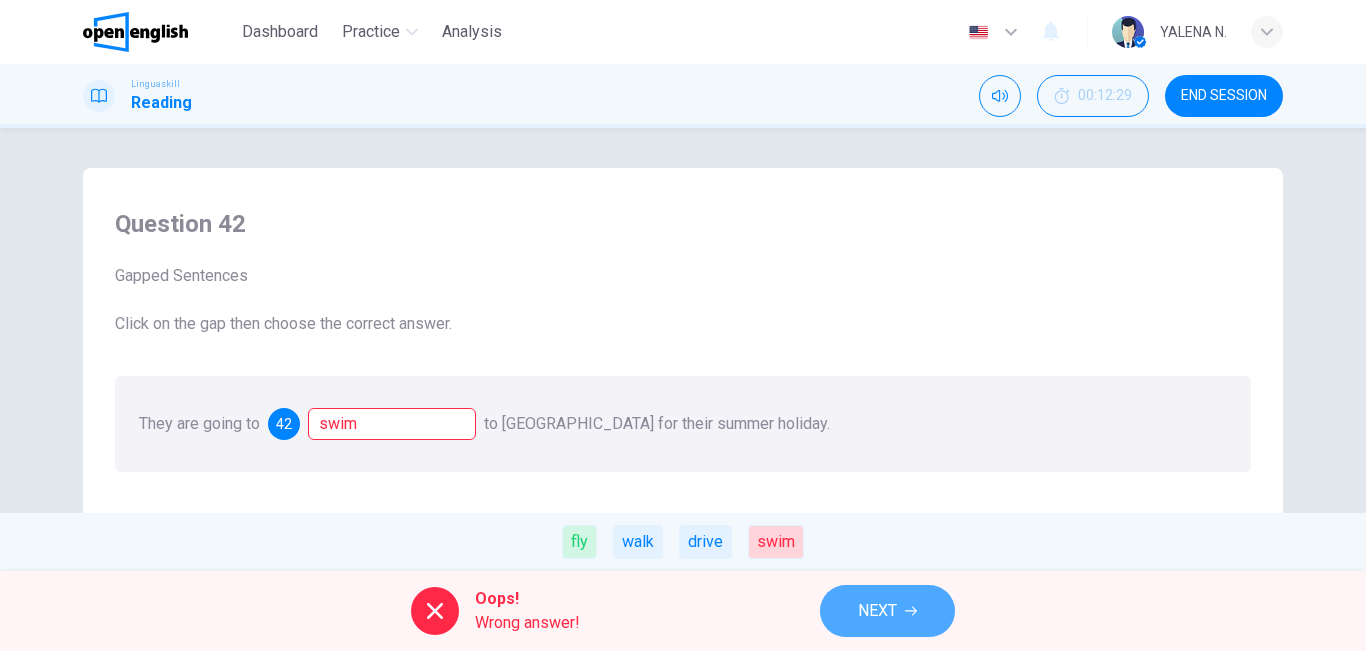 click on "NEXT" at bounding box center (887, 611) 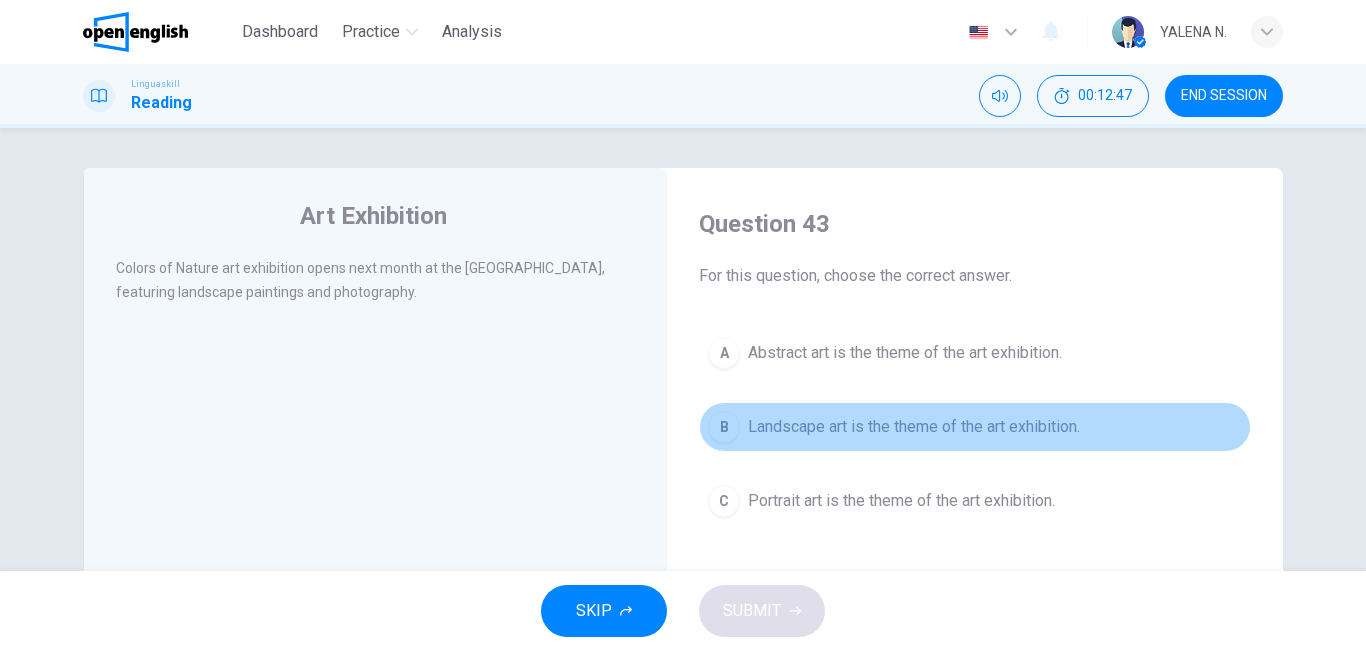 click on "Landscape art is the theme of the art exhibition." at bounding box center (914, 427) 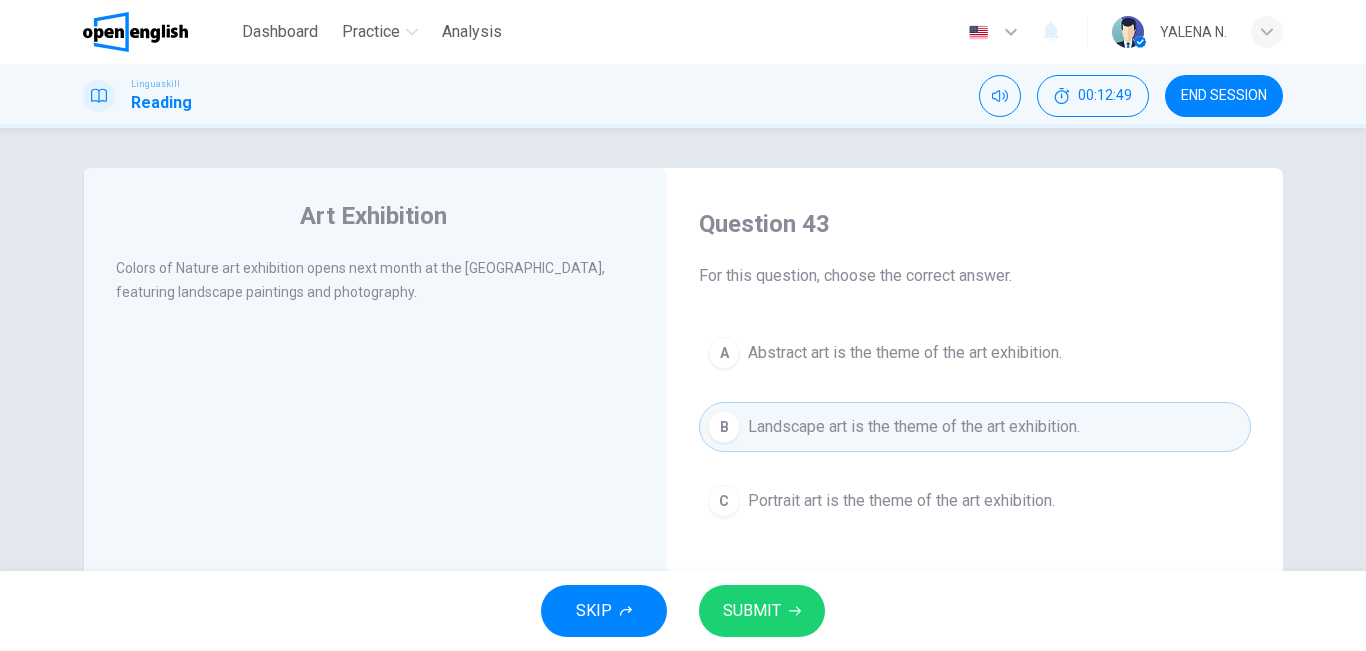 click on "SUBMIT" at bounding box center (752, 611) 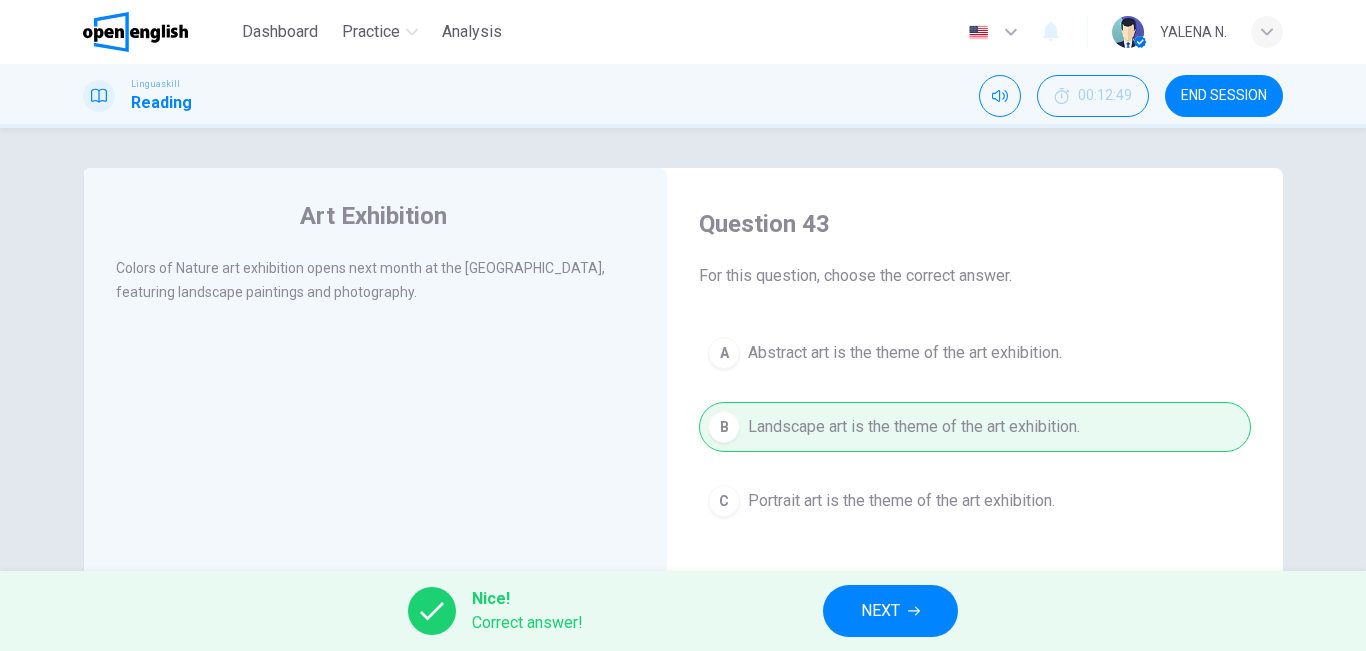click on "NEXT" at bounding box center [890, 611] 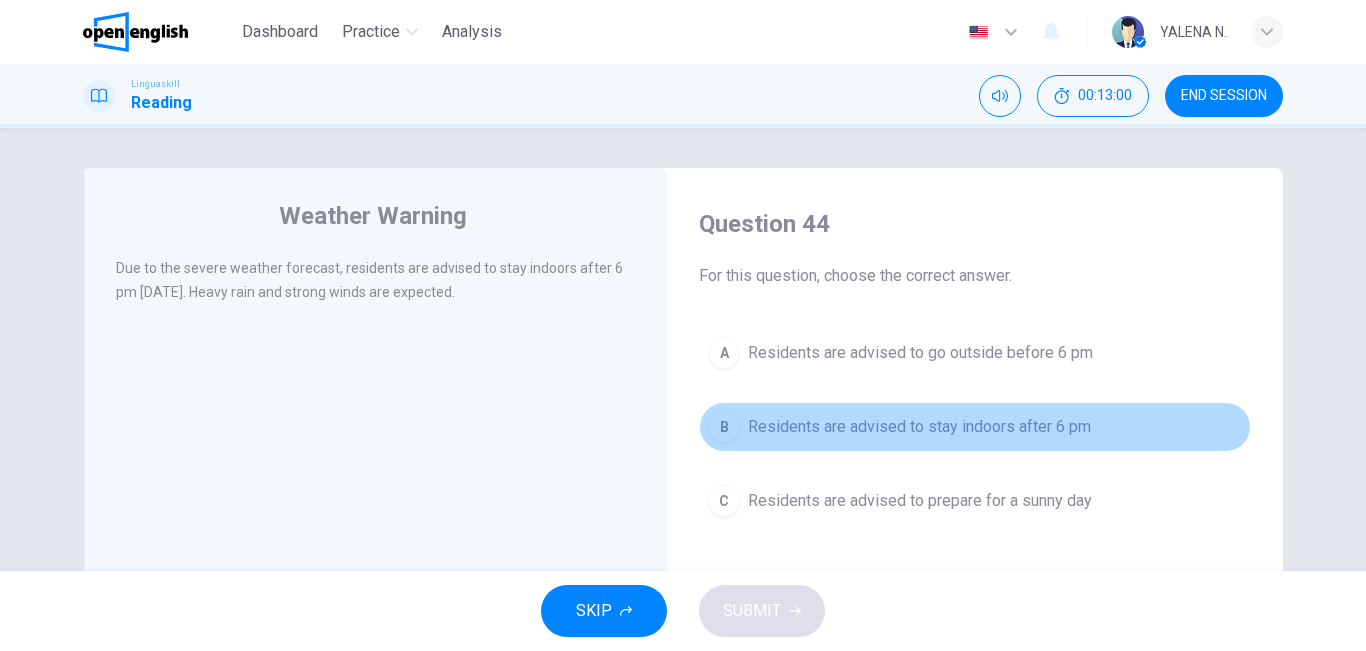 click on "B Residents are advised to stay indoors after 6 pm" at bounding box center [975, 427] 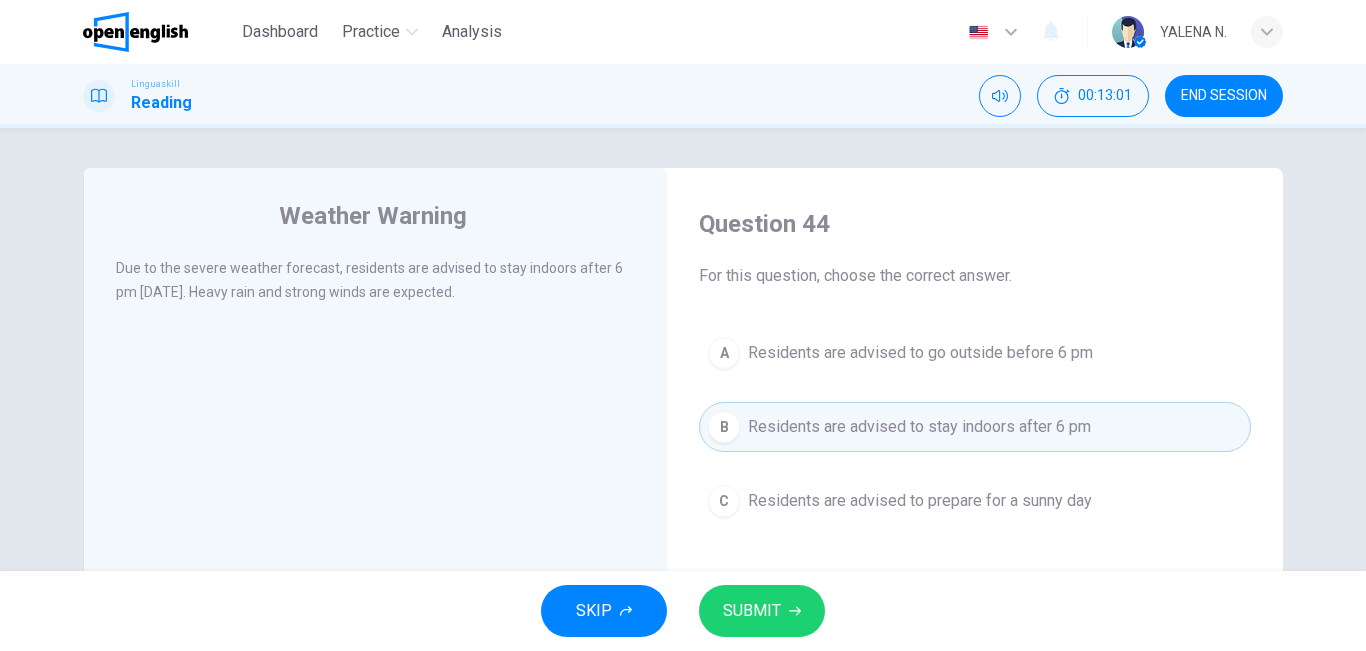 click 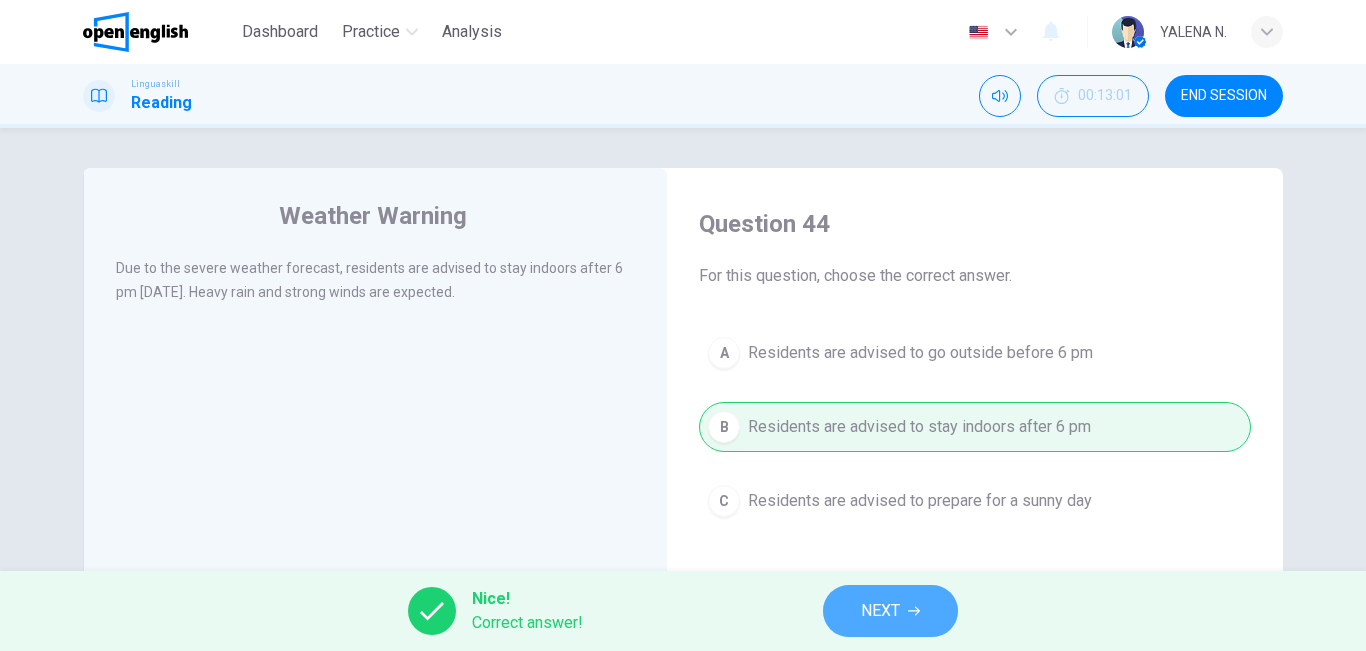 click on "NEXT" at bounding box center (880, 611) 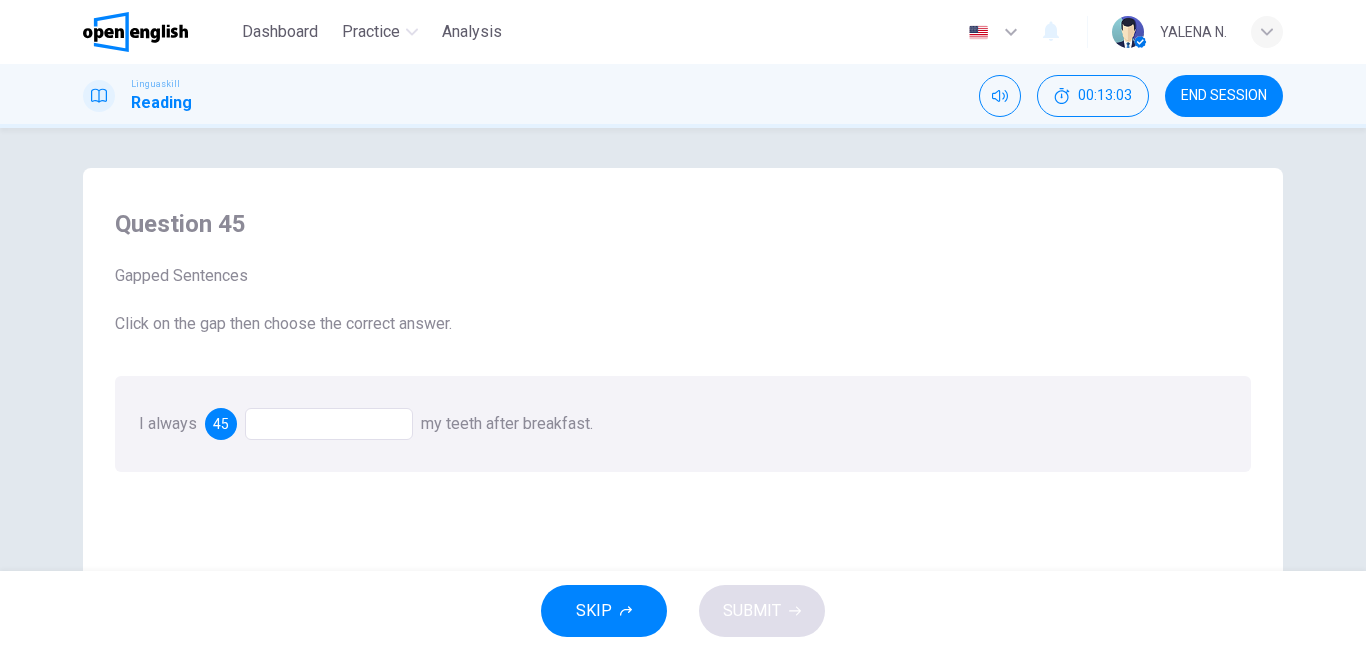 click at bounding box center (329, 424) 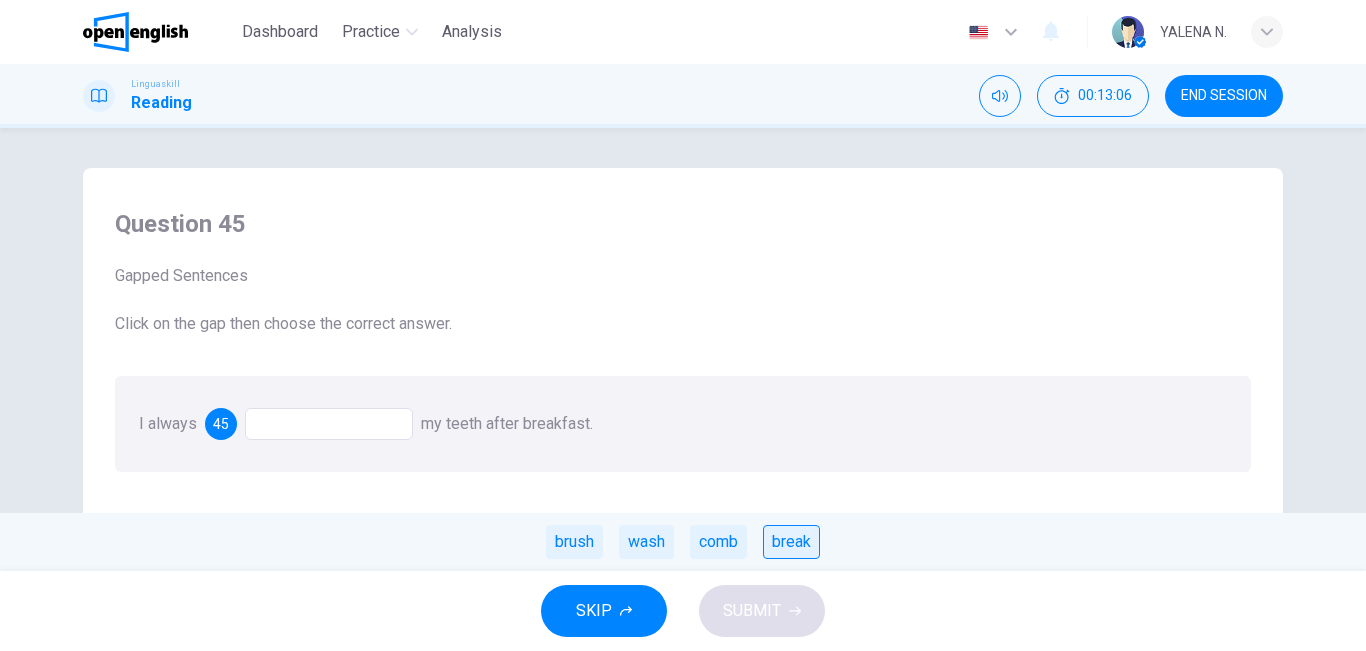 click on "break" at bounding box center [791, 542] 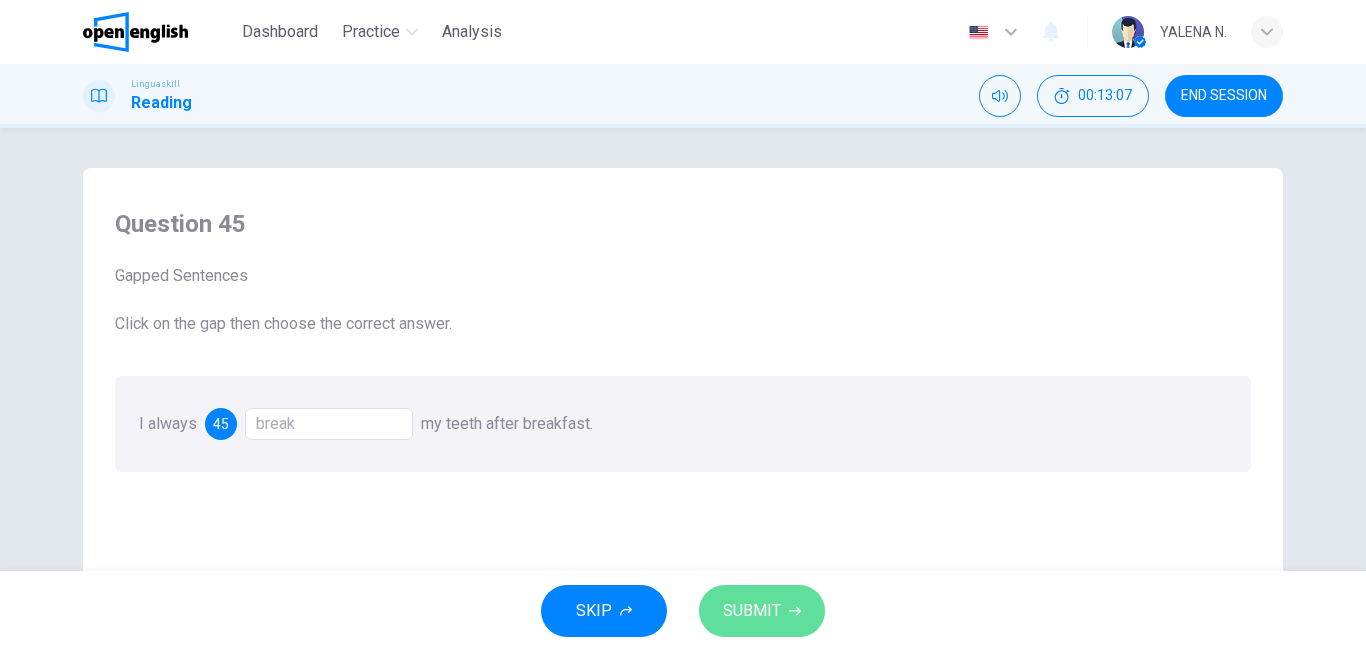 click on "SUBMIT" at bounding box center (762, 611) 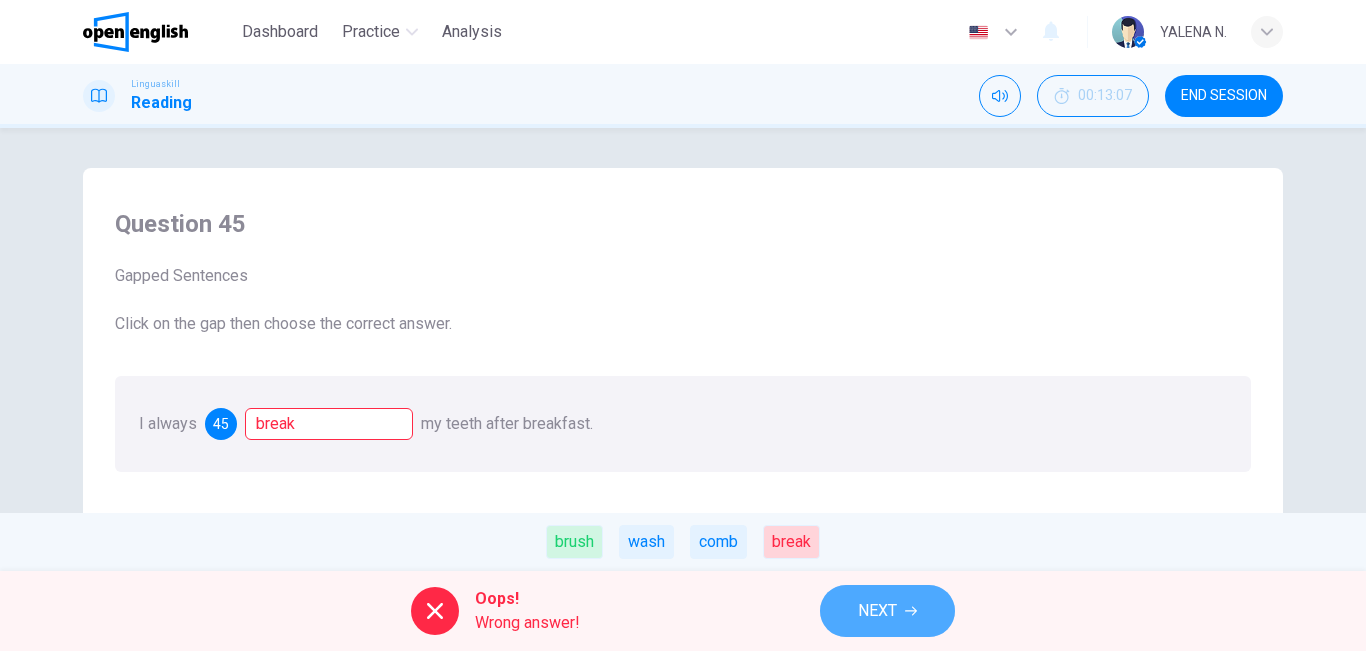 click 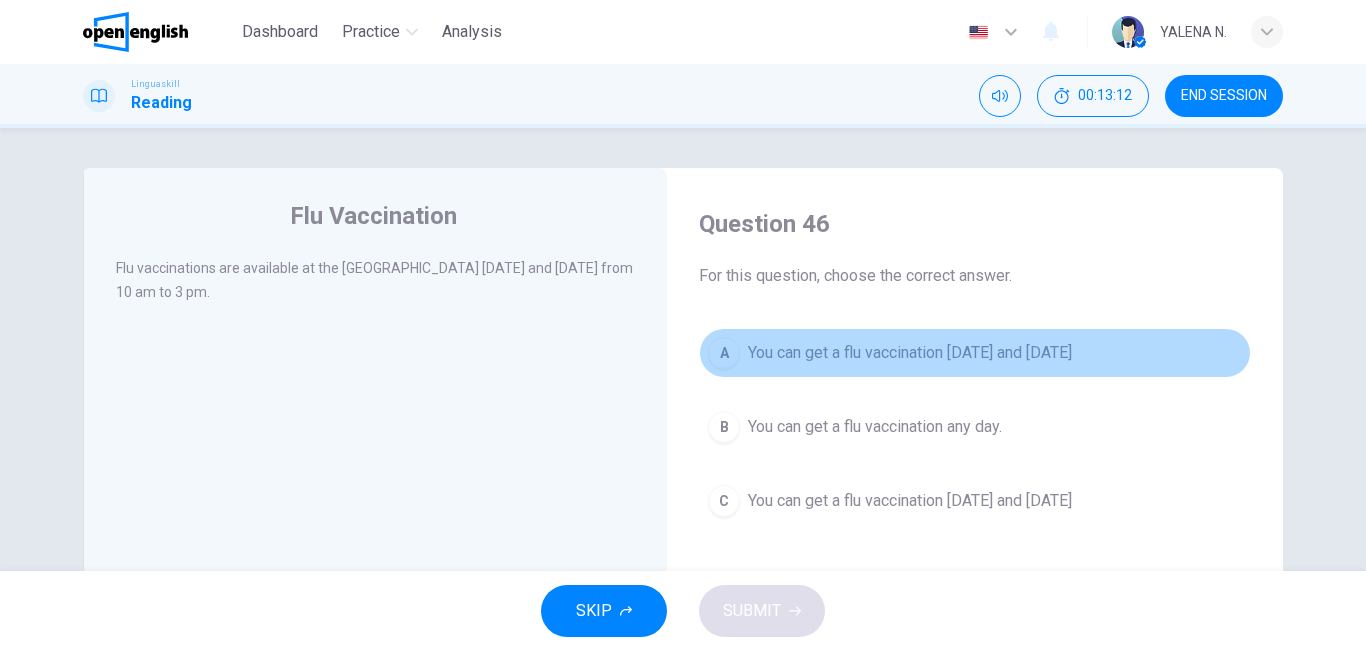 click on "You can get a flu vaccination [DATE] and [DATE]" at bounding box center [910, 353] 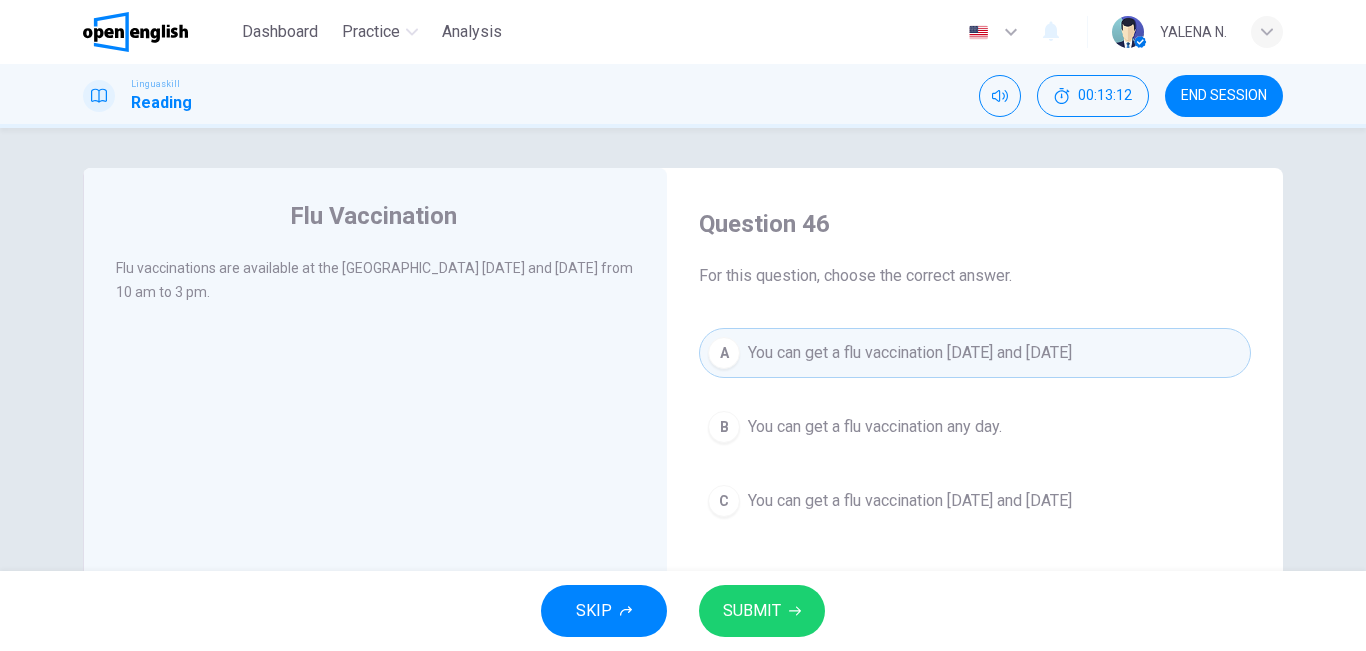 click on "SUBMIT" at bounding box center [762, 611] 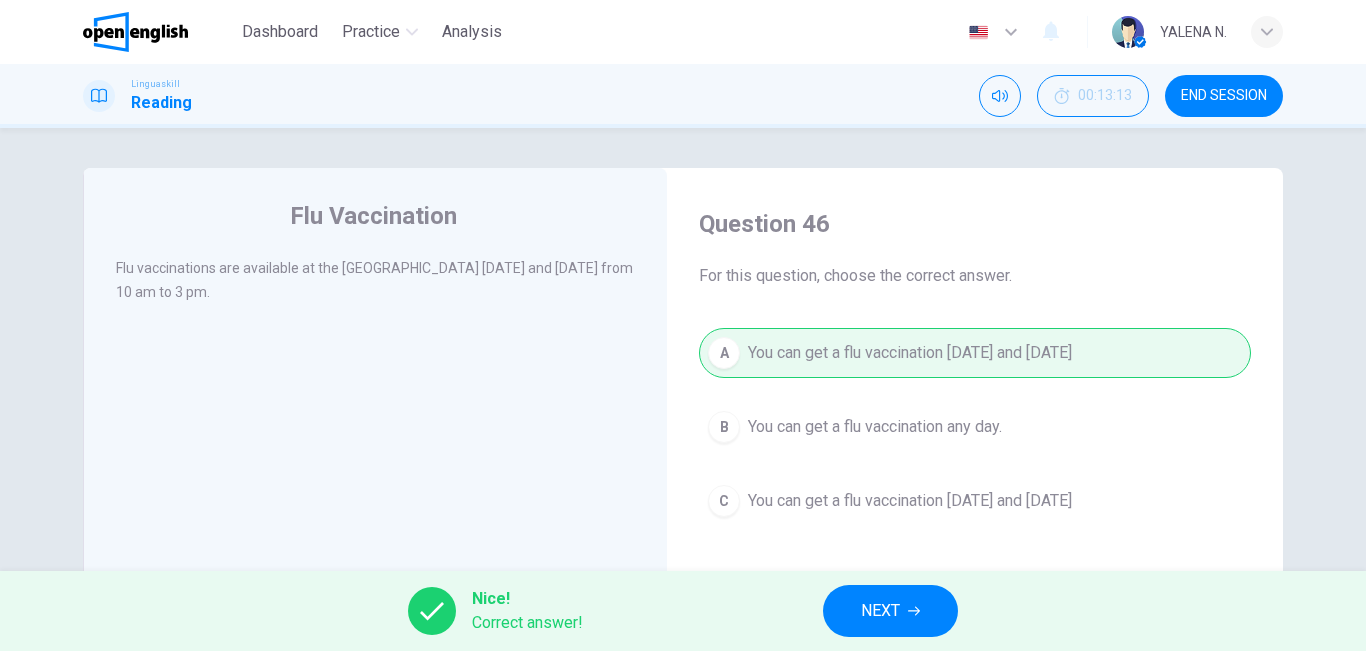 click on "NEXT" at bounding box center (880, 611) 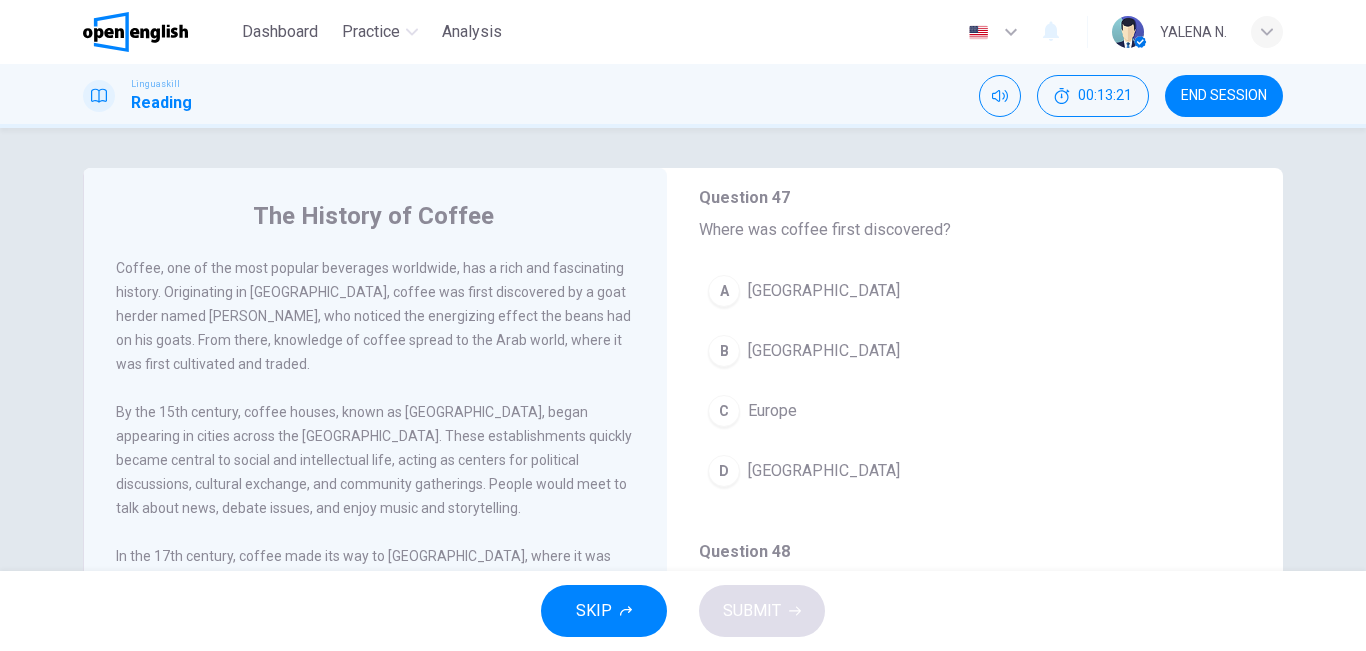 scroll, scrollTop: 139, scrollLeft: 0, axis: vertical 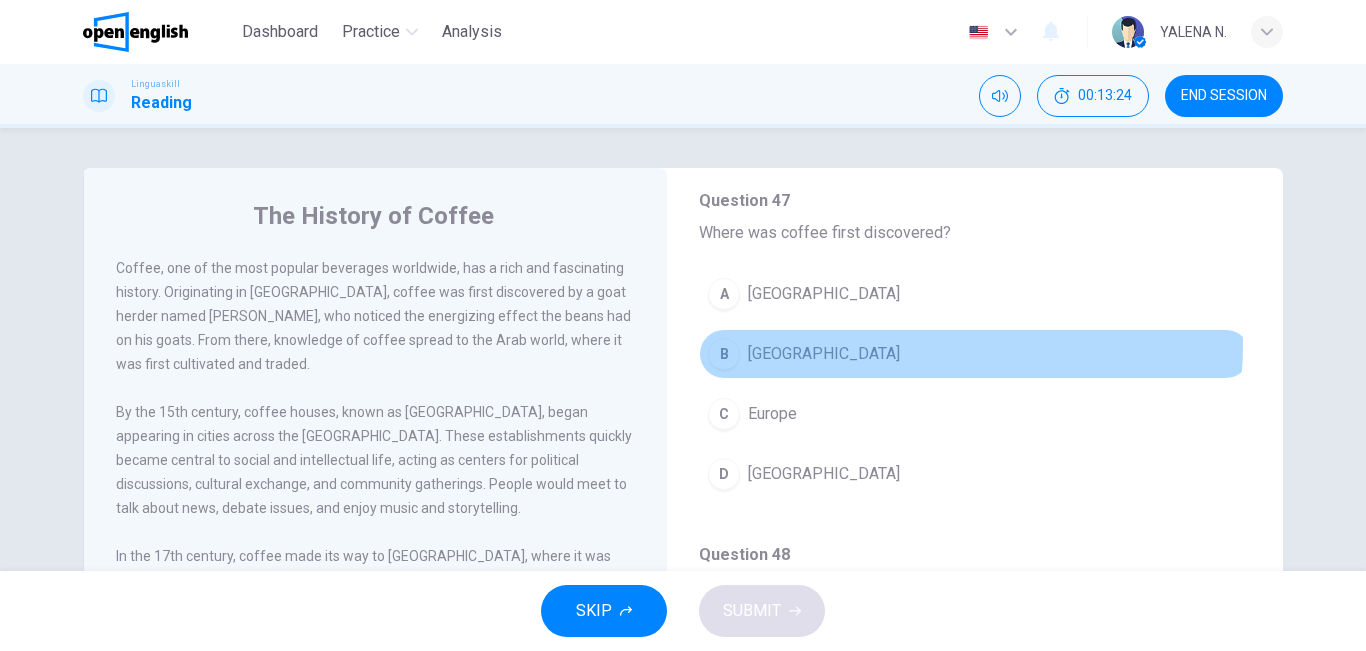 click on "B [GEOGRAPHIC_DATA]" at bounding box center (975, 354) 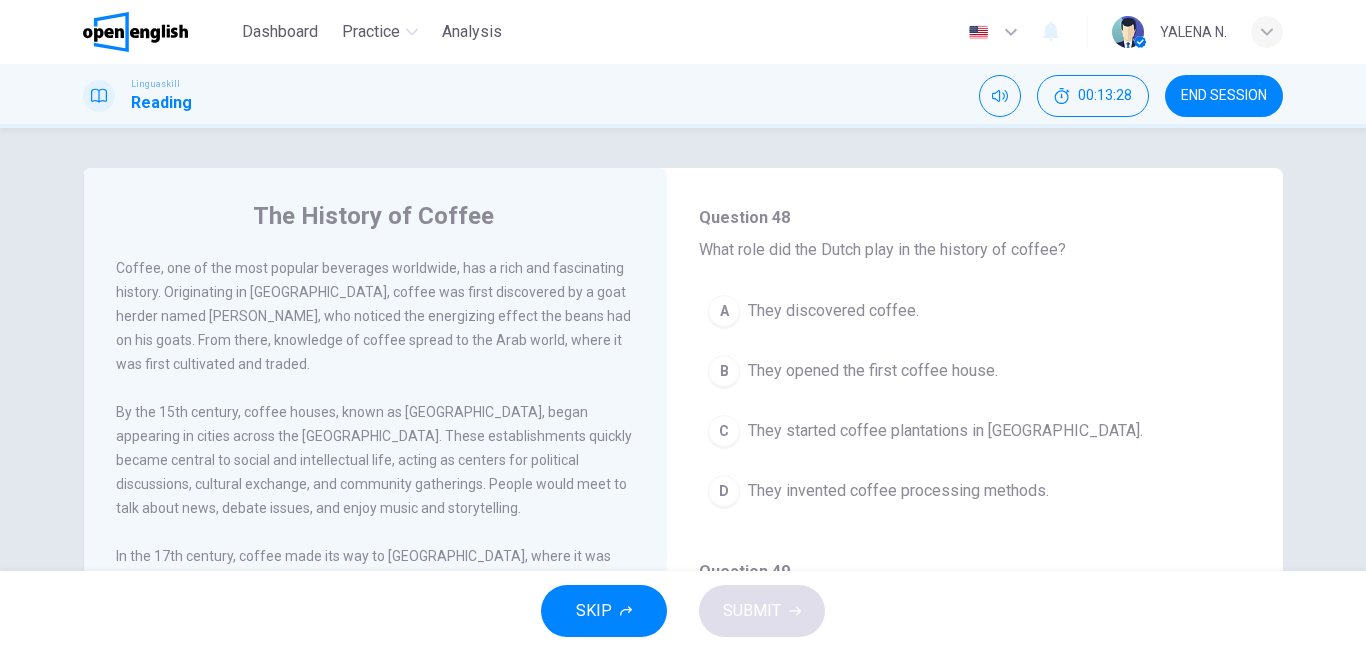 scroll, scrollTop: 515, scrollLeft: 0, axis: vertical 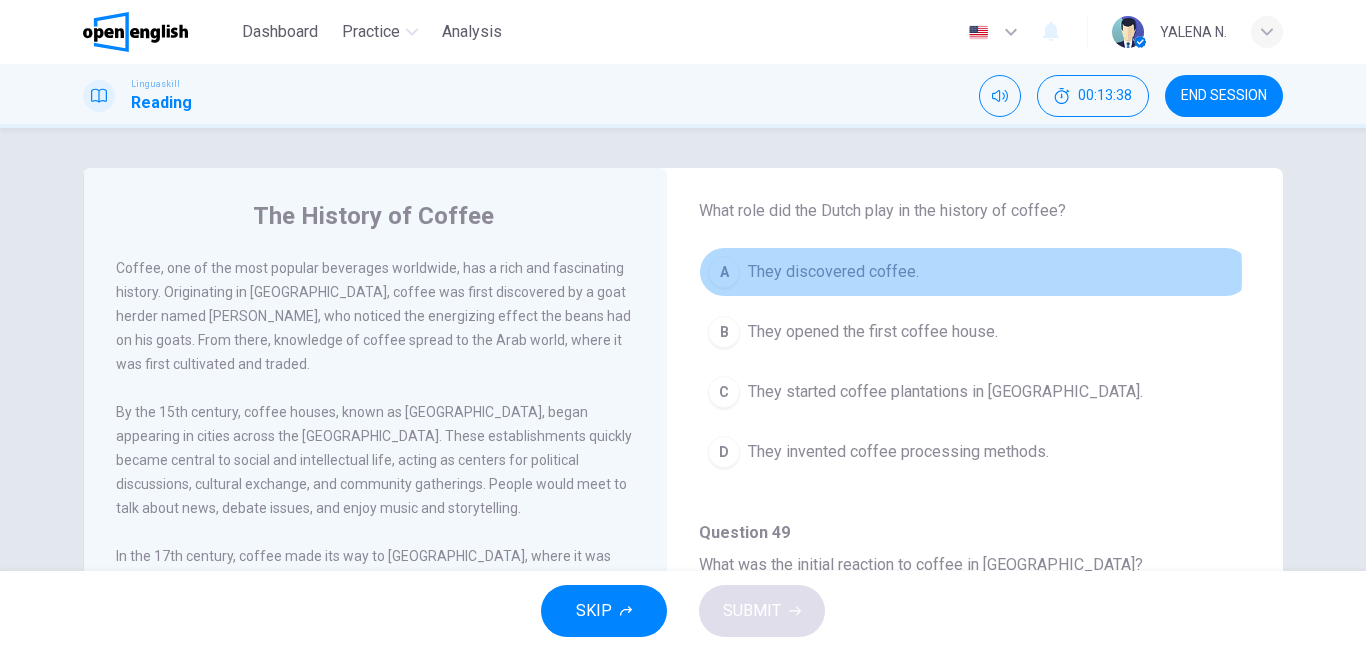 click on "They discovered coffee." at bounding box center [833, 272] 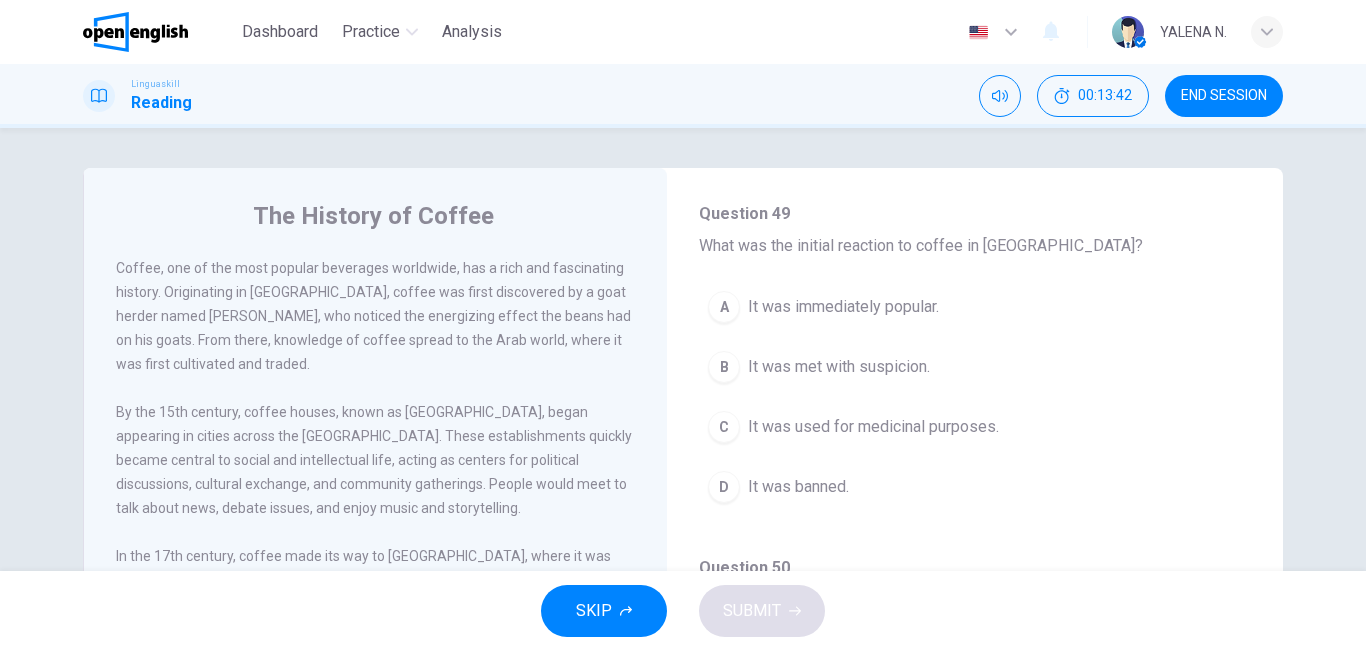 scroll, scrollTop: 852, scrollLeft: 0, axis: vertical 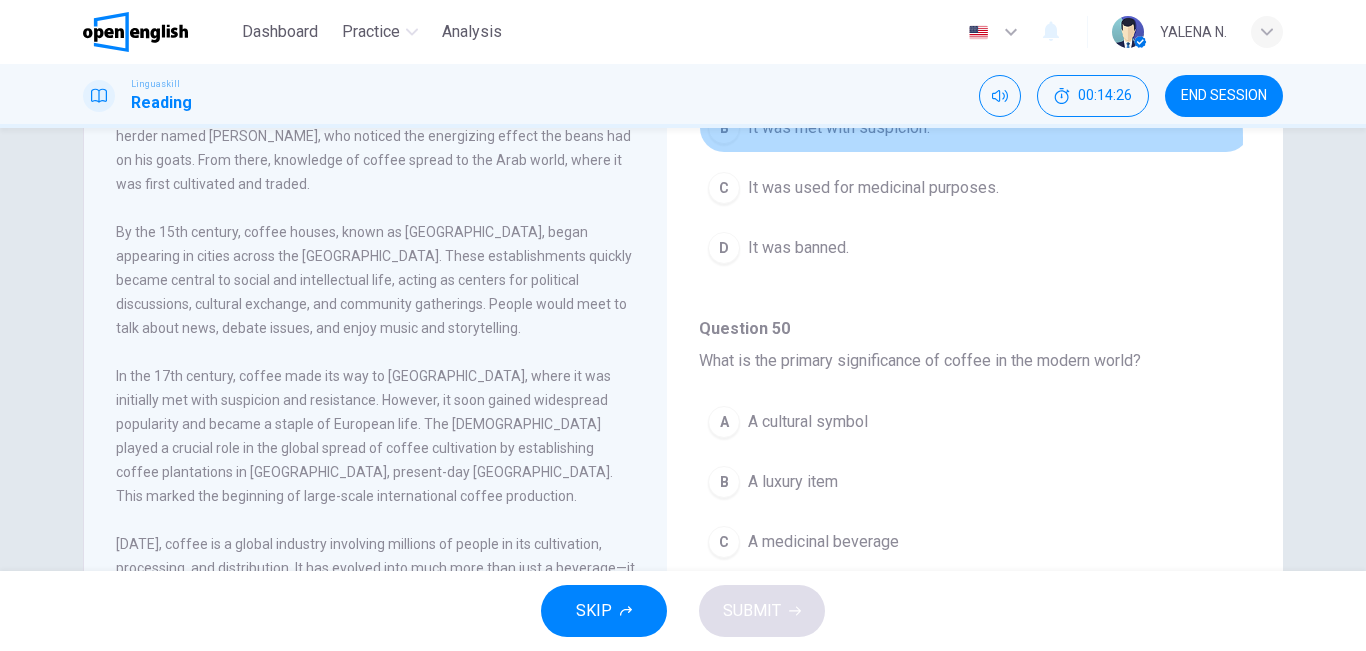 click on "It was met with suspicion." at bounding box center (839, 128) 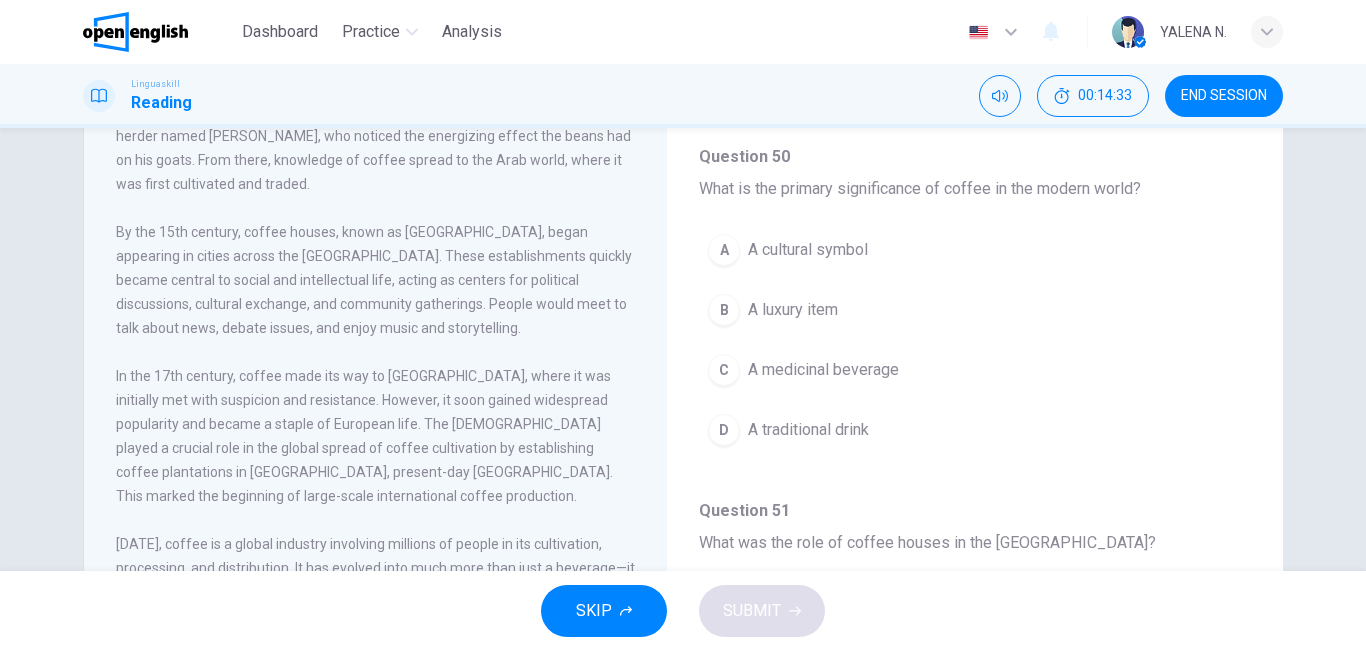 scroll, scrollTop: 1077, scrollLeft: 0, axis: vertical 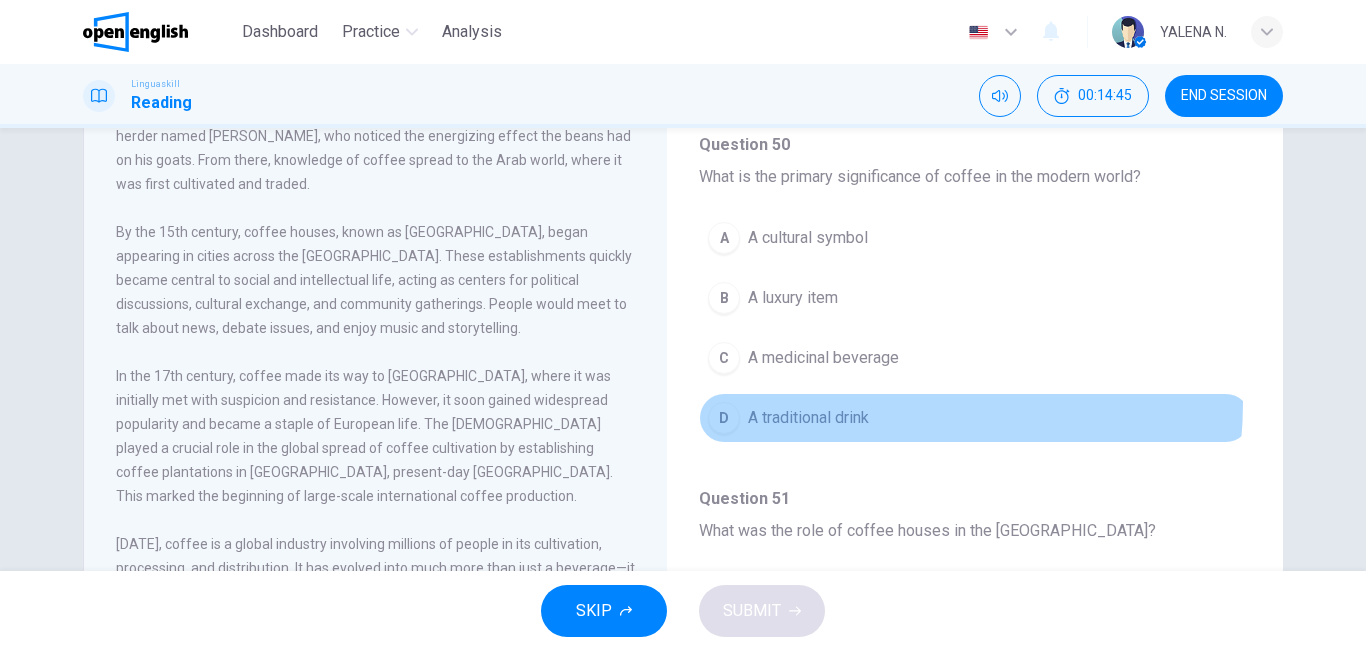 click on "D A traditional drink" at bounding box center (975, 418) 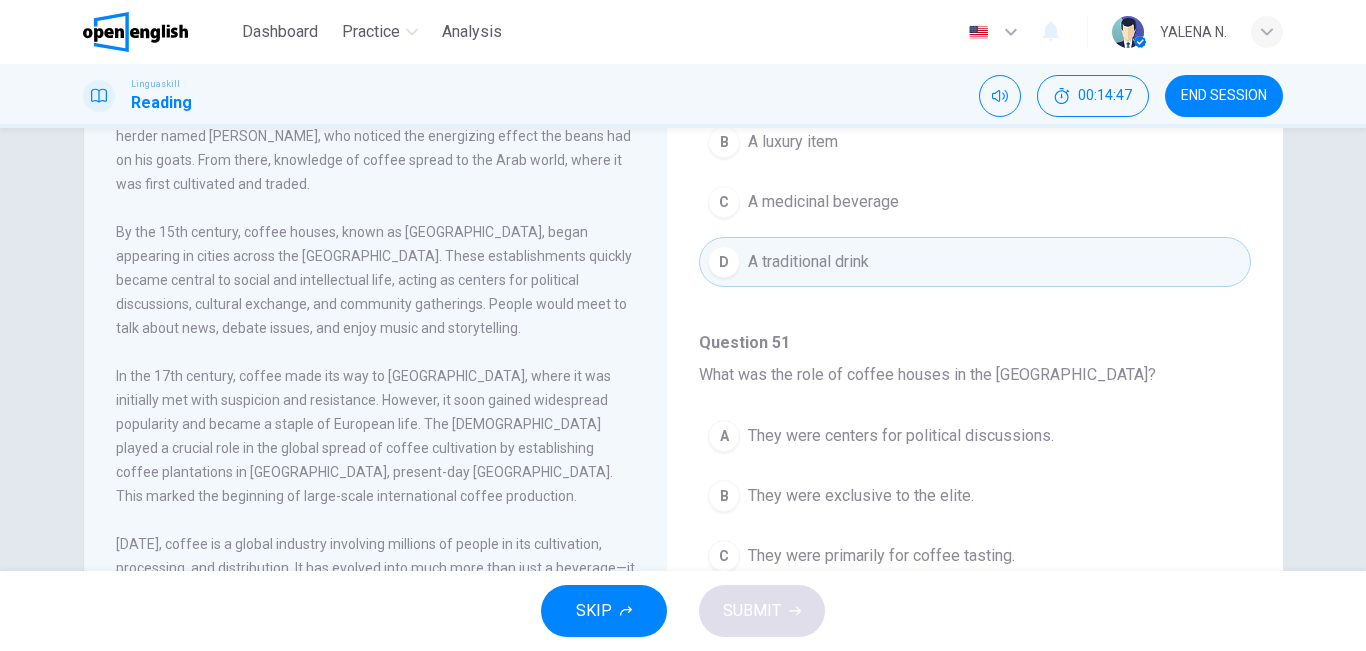 scroll, scrollTop: 1251, scrollLeft: 0, axis: vertical 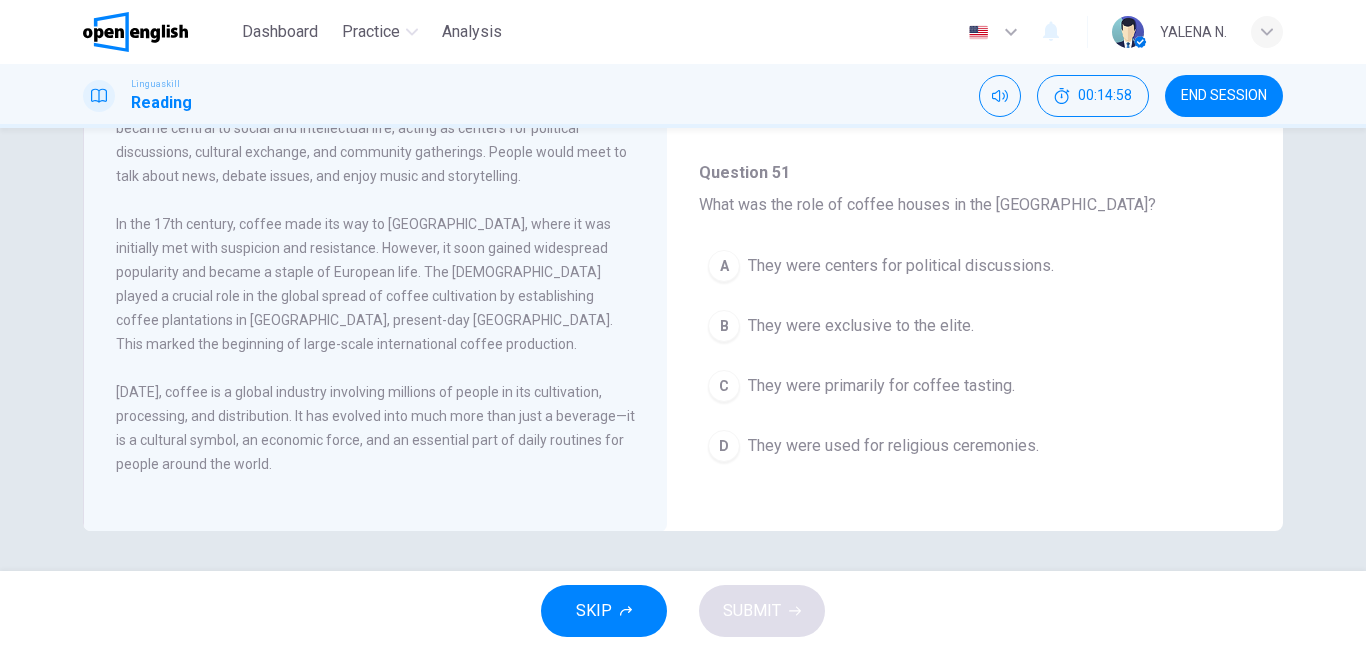 click on "A They were centers for political discussions. B They were exclusive to the elite. C They were primarily for coffee tasting. D They were used for religious ceremonies." at bounding box center [975, 366] 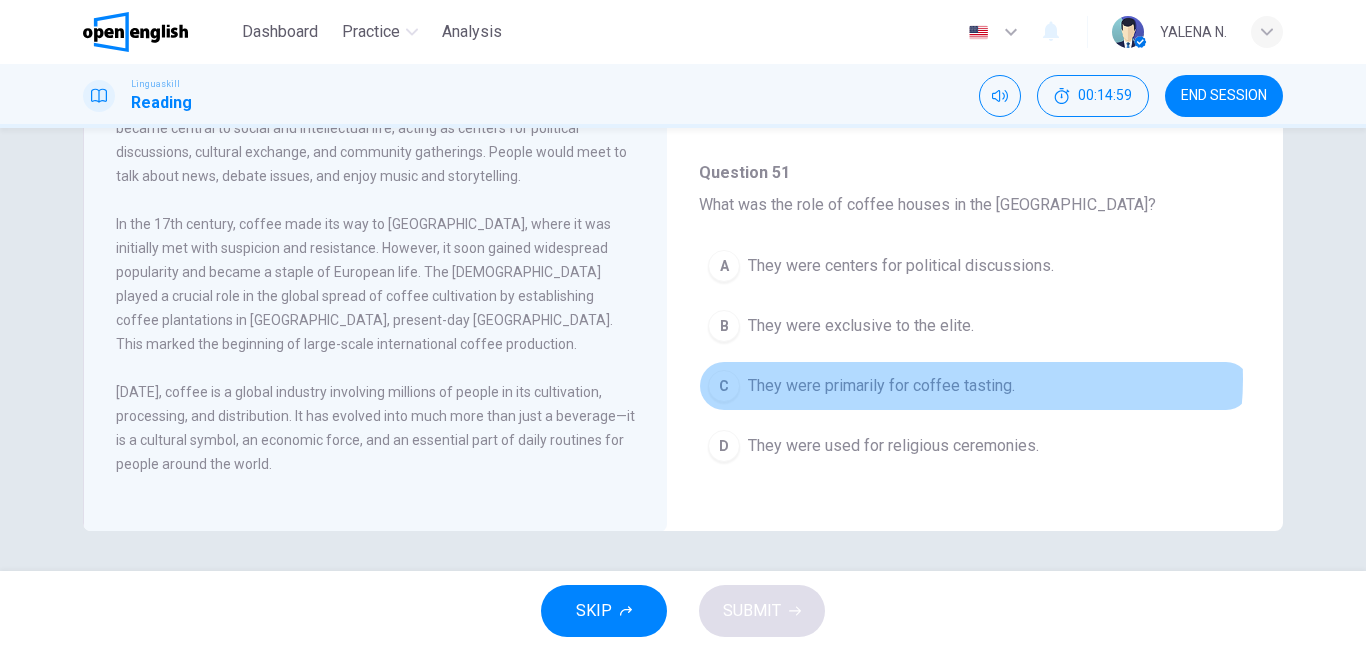 click on "They were primarily for coffee tasting." at bounding box center [881, 386] 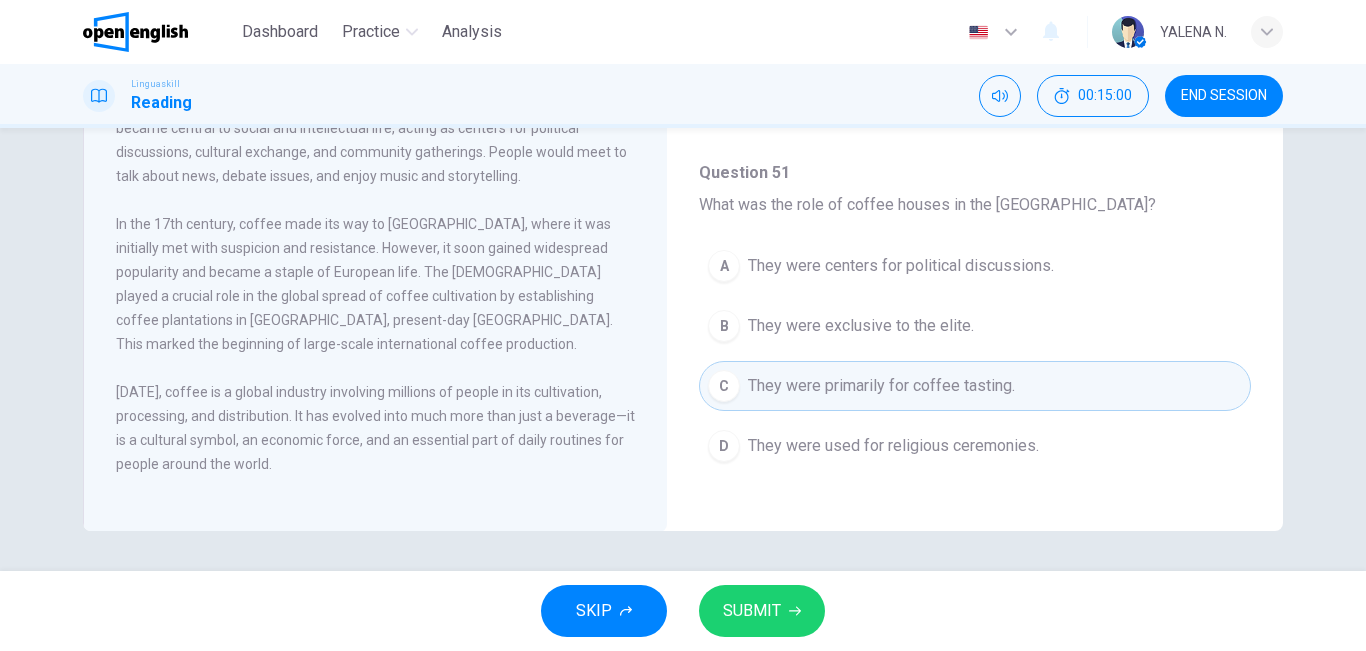 click on "SUBMIT" at bounding box center [752, 611] 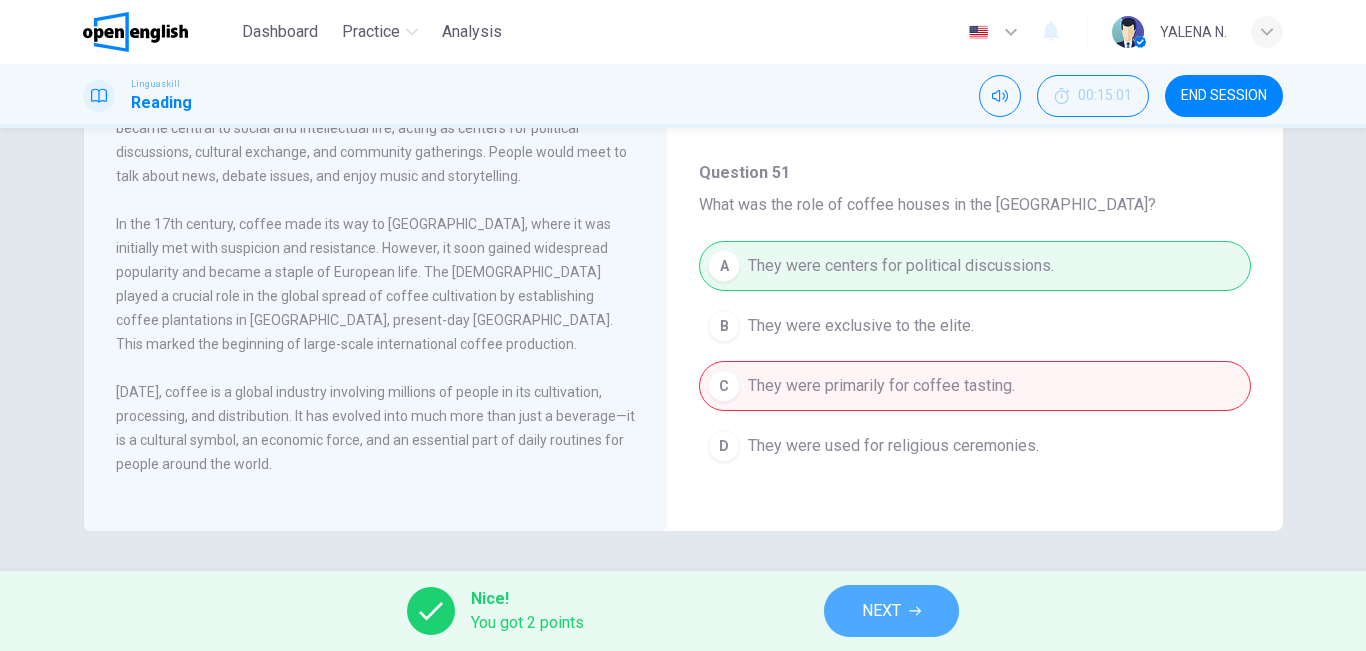 click on "NEXT" at bounding box center [881, 611] 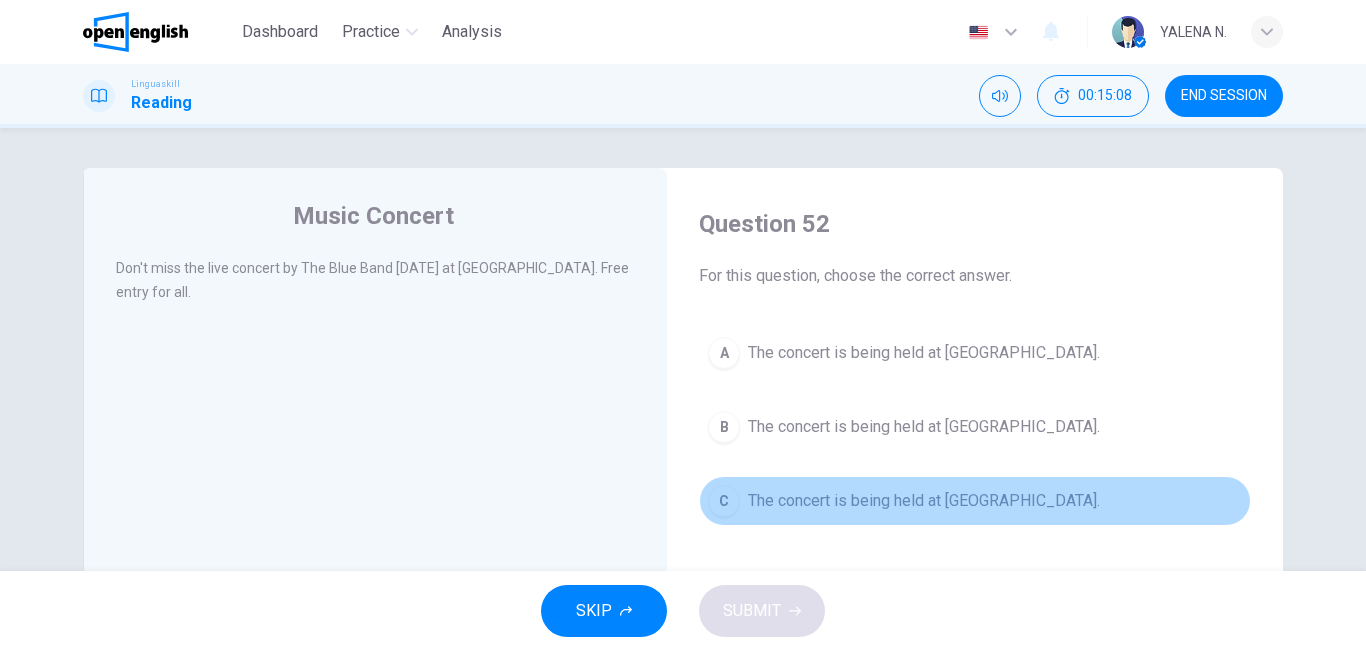 click on "The concert is being held at [GEOGRAPHIC_DATA]." at bounding box center [924, 501] 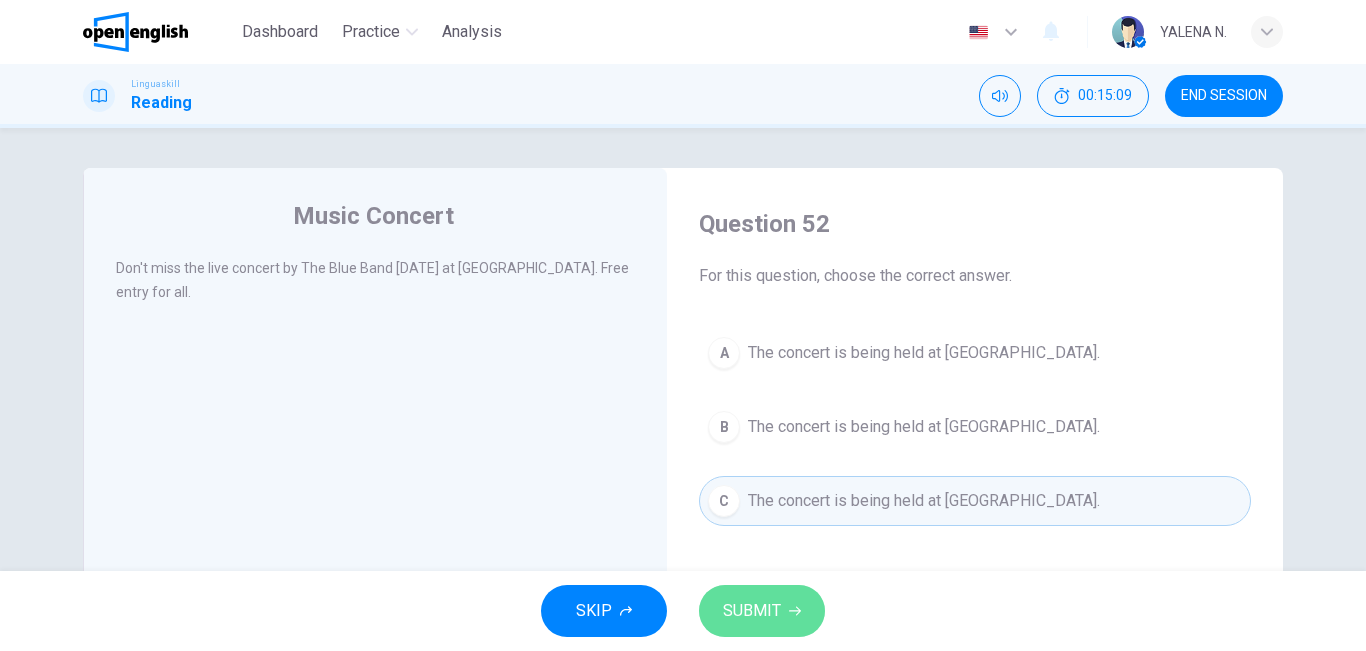 click 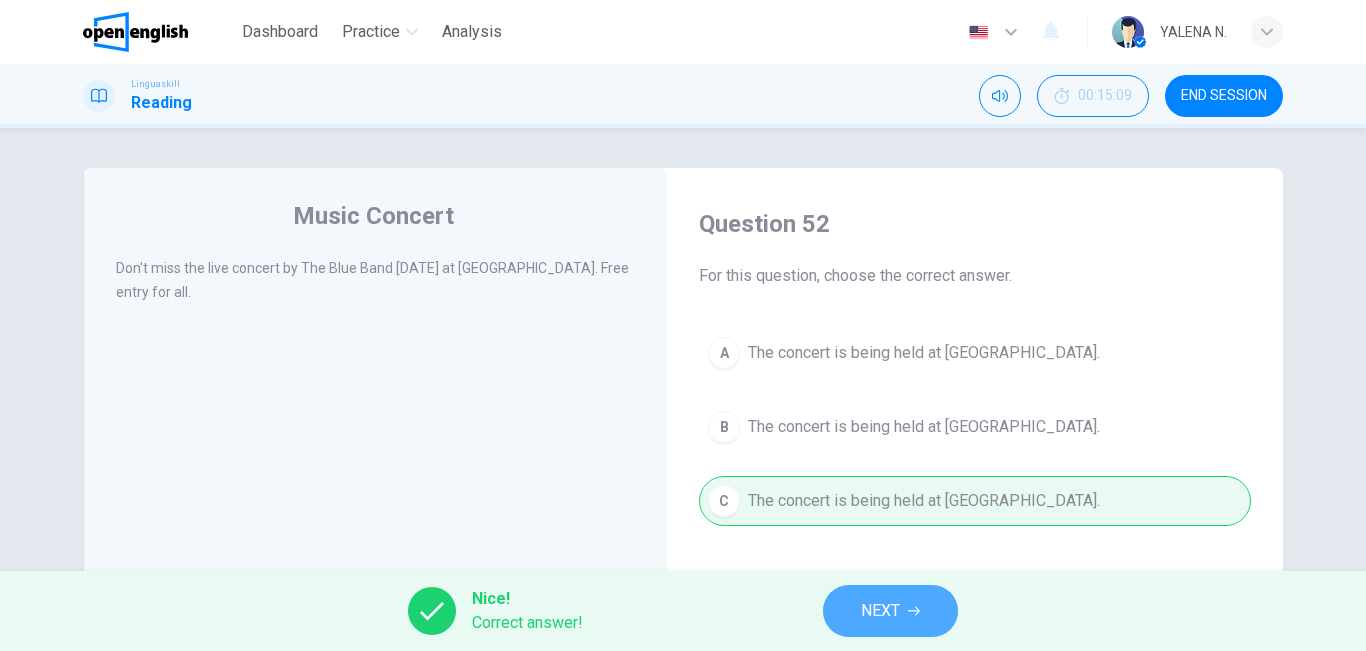 click on "NEXT" at bounding box center (880, 611) 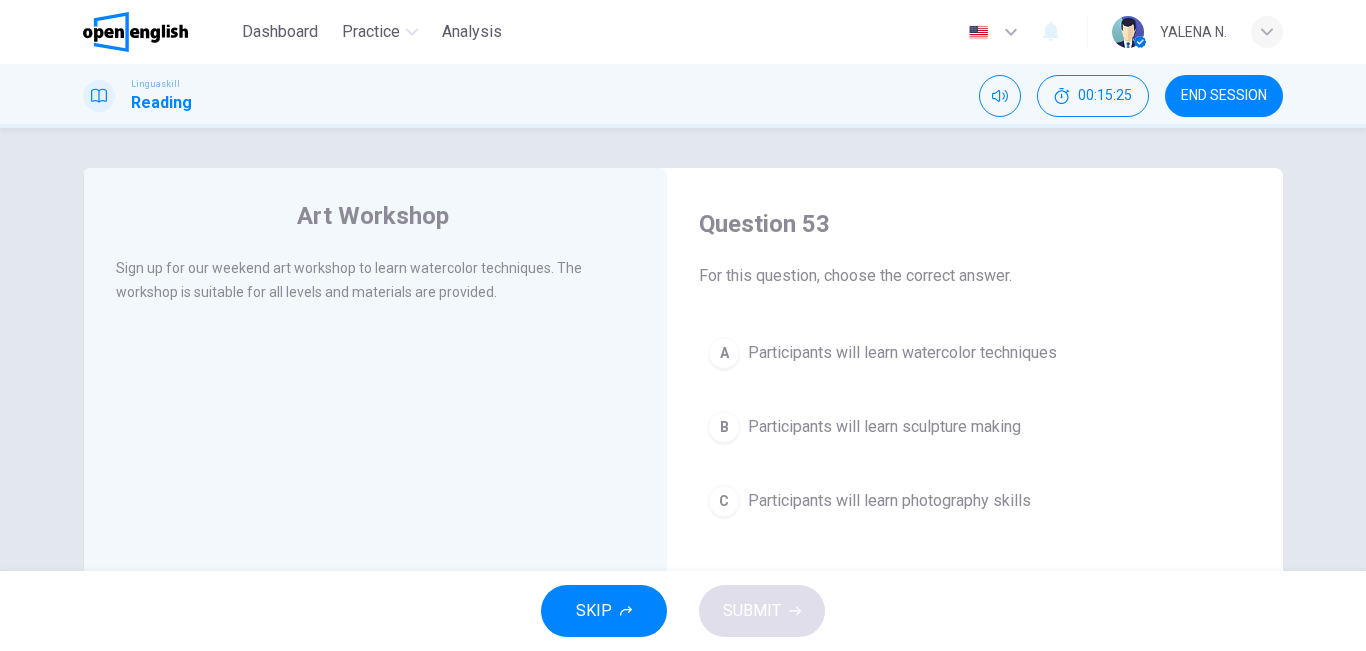 click on "Participants will learn watercolor techniques" at bounding box center [902, 353] 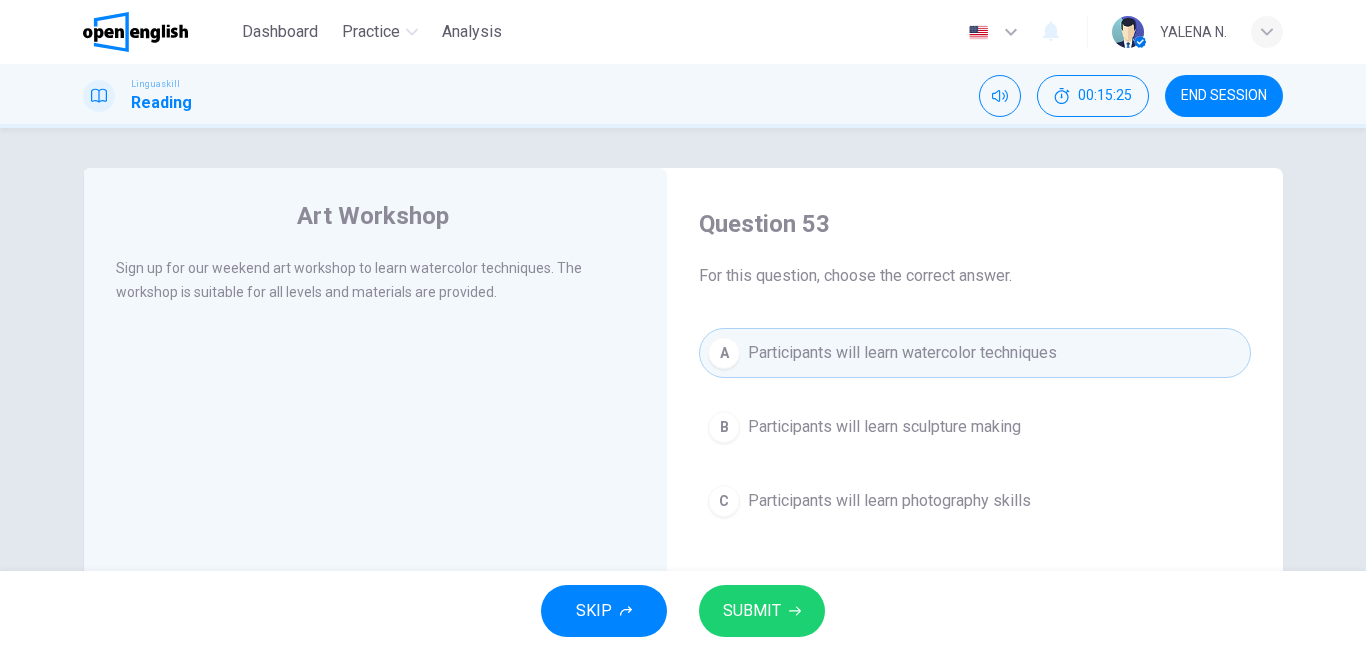 click on "SUBMIT" at bounding box center (762, 611) 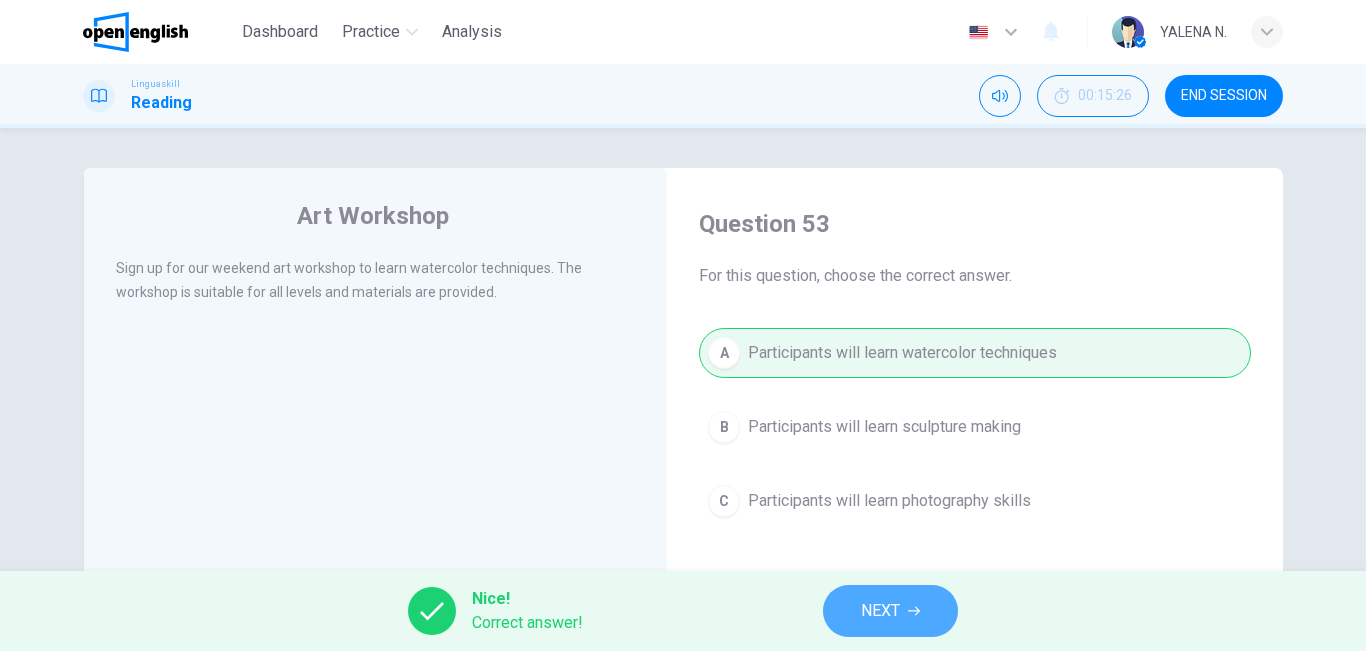 click on "NEXT" at bounding box center (880, 611) 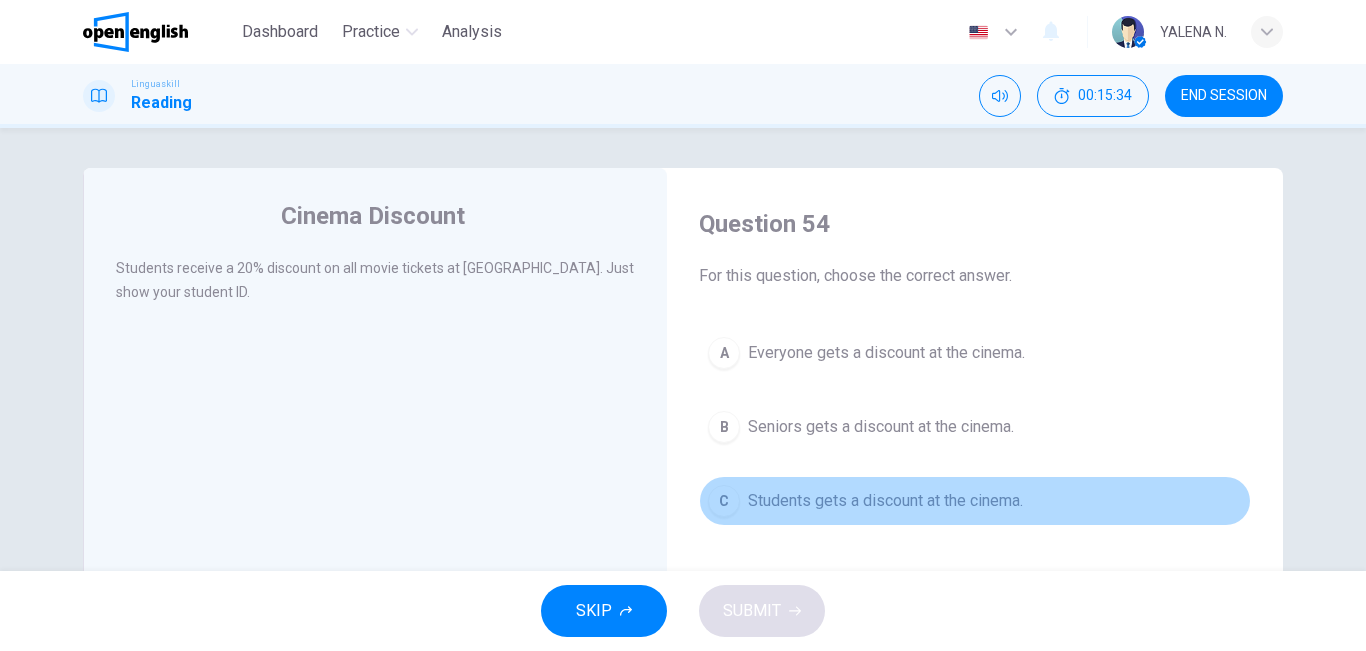 click on "Students gets a discount at the cinema." at bounding box center (885, 501) 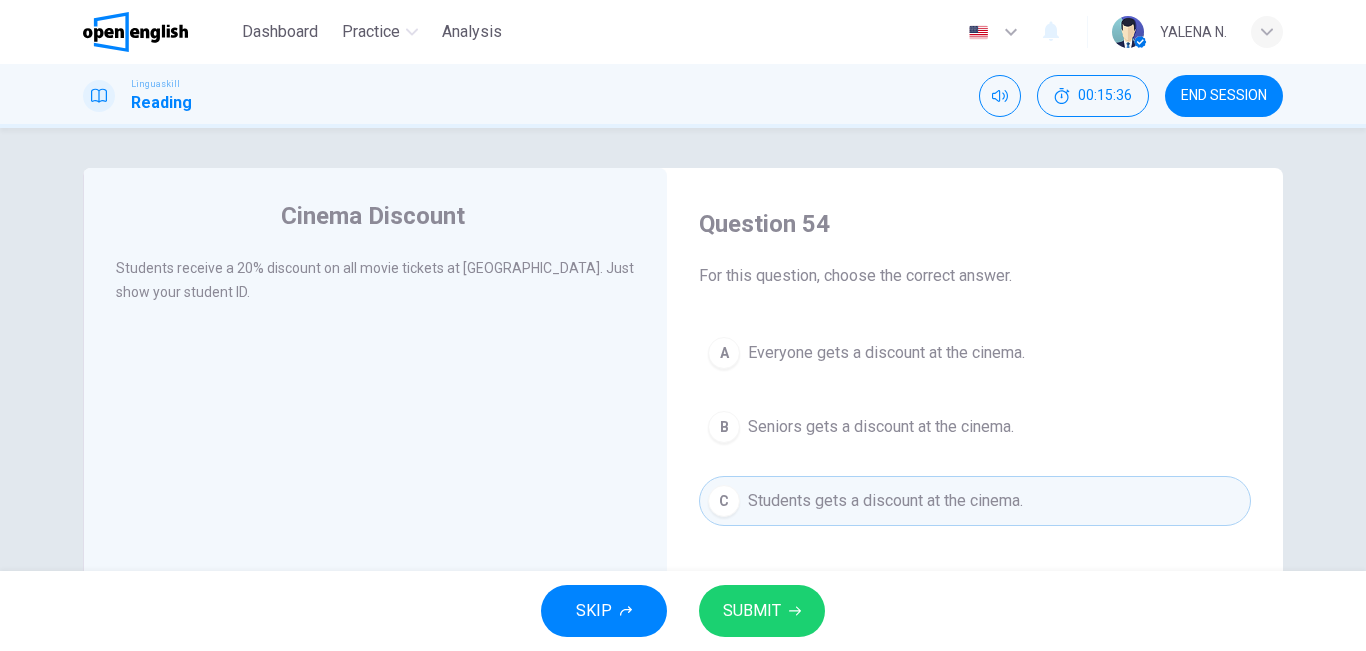 click on "SUBMIT" at bounding box center [762, 611] 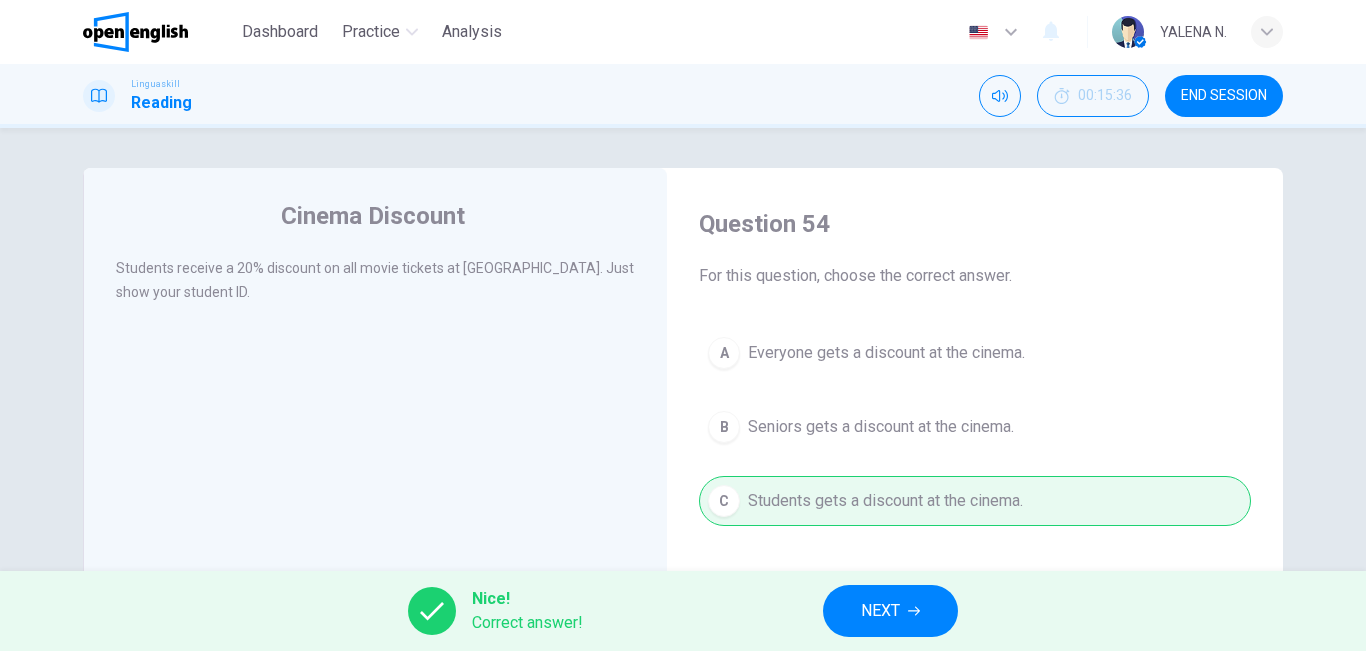 click on "NEXT" at bounding box center [890, 611] 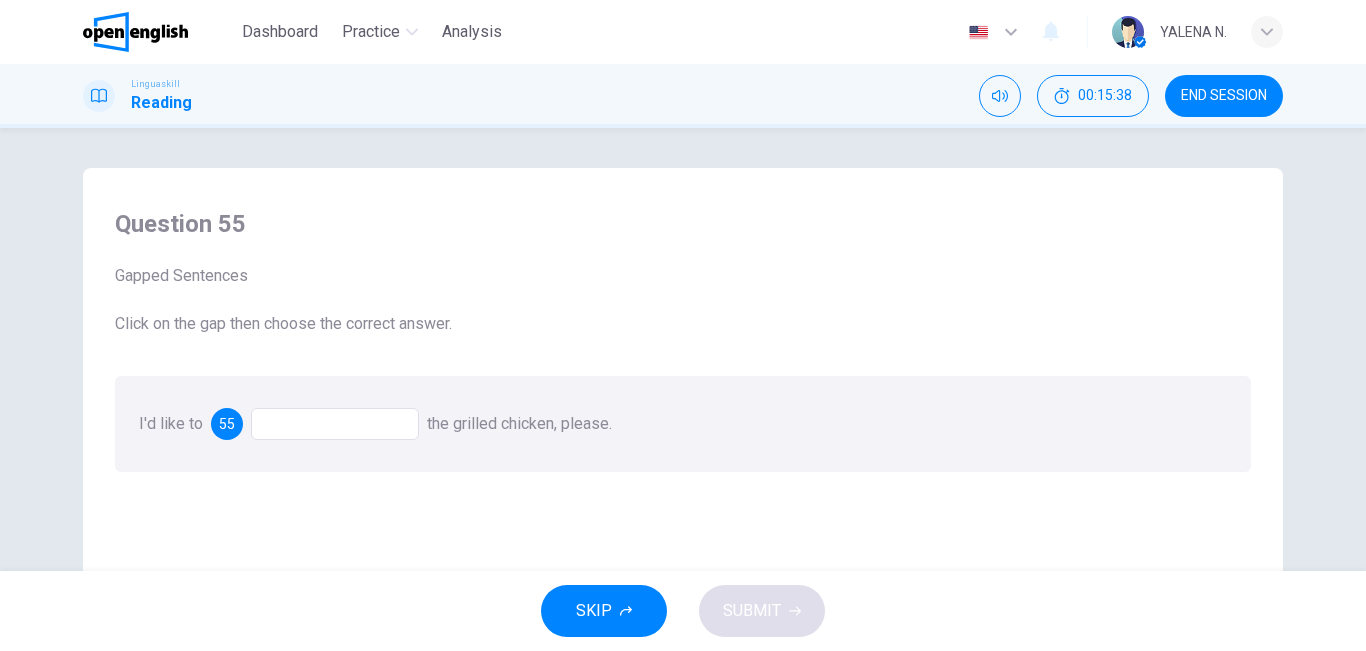 click at bounding box center [335, 424] 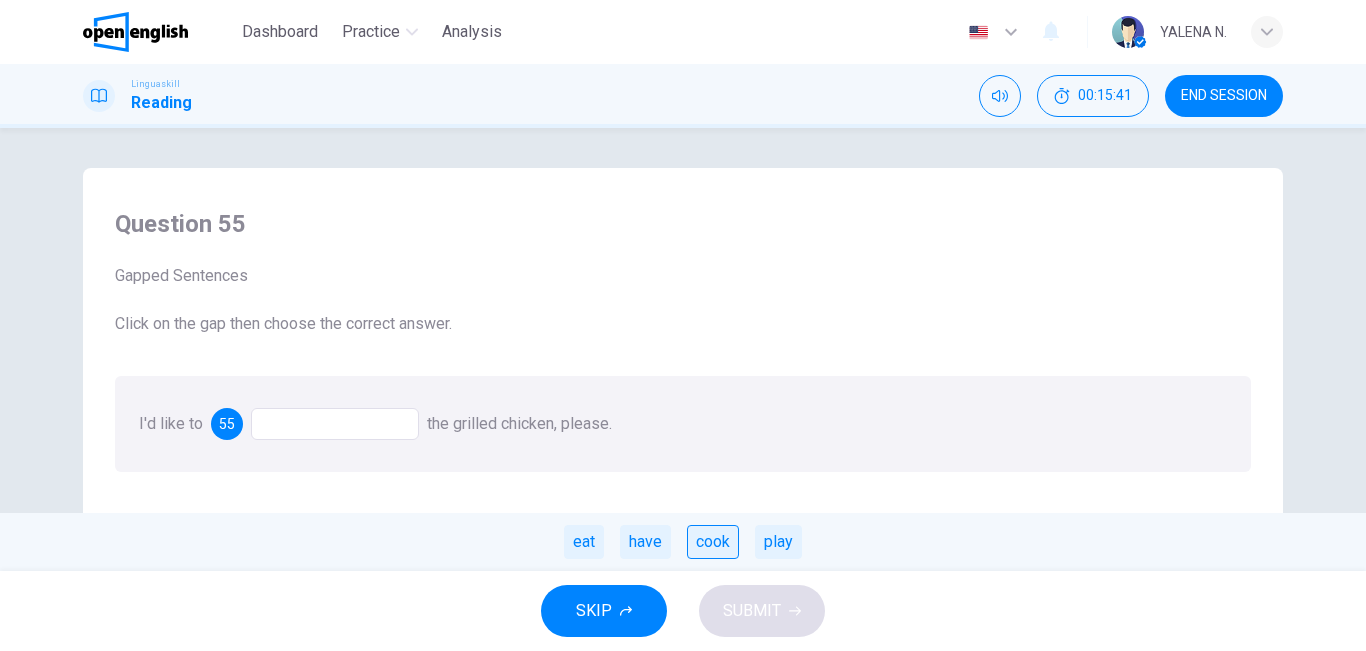click on "cook" at bounding box center (713, 542) 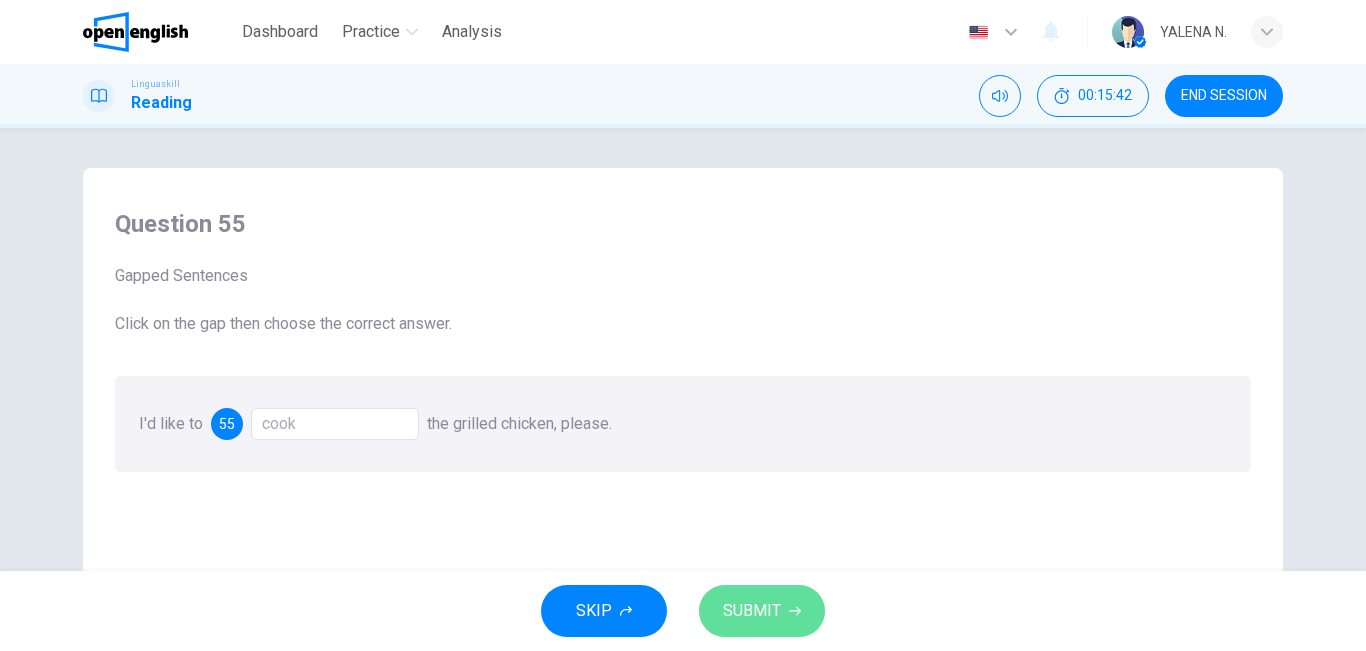 click on "SUBMIT" at bounding box center (752, 611) 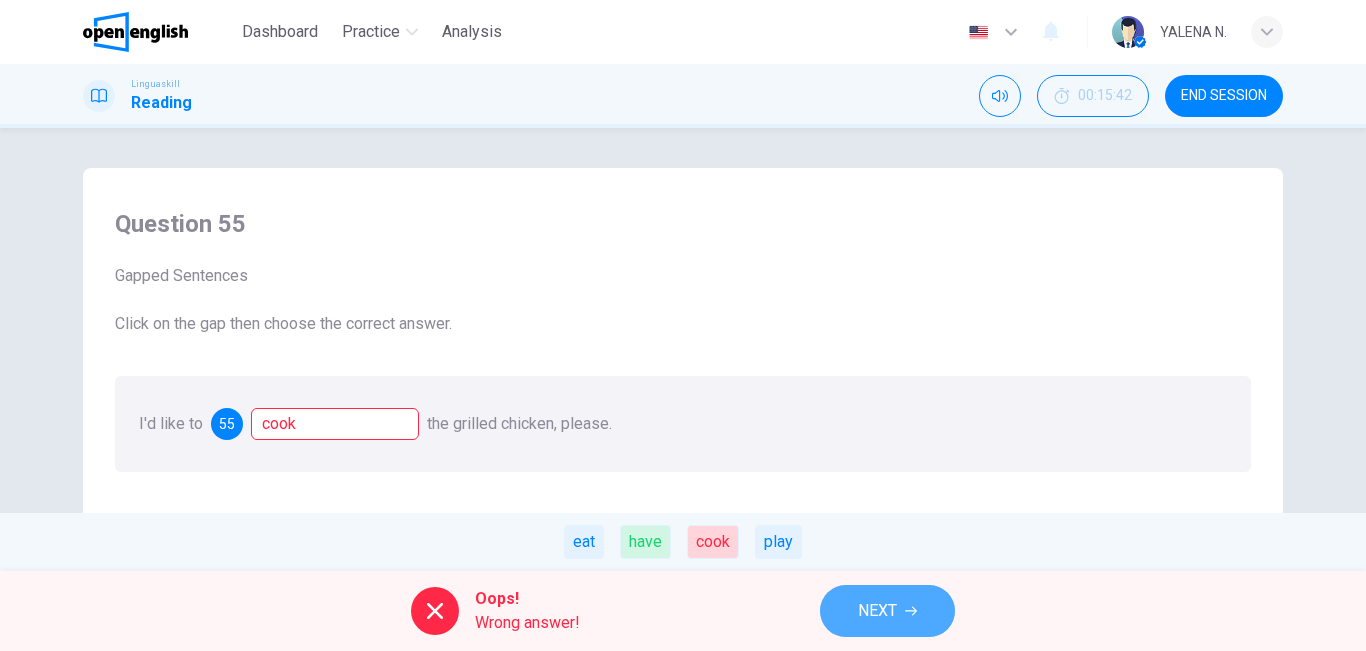 click on "NEXT" at bounding box center (877, 611) 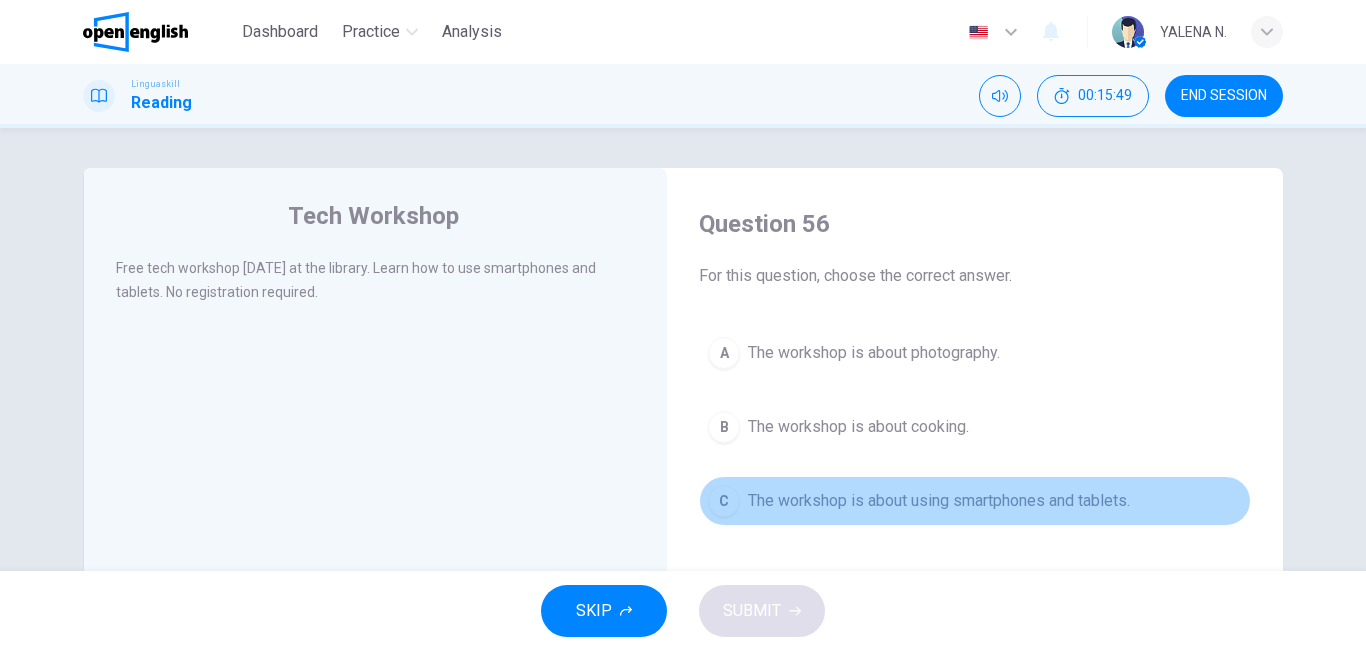 click on "The workshop is about using smartphones and tablets." at bounding box center [939, 501] 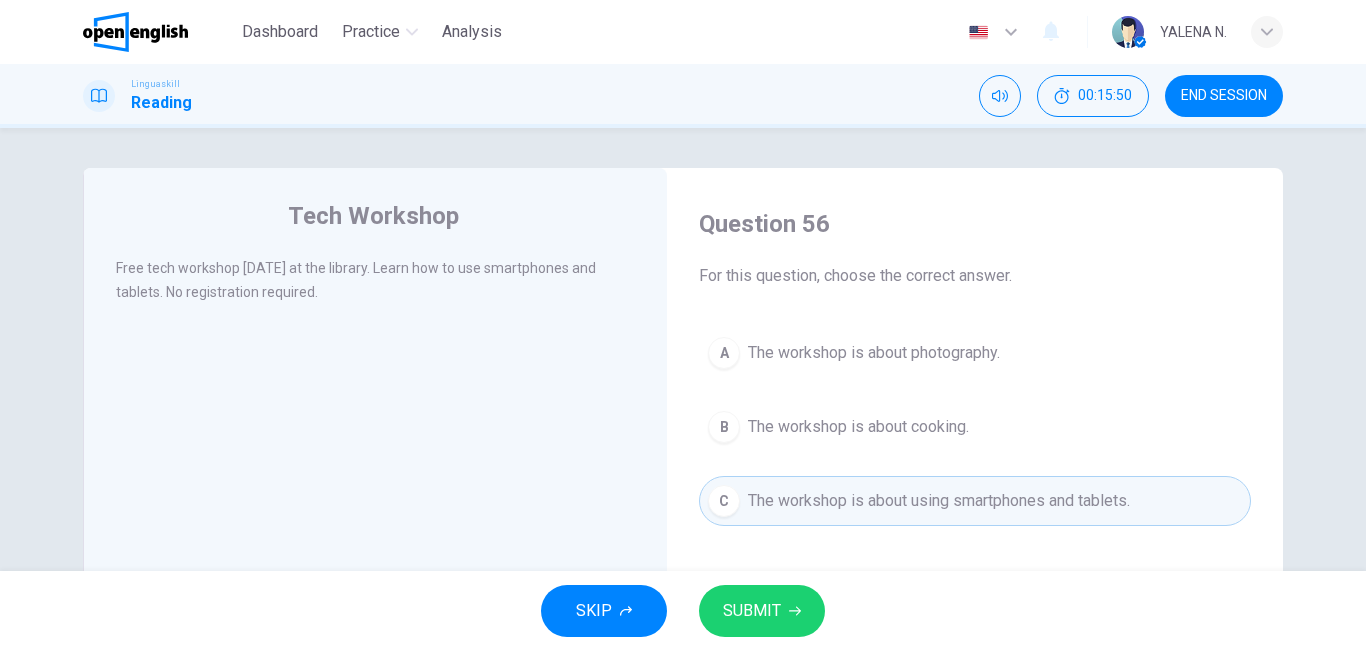 click on "SUBMIT" at bounding box center [762, 611] 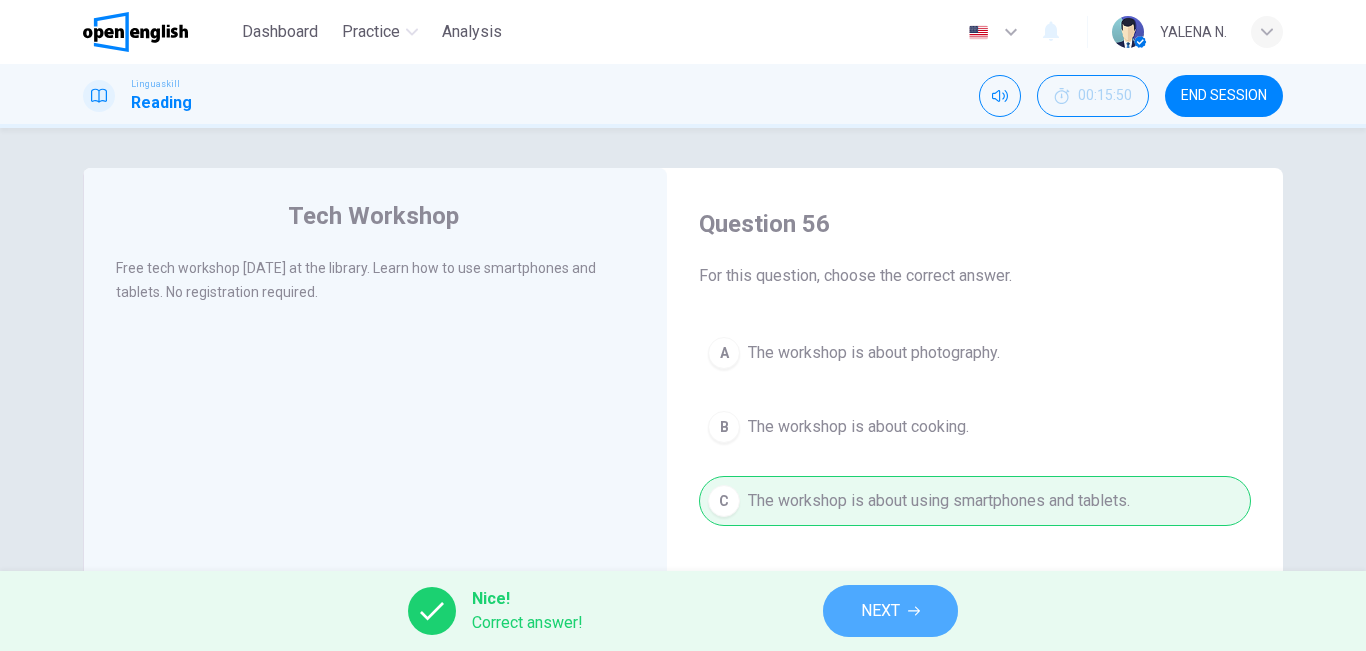 click on "NEXT" at bounding box center [890, 611] 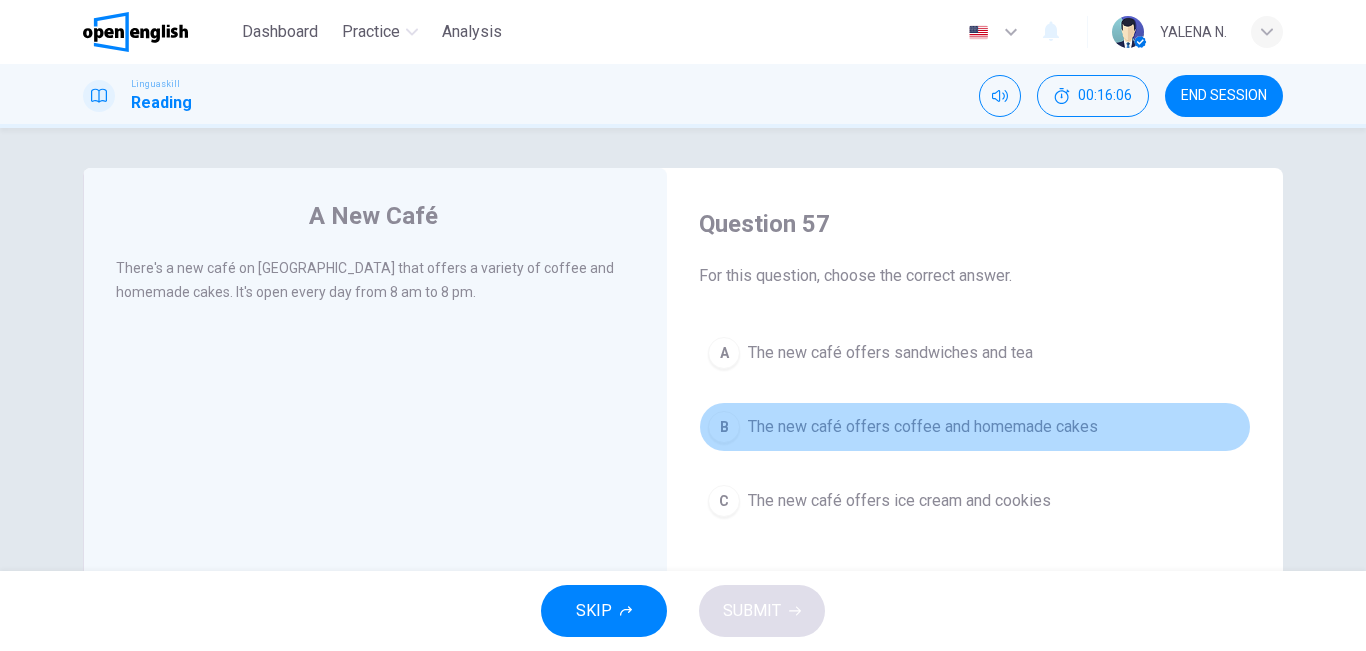 click on "The new café offers coffee and homemade cakes" at bounding box center [923, 427] 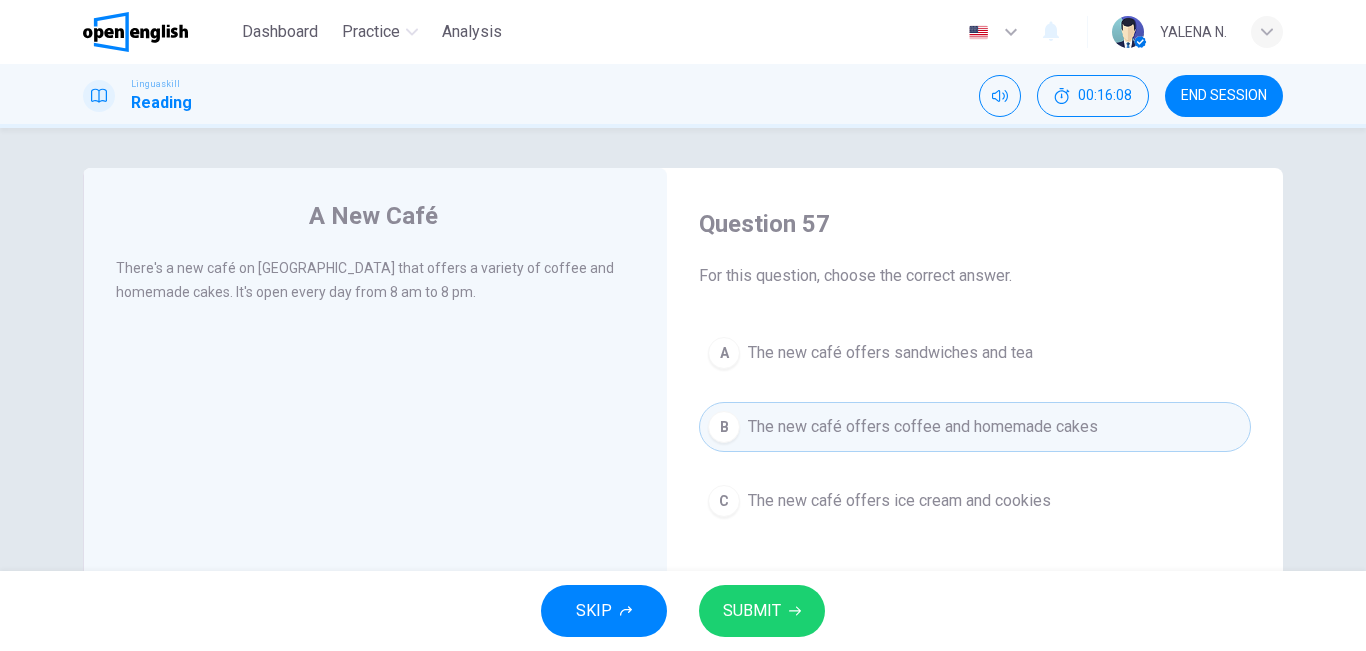 click on "SKIP SUBMIT" at bounding box center [683, 611] 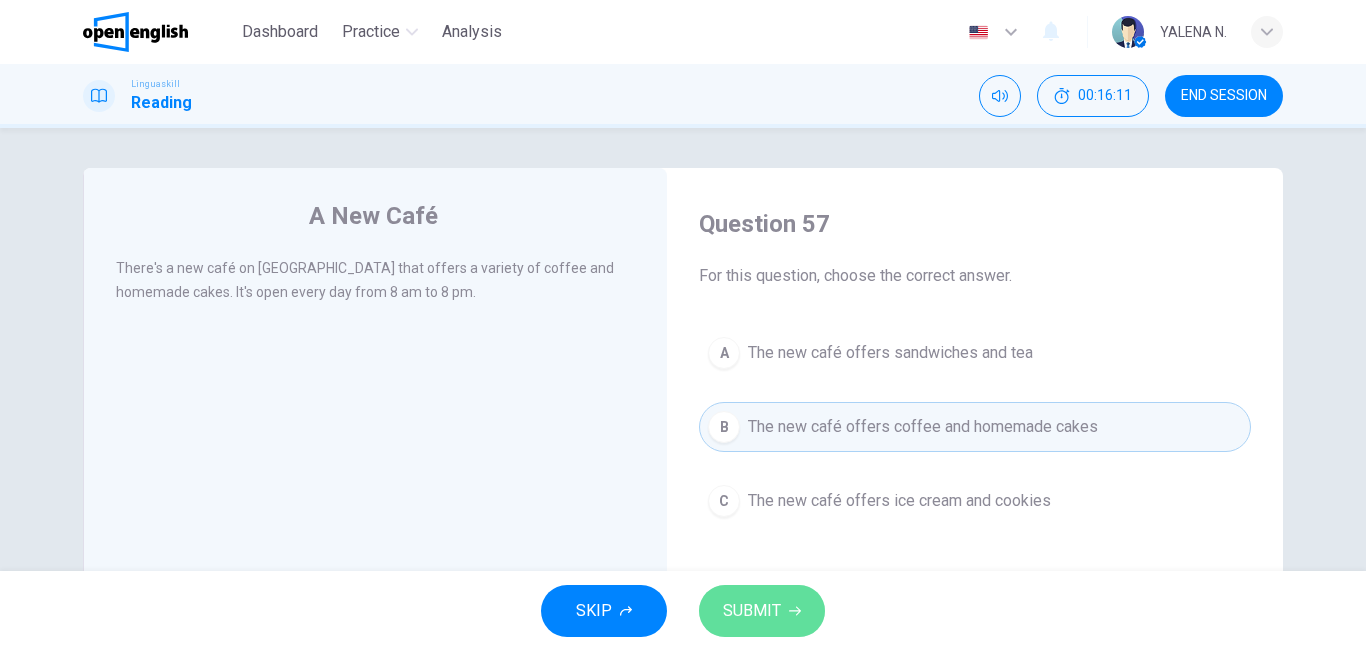 click on "SUBMIT" at bounding box center [752, 611] 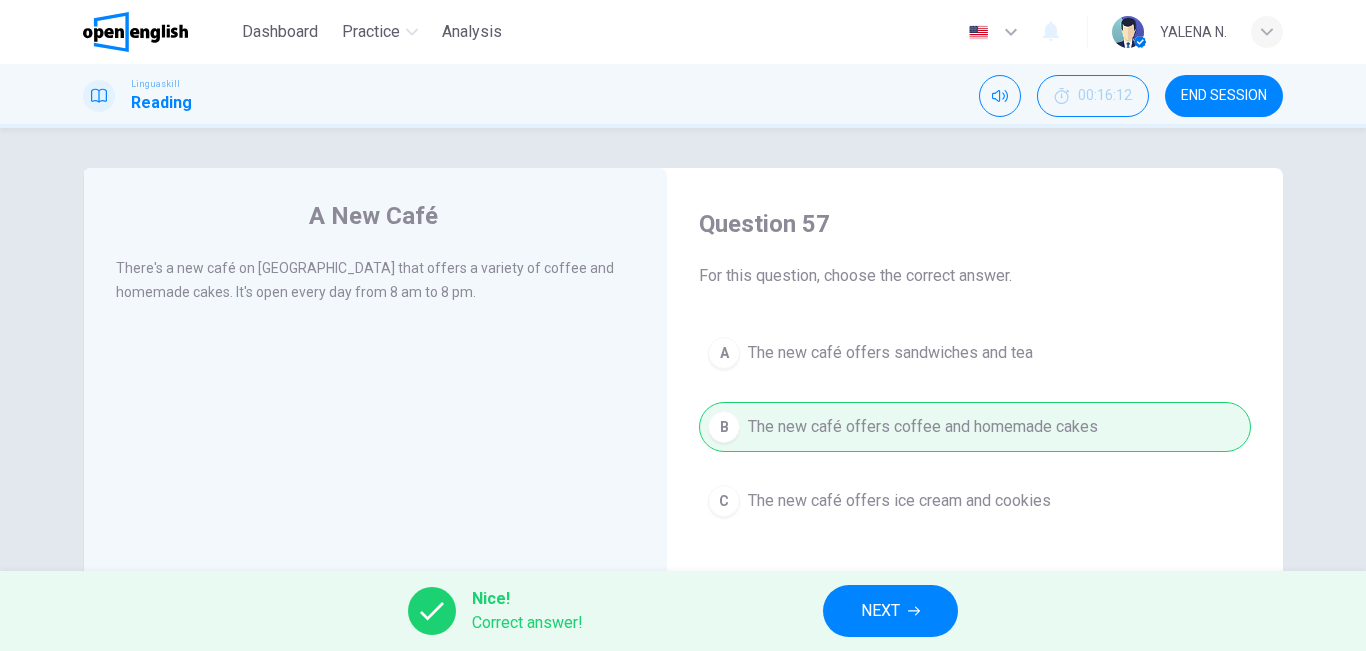 click on "NEXT" at bounding box center (890, 611) 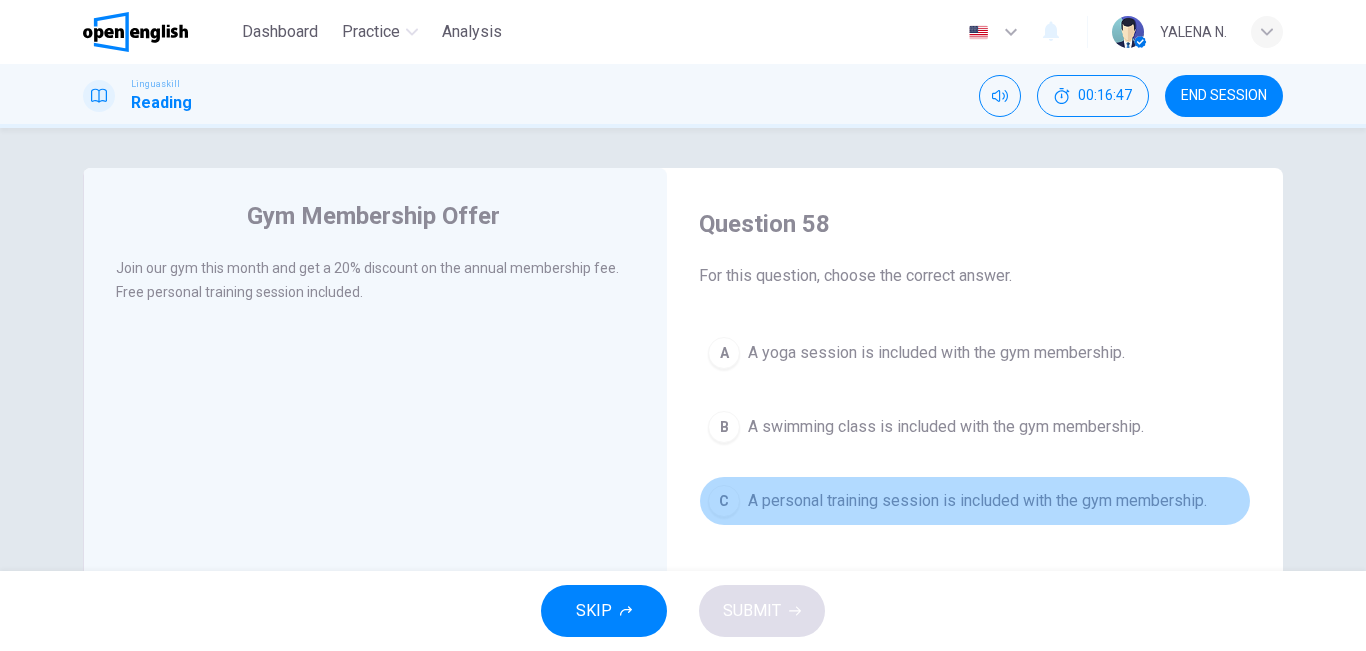 click on "A personal training session is included with the gym membership." at bounding box center (977, 501) 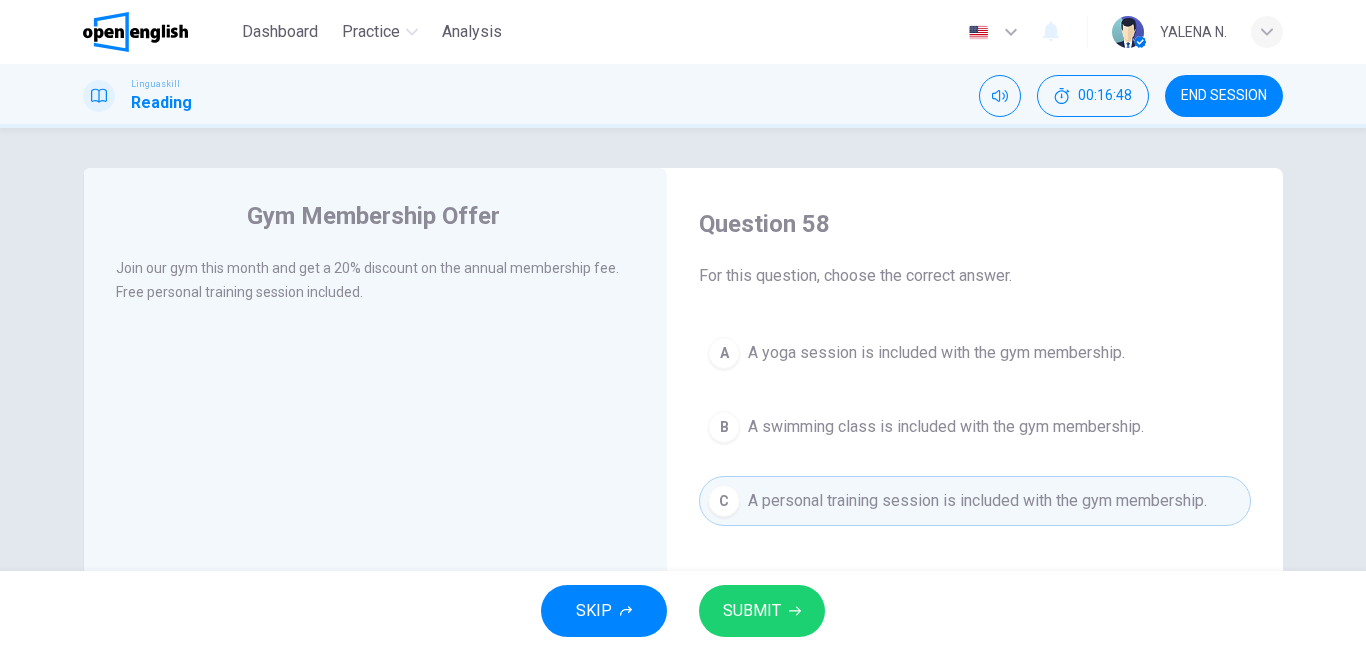 click on "SUBMIT" at bounding box center [762, 611] 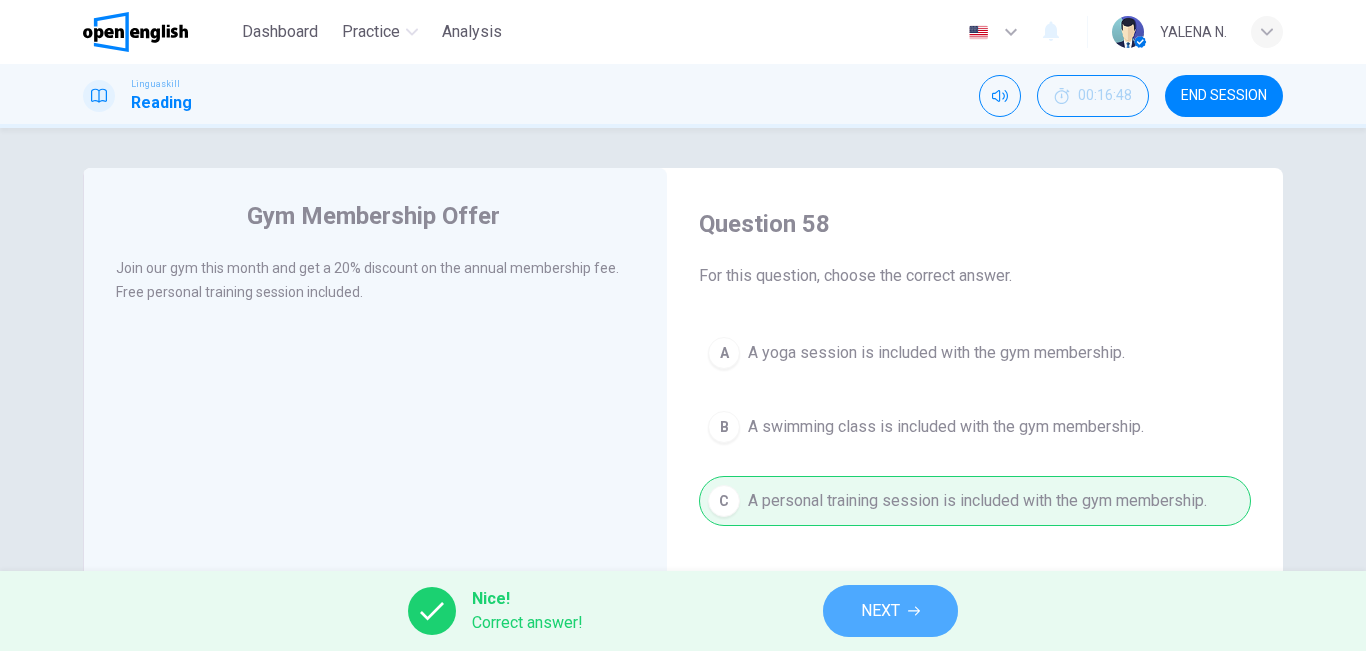 click on "NEXT" at bounding box center [880, 611] 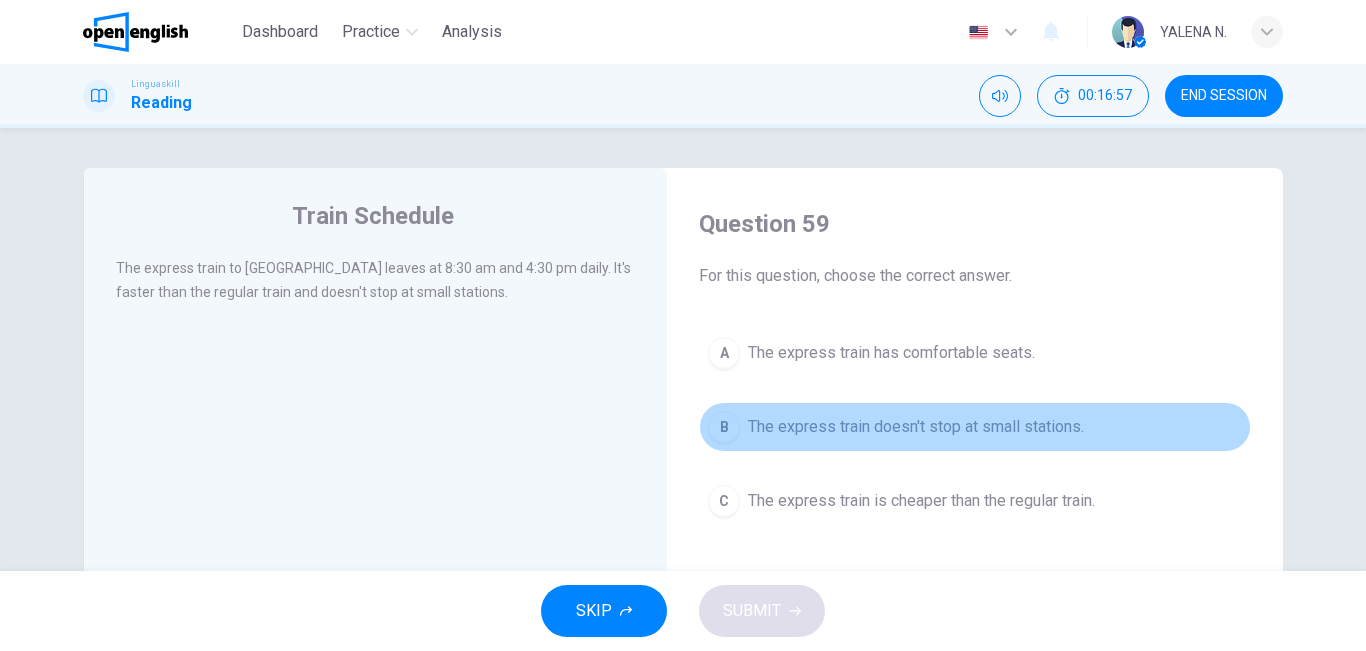 click on "B The express train doesn't stop at small stations." at bounding box center (975, 427) 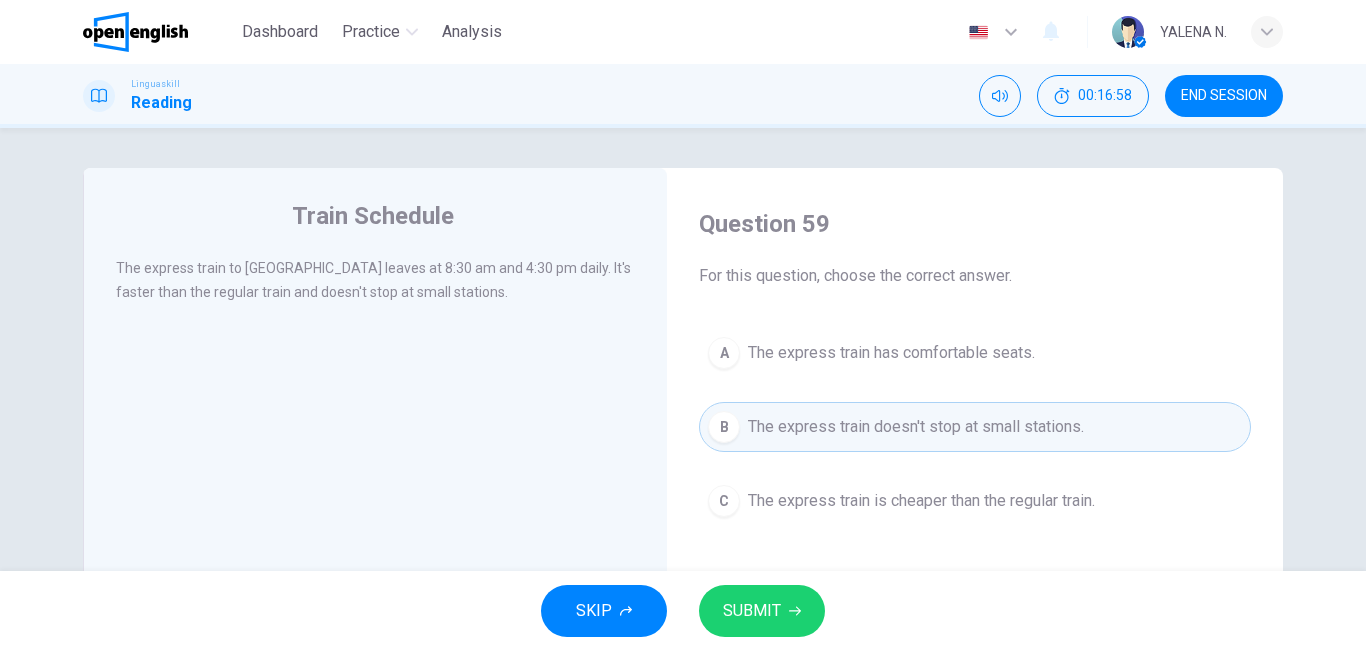 click on "SUBMIT" at bounding box center (752, 611) 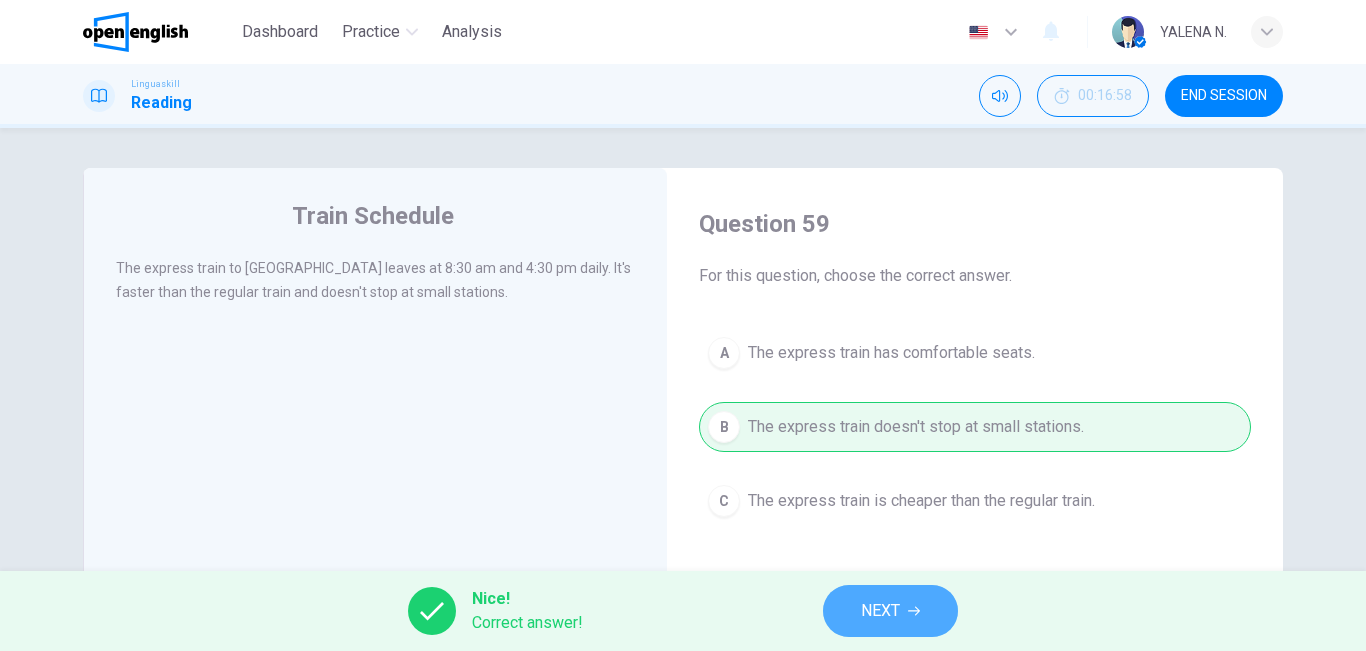 click on "NEXT" at bounding box center (890, 611) 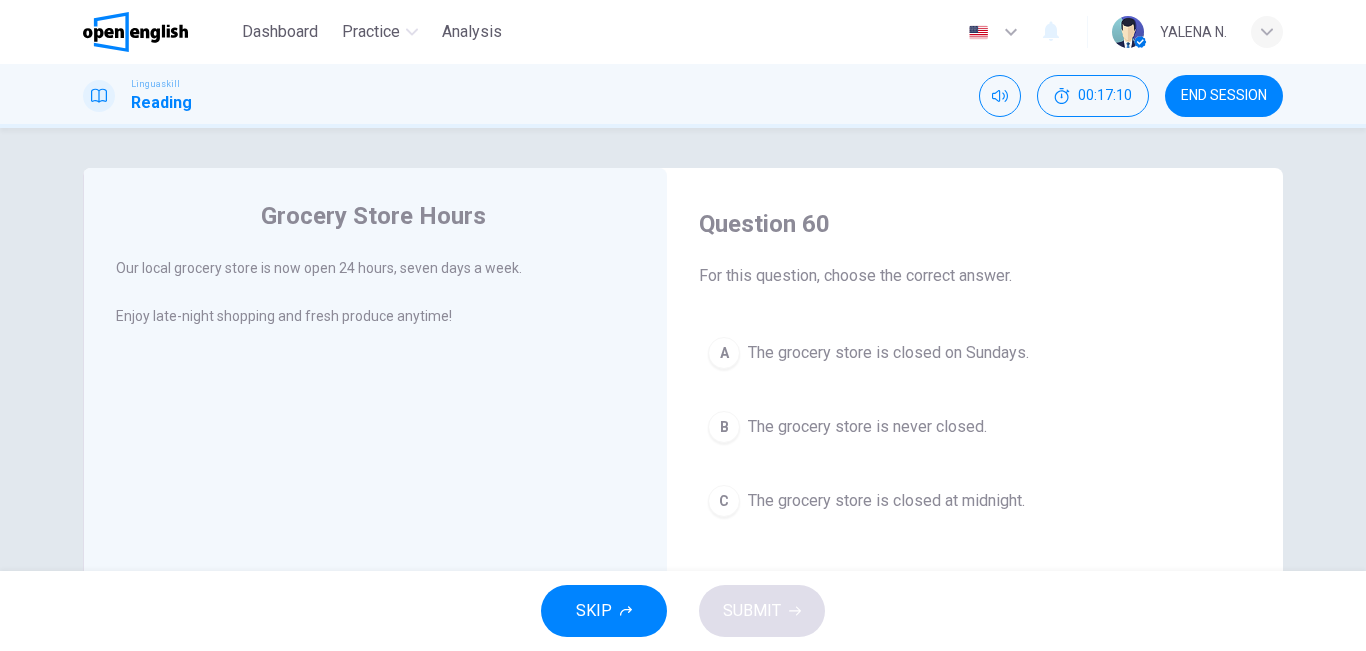 click on "The grocery store is never closed." at bounding box center [867, 427] 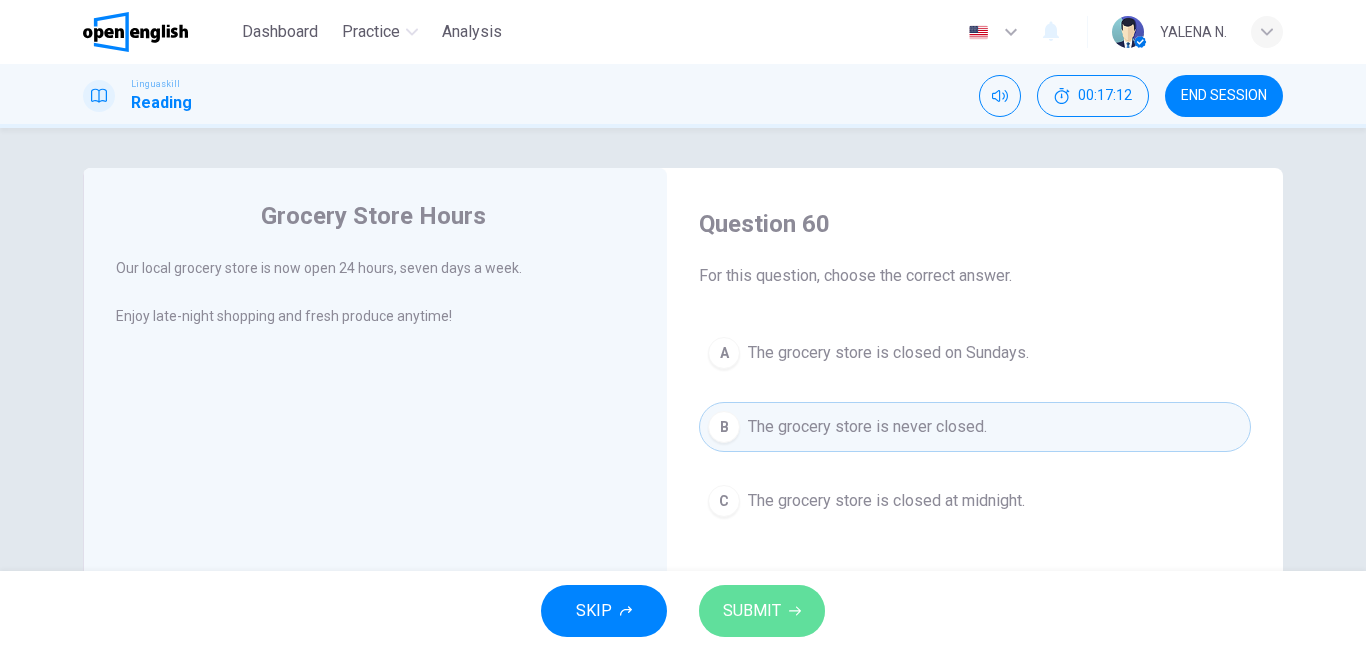 click on "SUBMIT" at bounding box center [752, 611] 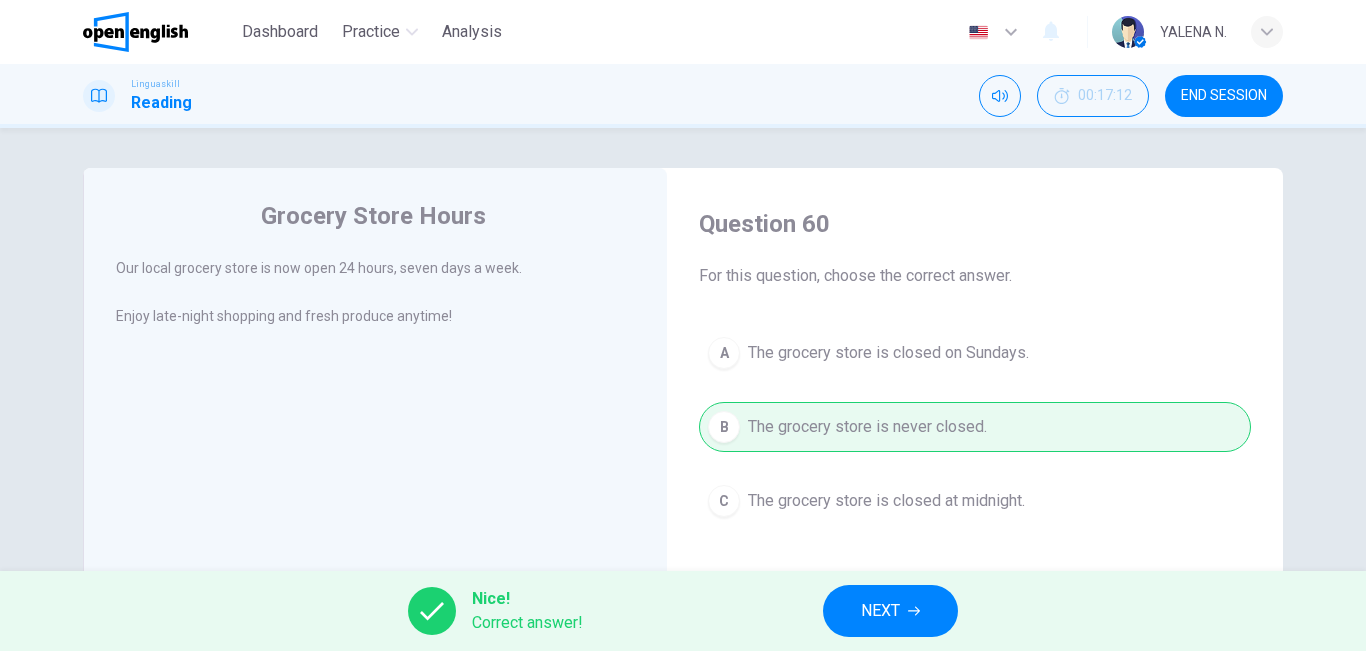 click on "NEXT" at bounding box center [890, 611] 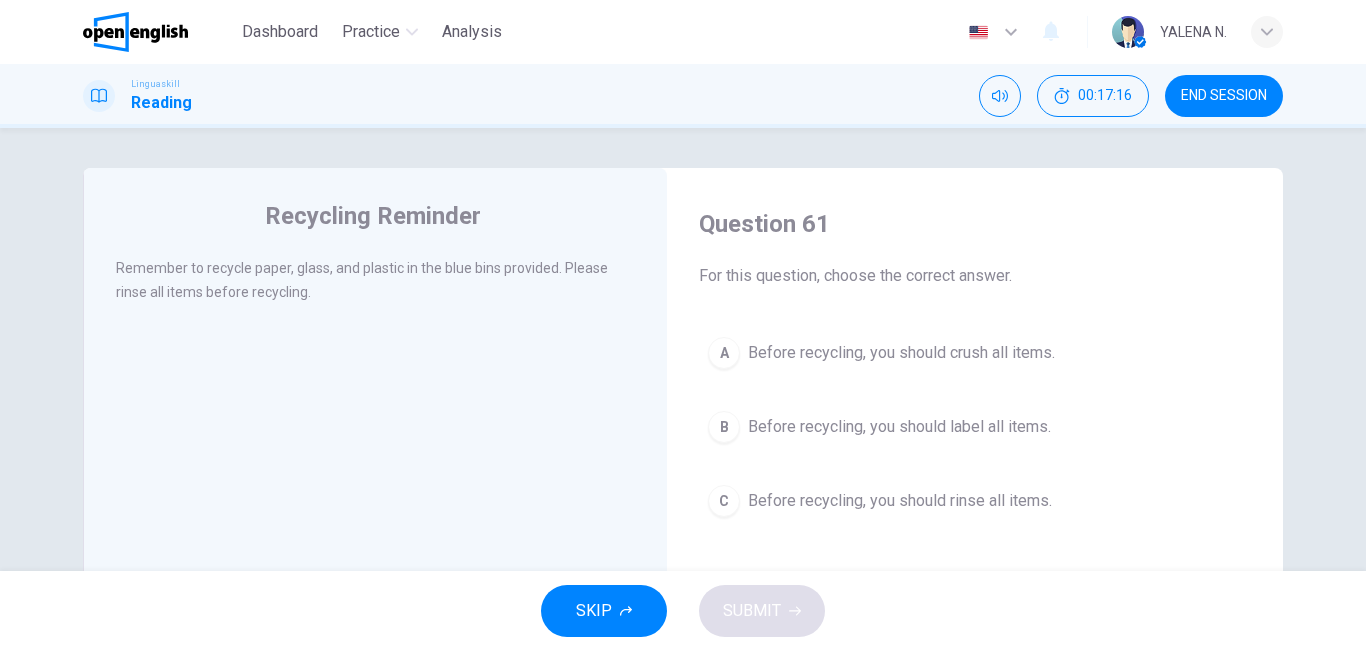 click on "SKIP SUBMIT" at bounding box center [683, 611] 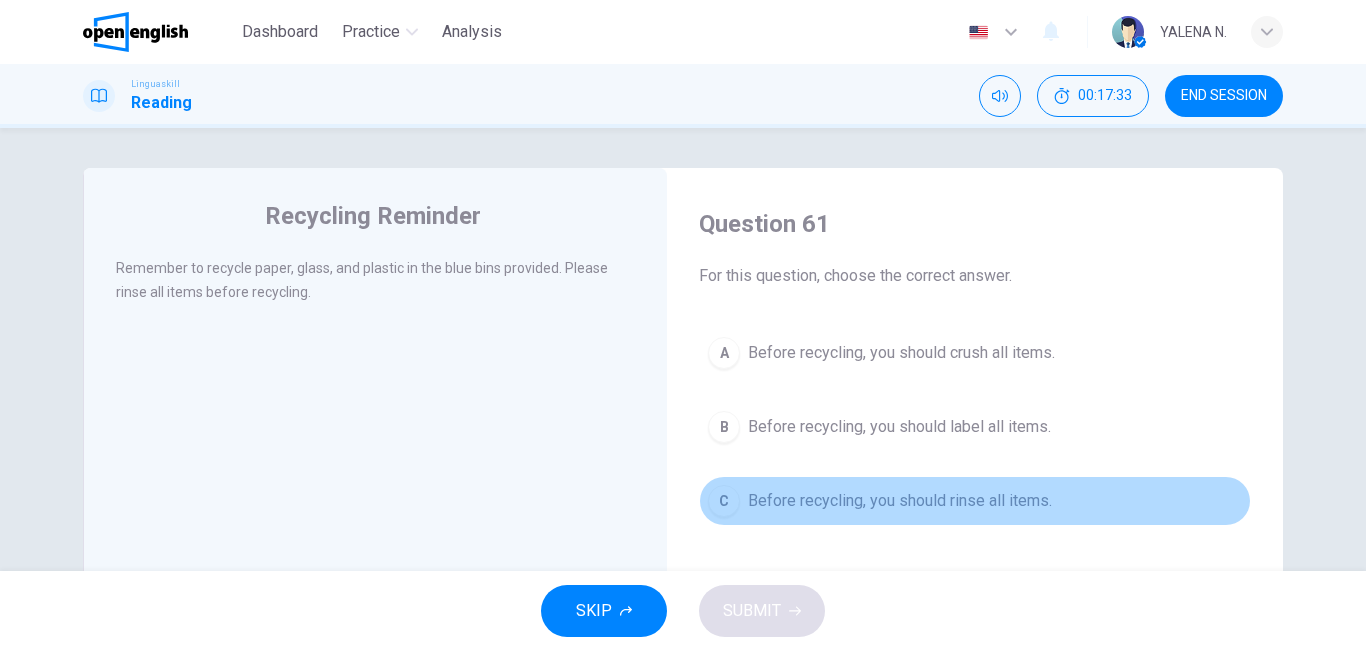 click on "Before recycling, you should rinse all items." at bounding box center (900, 501) 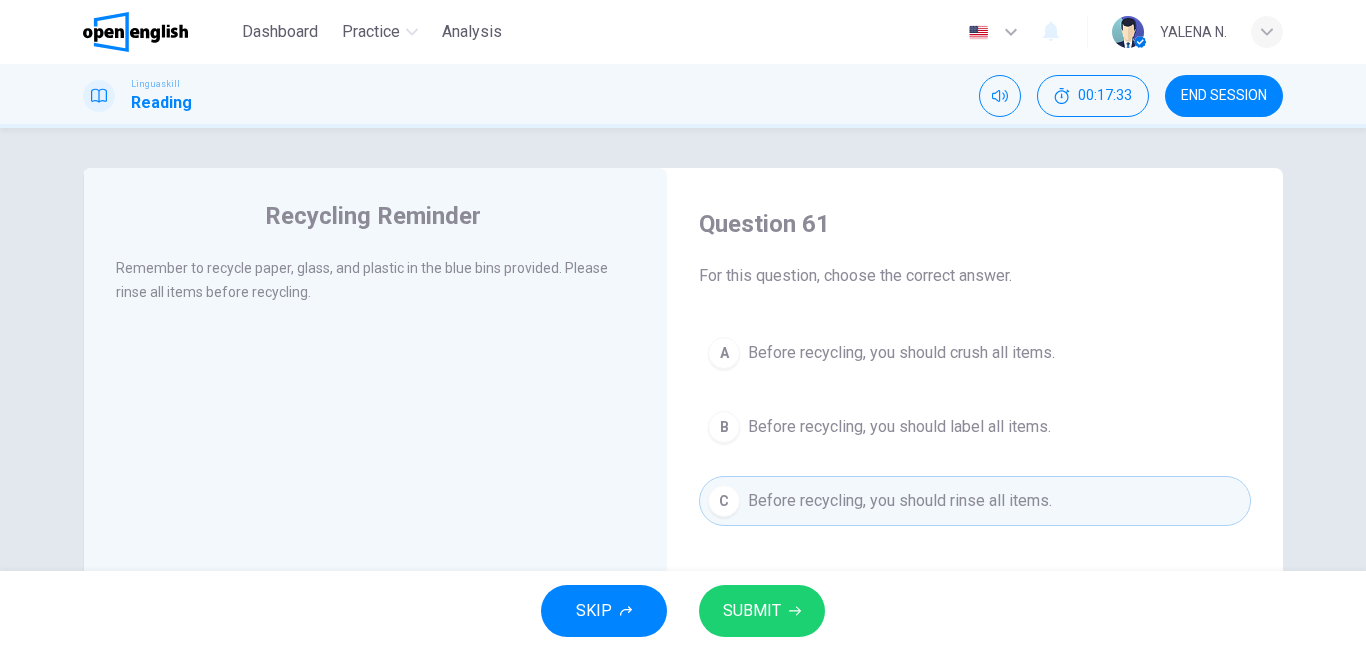 click on "SUBMIT" at bounding box center (752, 611) 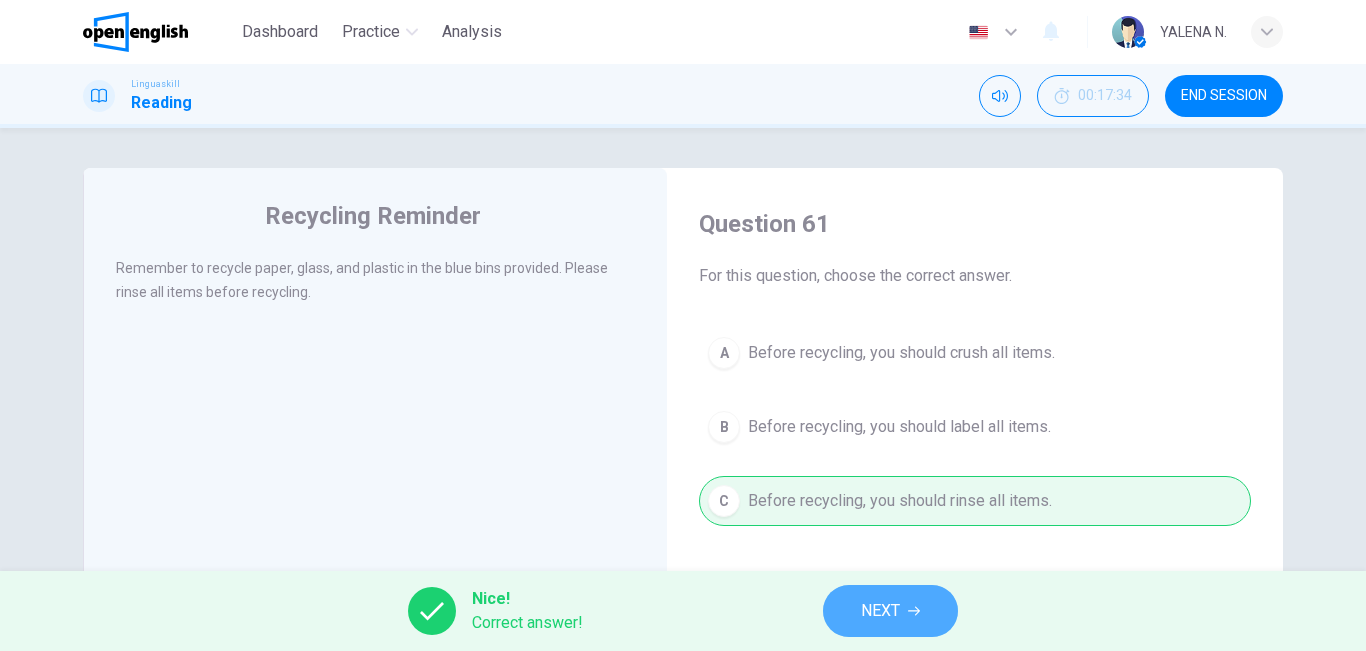 click on "NEXT" at bounding box center (880, 611) 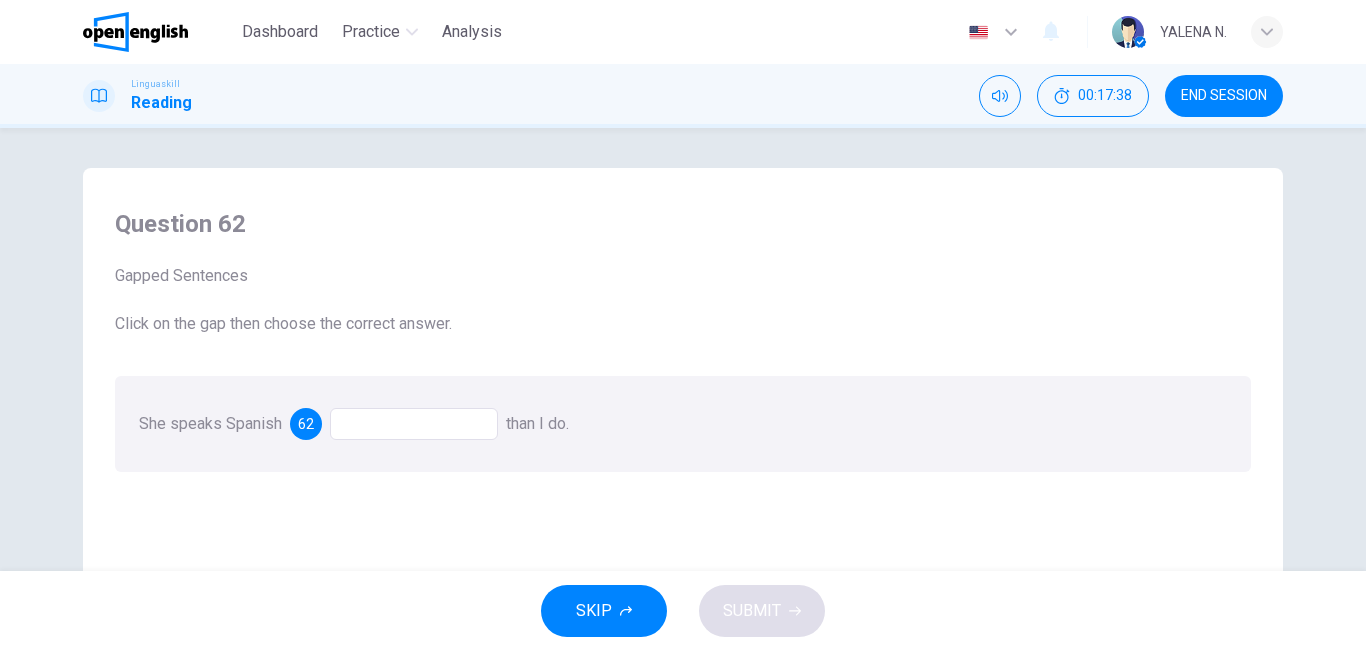 click at bounding box center [414, 424] 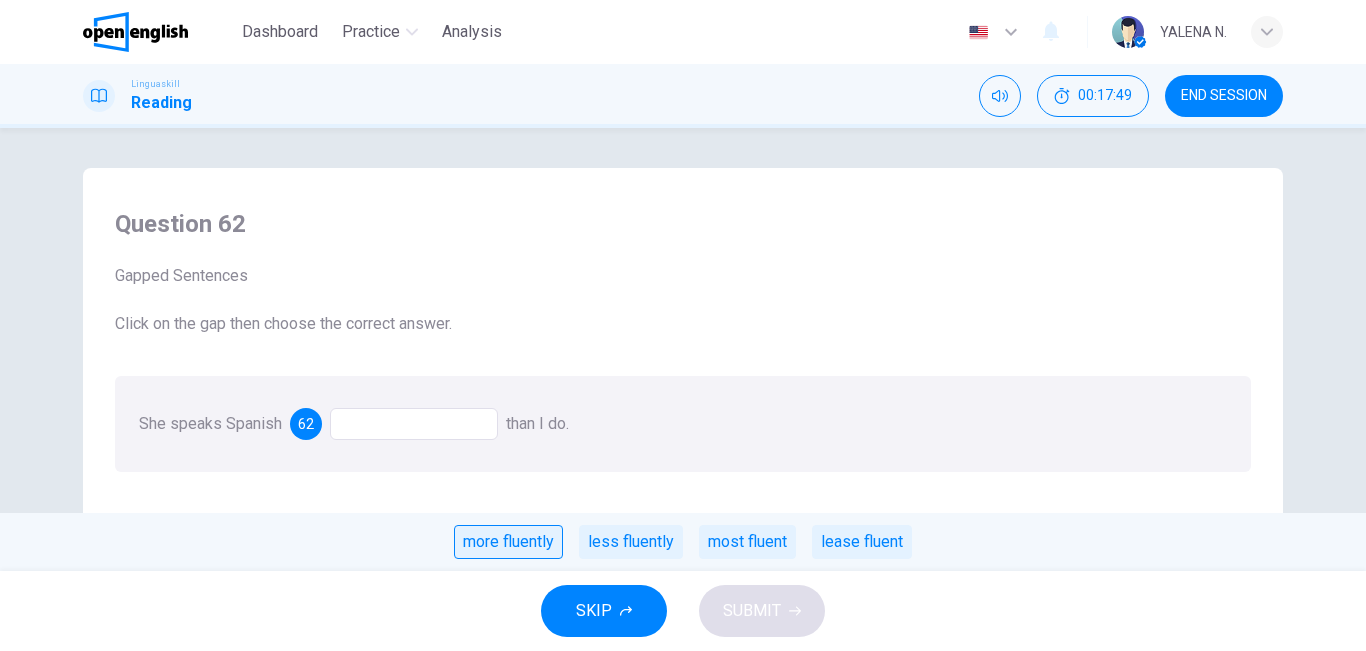 click on "more fluently" at bounding box center (508, 542) 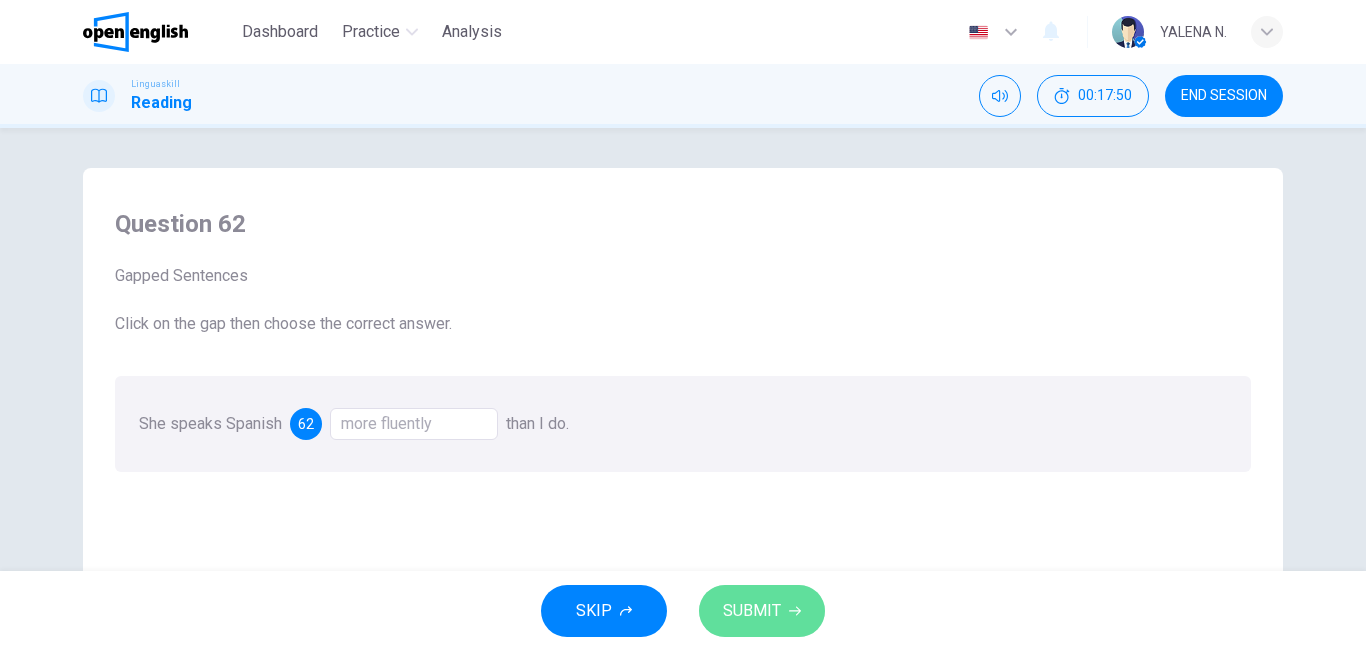 click on "SUBMIT" at bounding box center [752, 611] 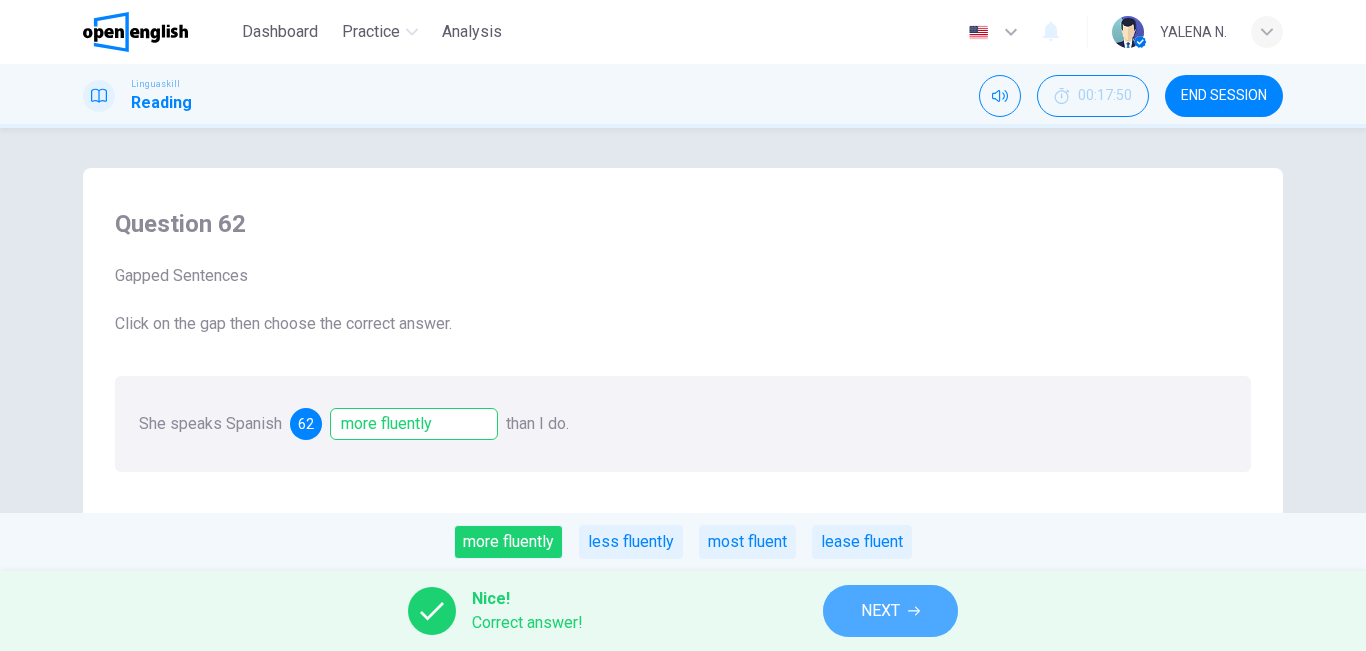 click on "NEXT" at bounding box center [890, 611] 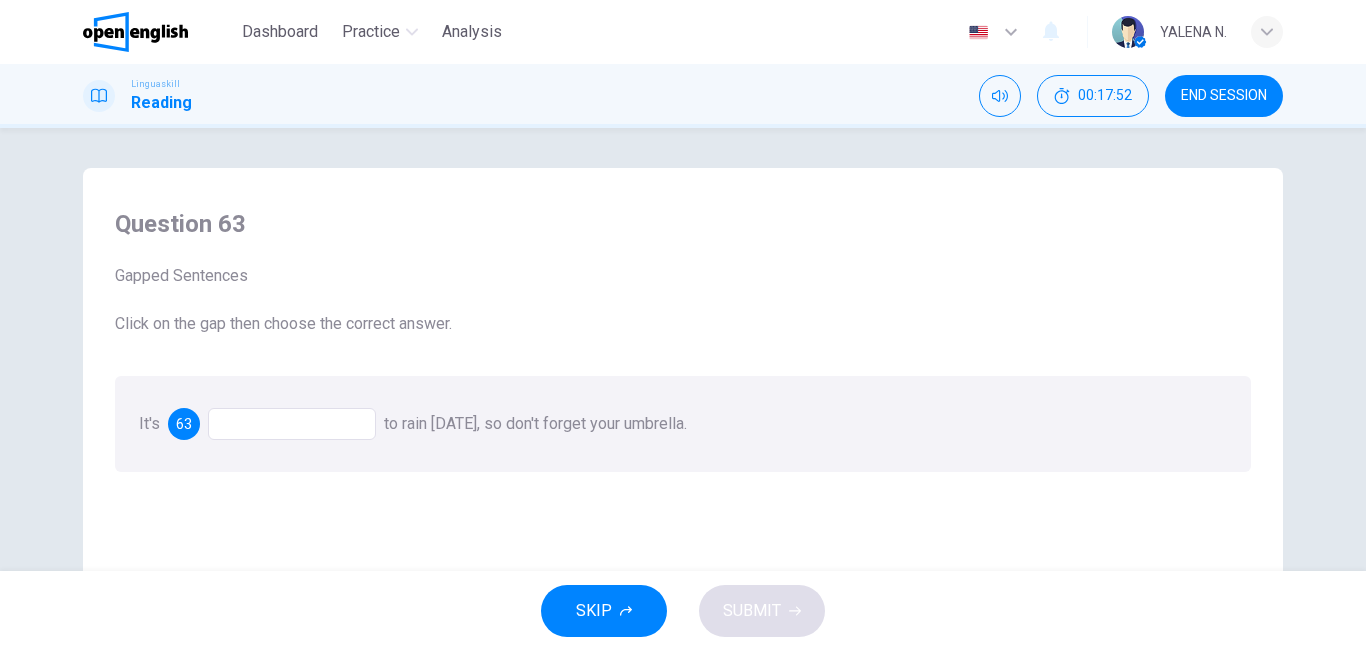 click at bounding box center [292, 424] 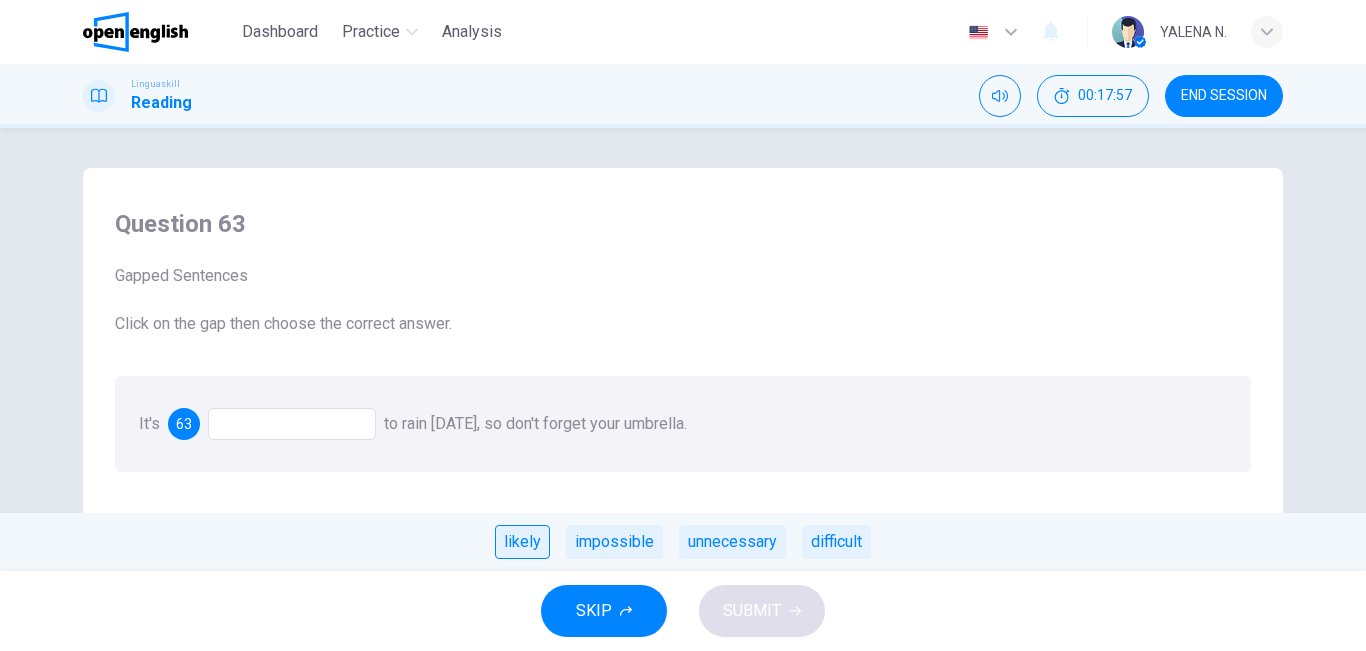 click on "likely" at bounding box center (522, 542) 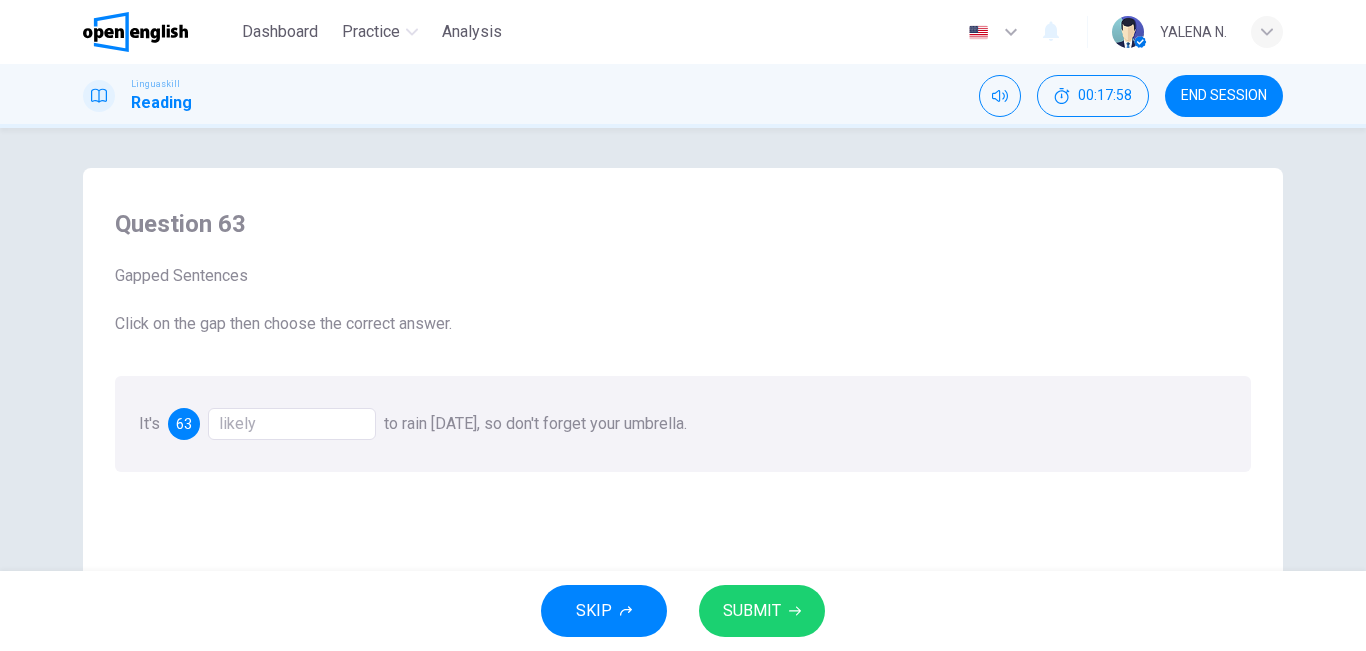 click on "SUBMIT" at bounding box center [752, 611] 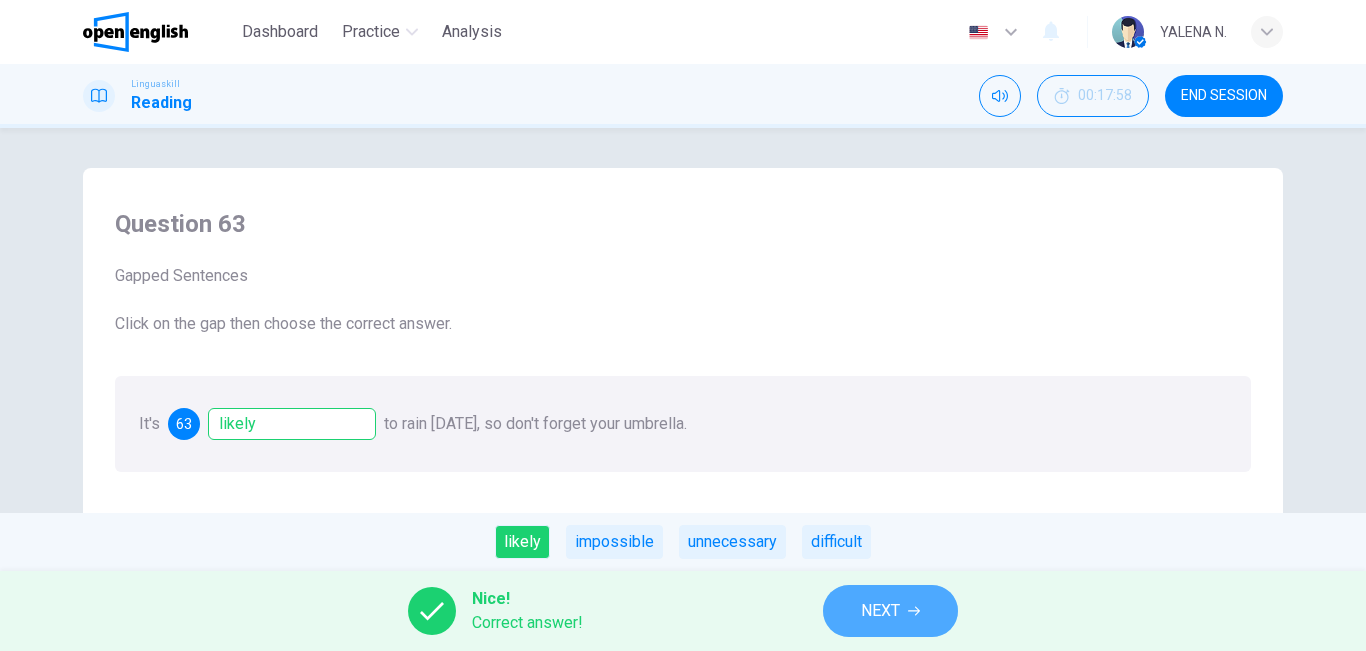 click on "NEXT" at bounding box center (890, 611) 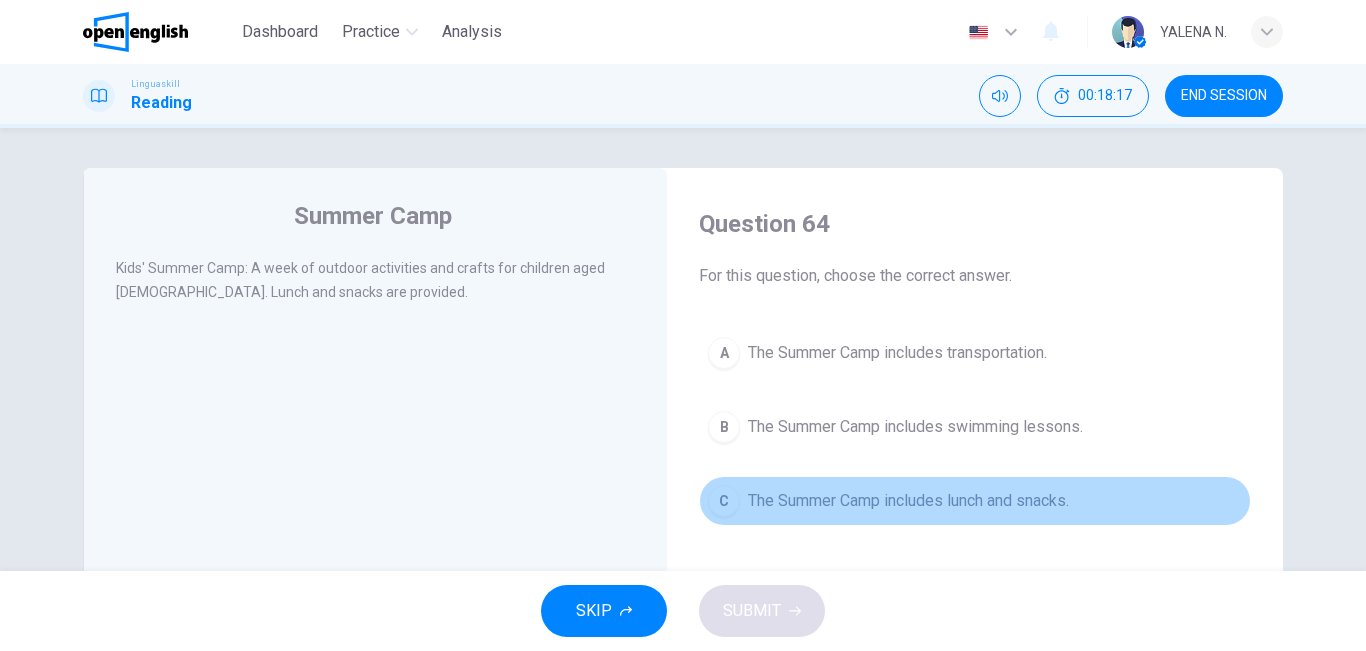 click on "The Summer Camp includes lunch and snacks." at bounding box center (908, 501) 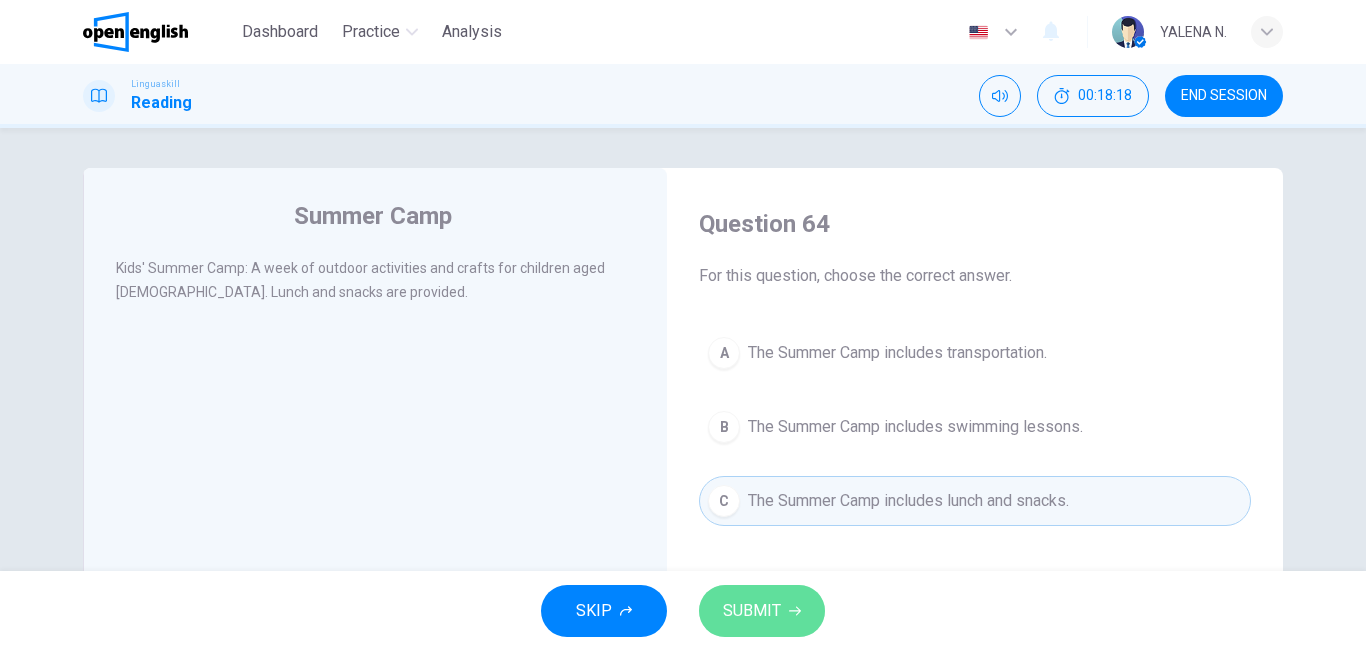click on "SUBMIT" at bounding box center [762, 611] 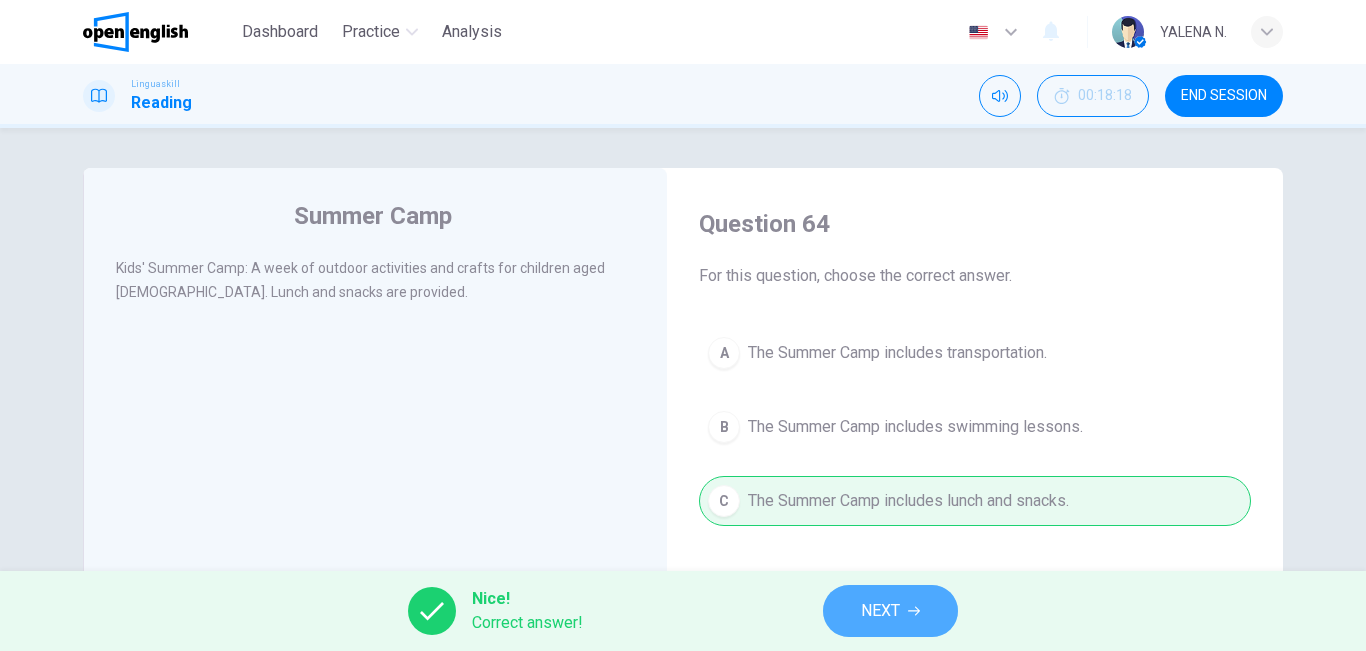 click on "NEXT" at bounding box center (880, 611) 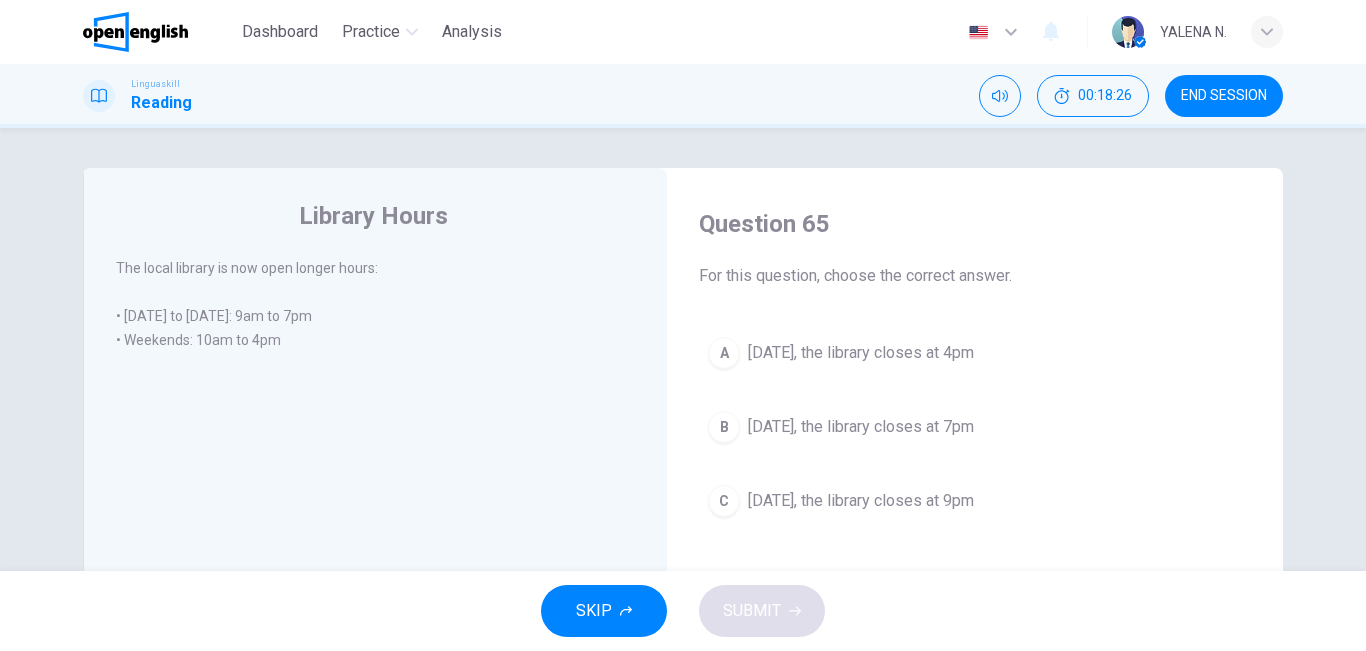 click on "[DATE], the library closes at 4pm" at bounding box center (861, 353) 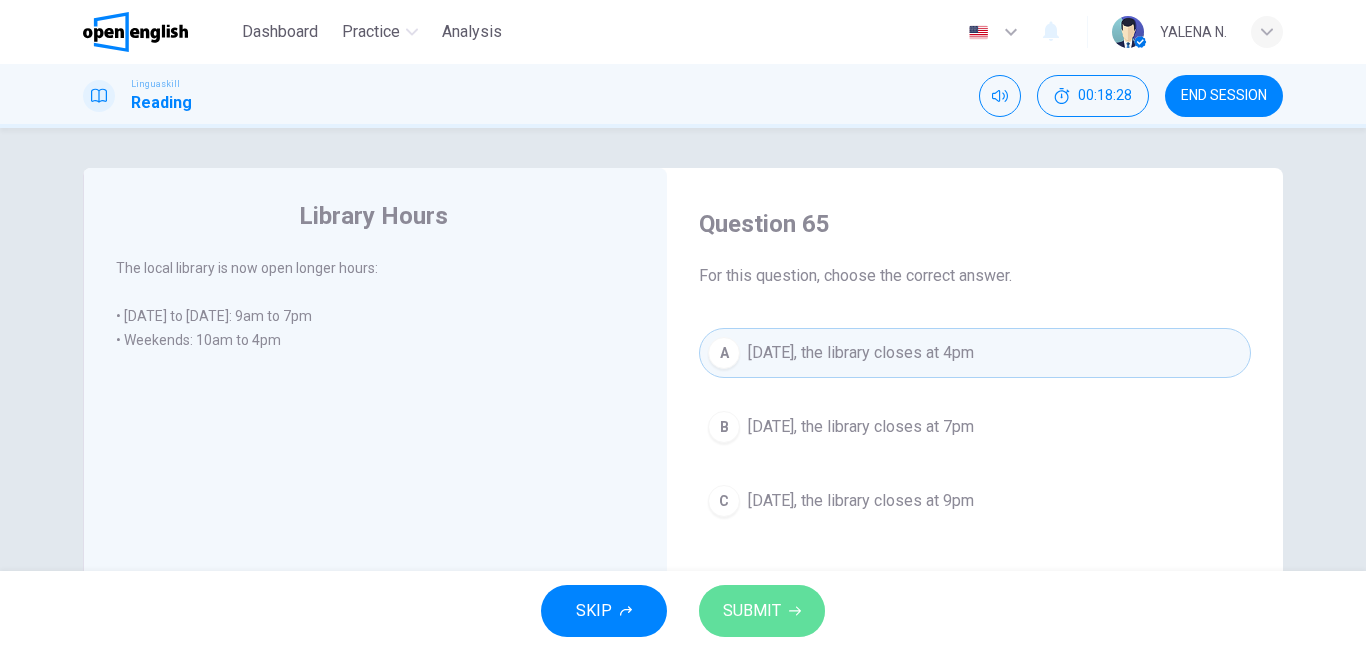 click on "SUBMIT" at bounding box center [762, 611] 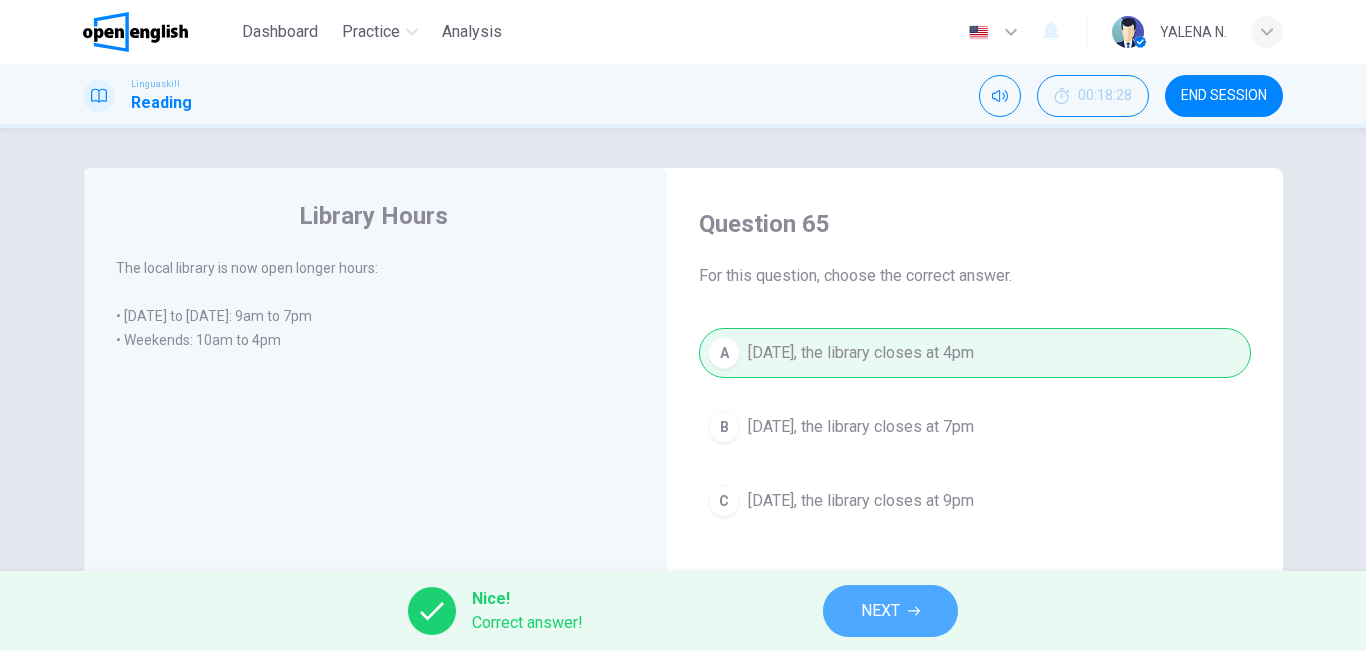 click on "NEXT" at bounding box center [890, 611] 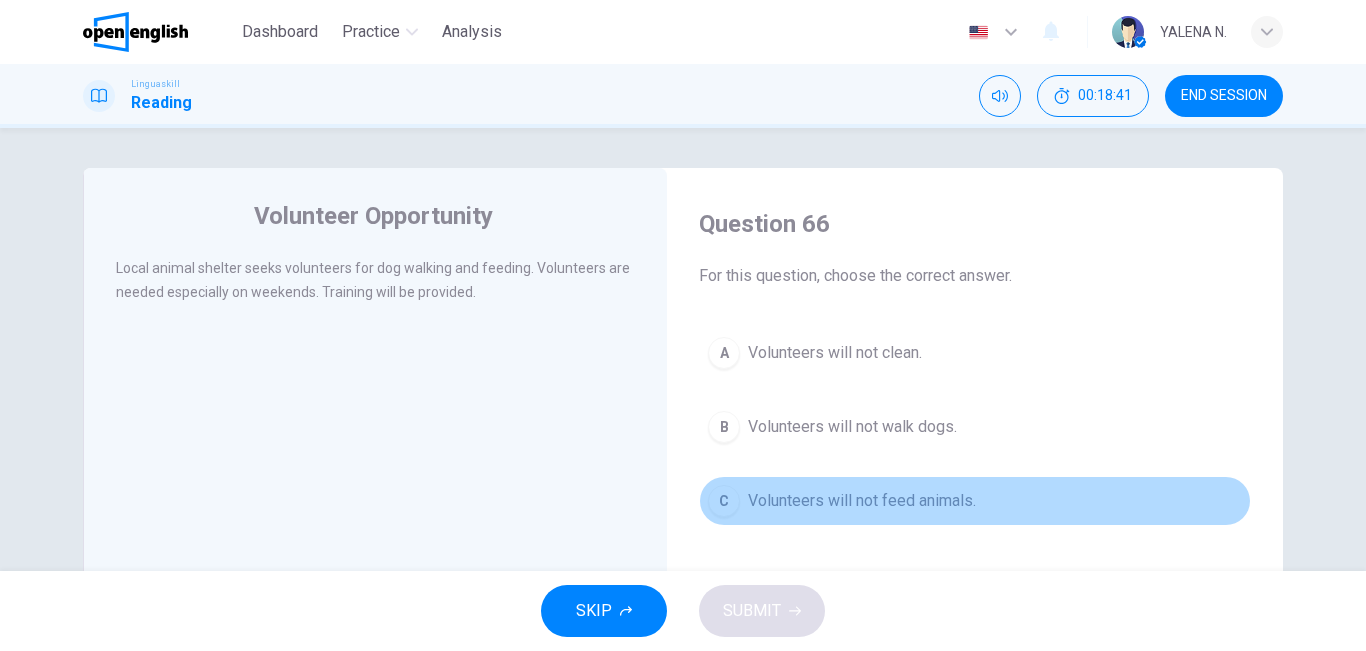 click on "Volunteers will not feed animals." at bounding box center [862, 501] 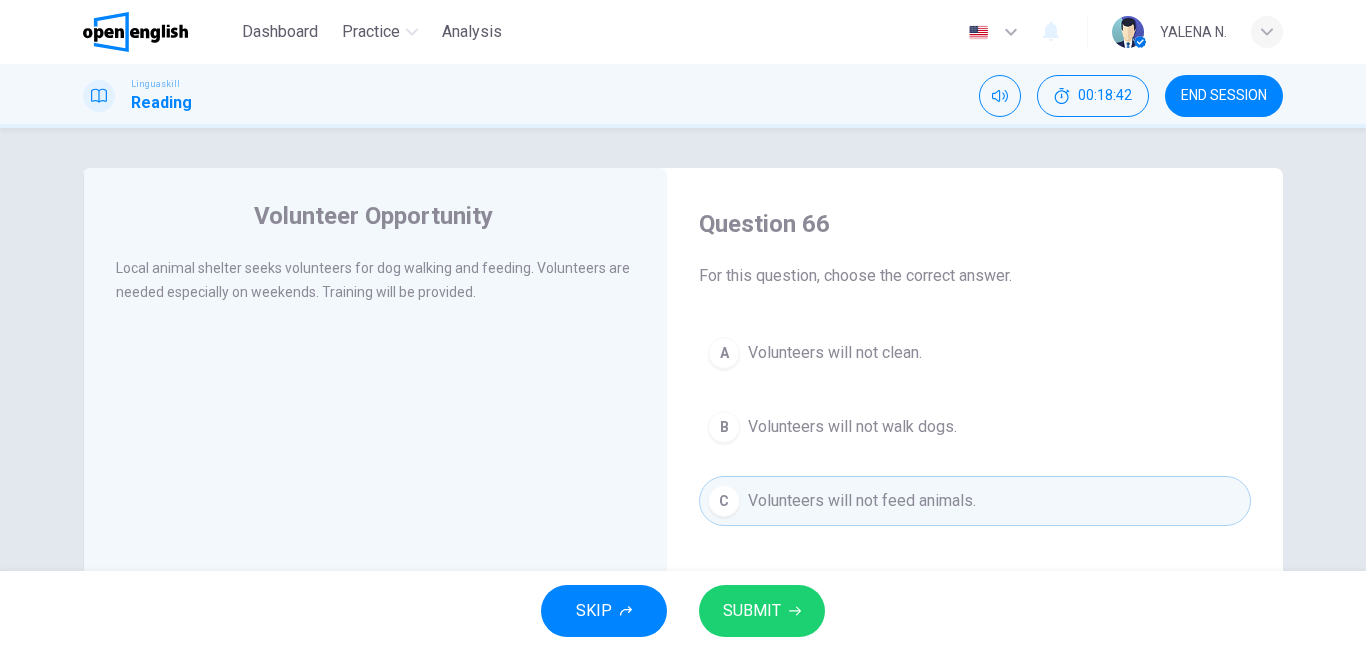 click on "SUBMIT" at bounding box center (762, 611) 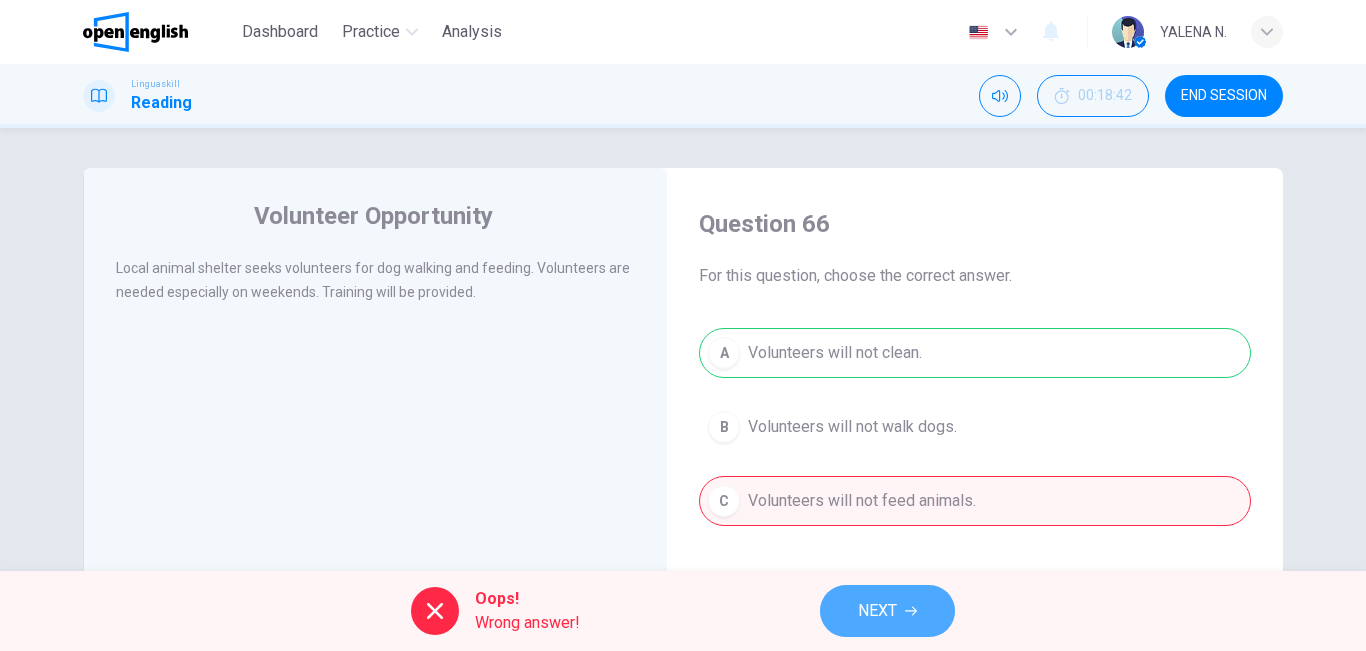 click on "NEXT" at bounding box center (887, 611) 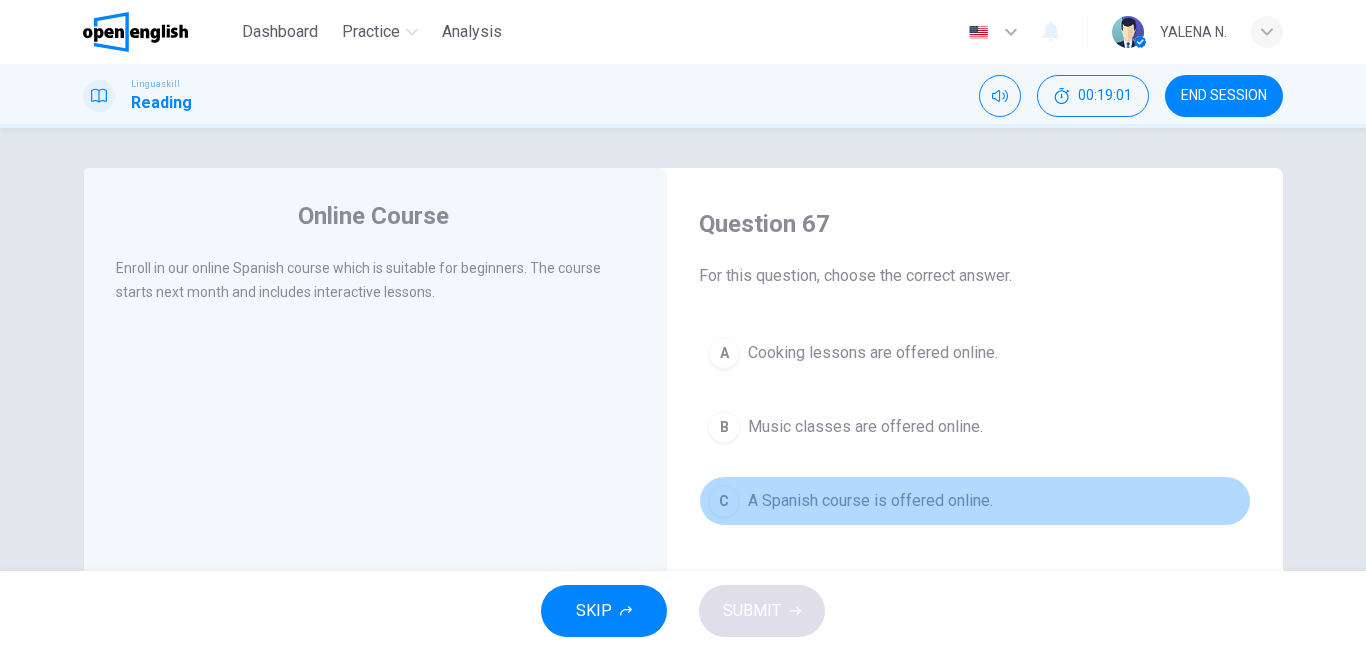 click on "A Spanish course is offered online." at bounding box center [870, 501] 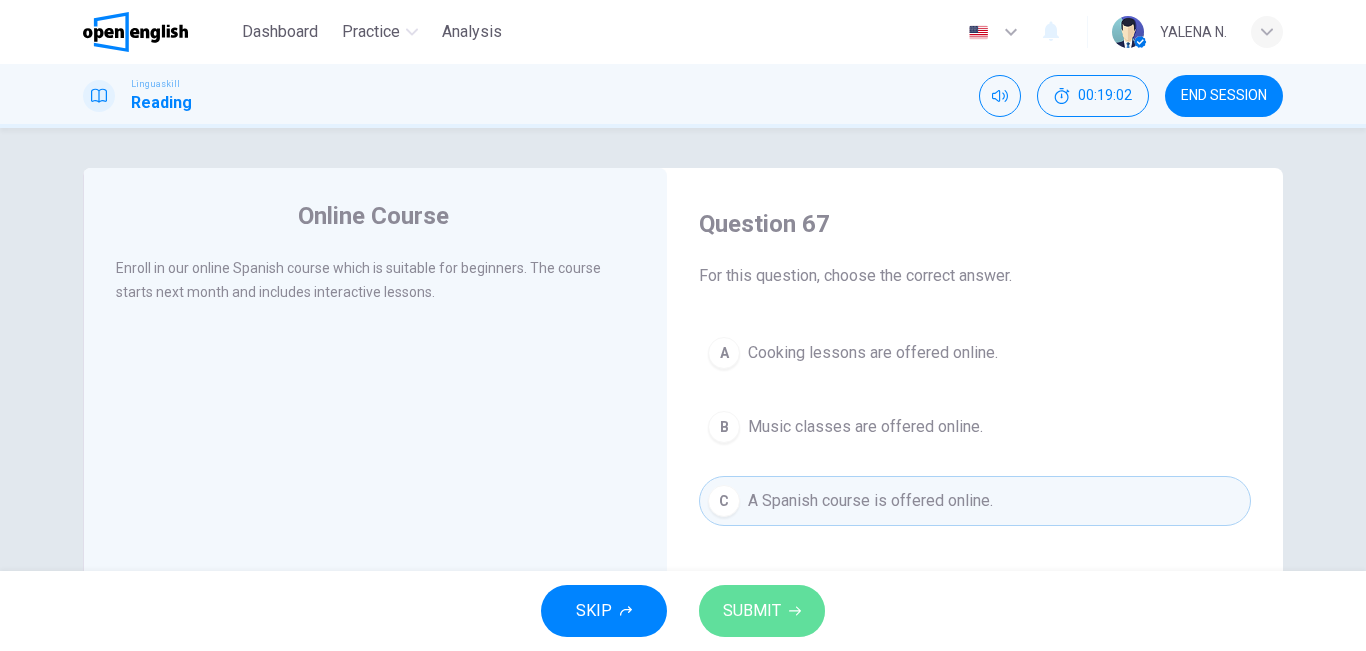 click on "SUBMIT" at bounding box center [752, 611] 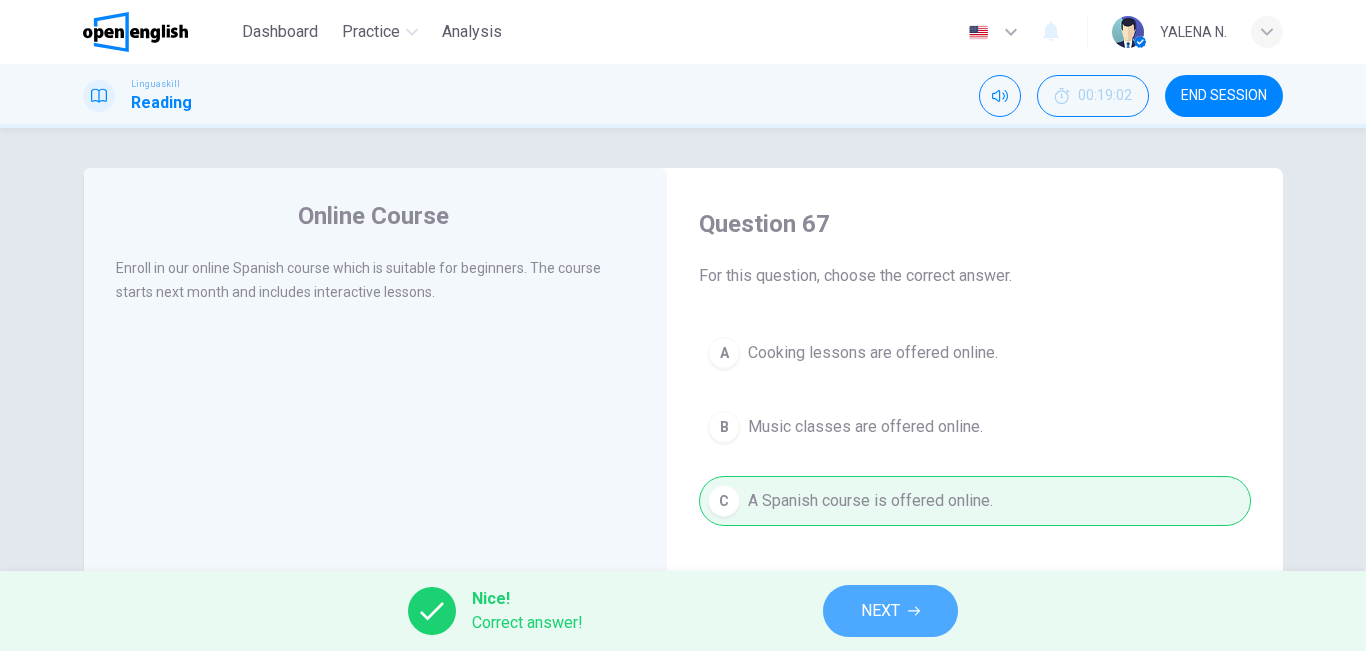 click on "NEXT" at bounding box center (890, 611) 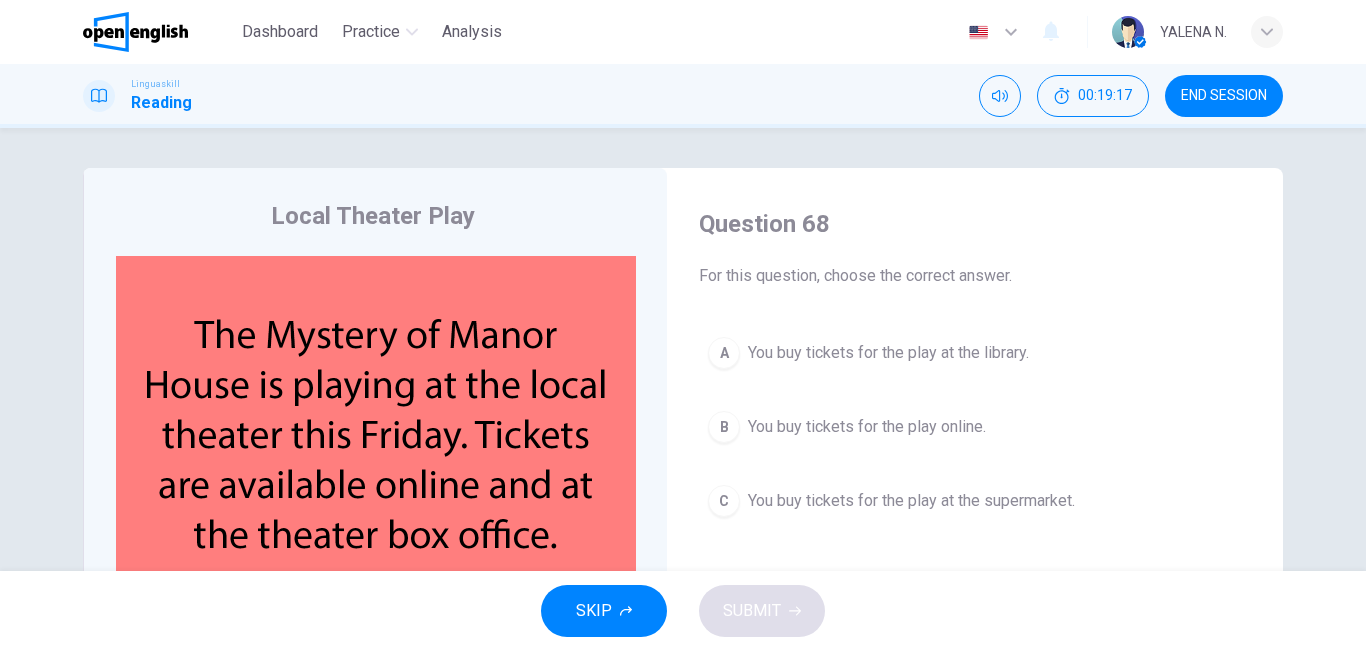 click on "You buy tickets for the play online." at bounding box center (867, 427) 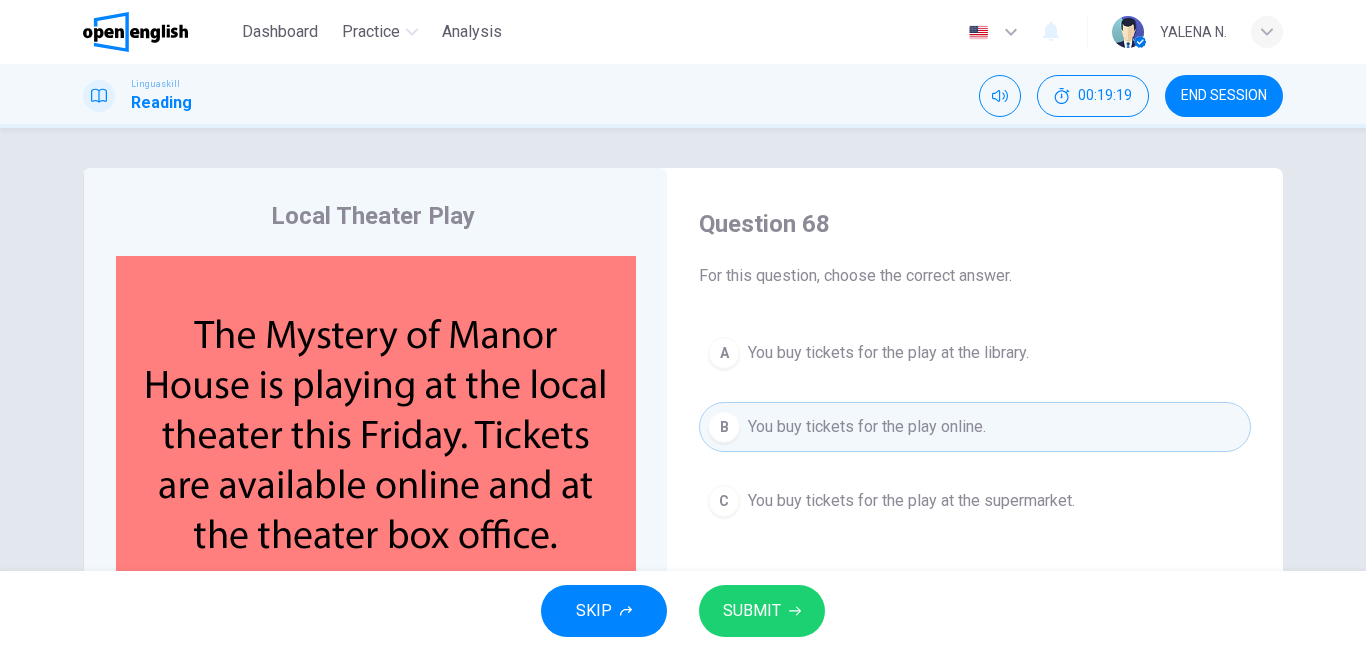 click on "SUBMIT" at bounding box center [762, 611] 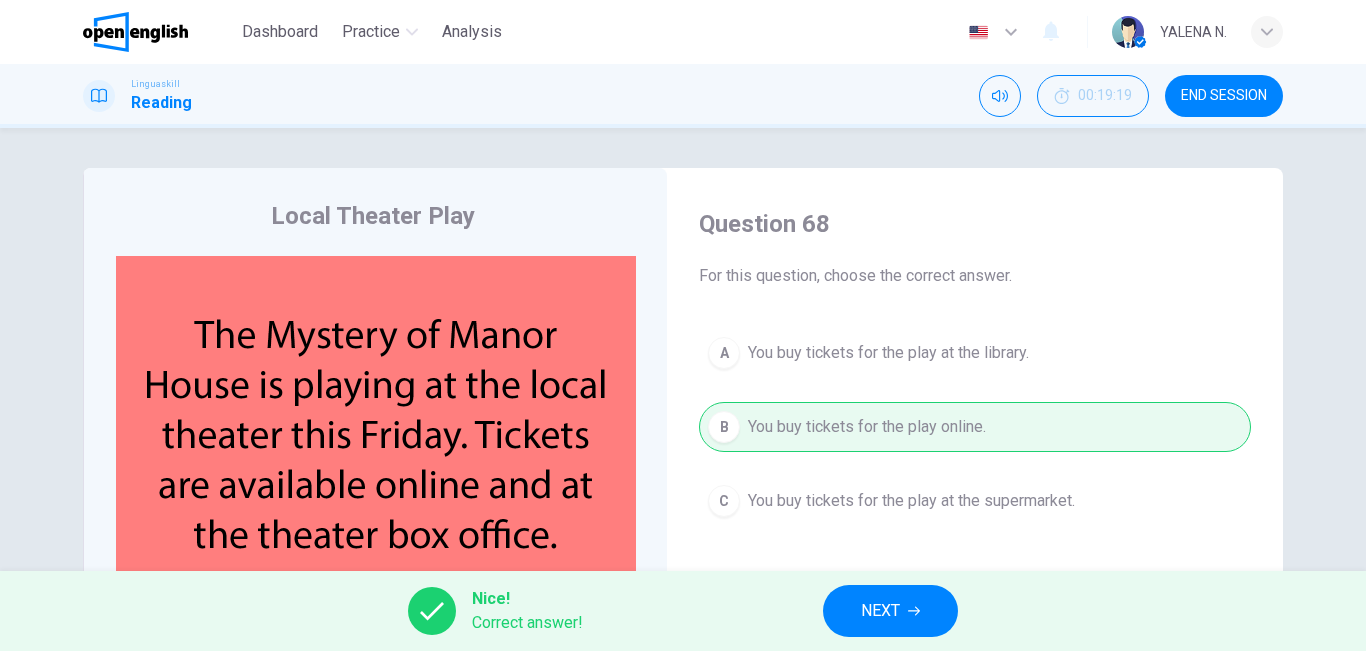 click on "NEXT" at bounding box center (890, 611) 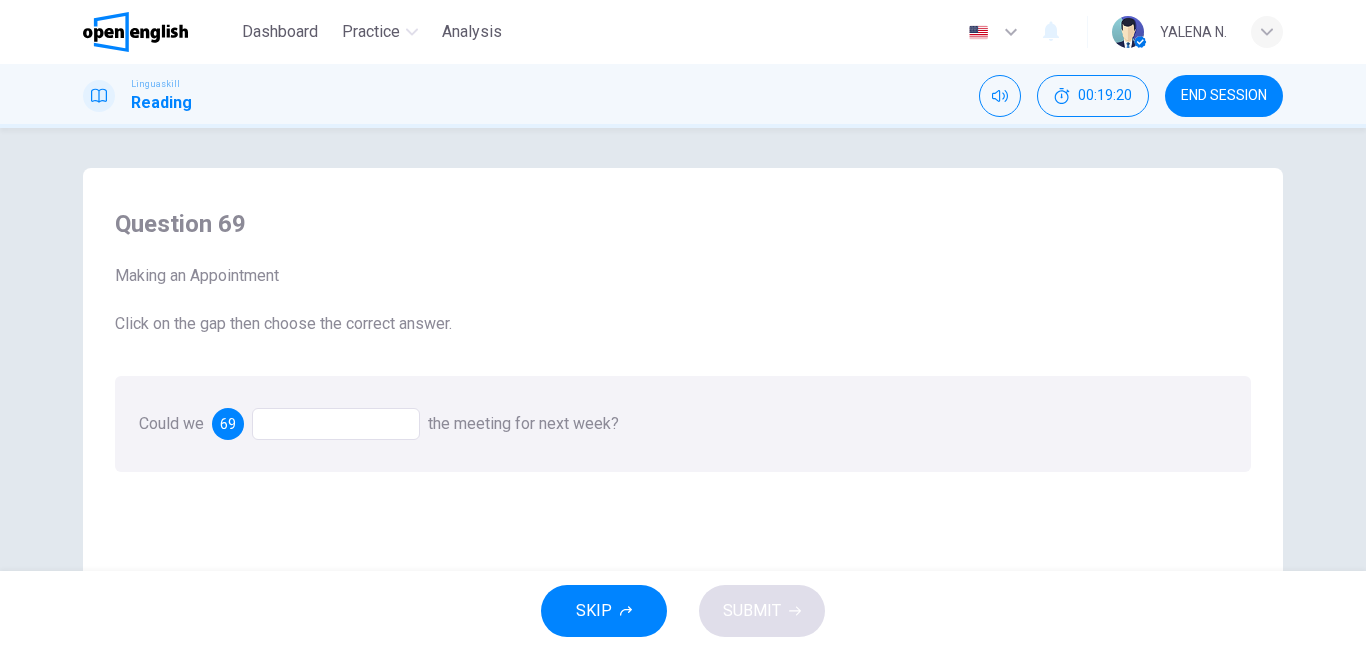 click on "END SESSION" at bounding box center [1224, 96] 